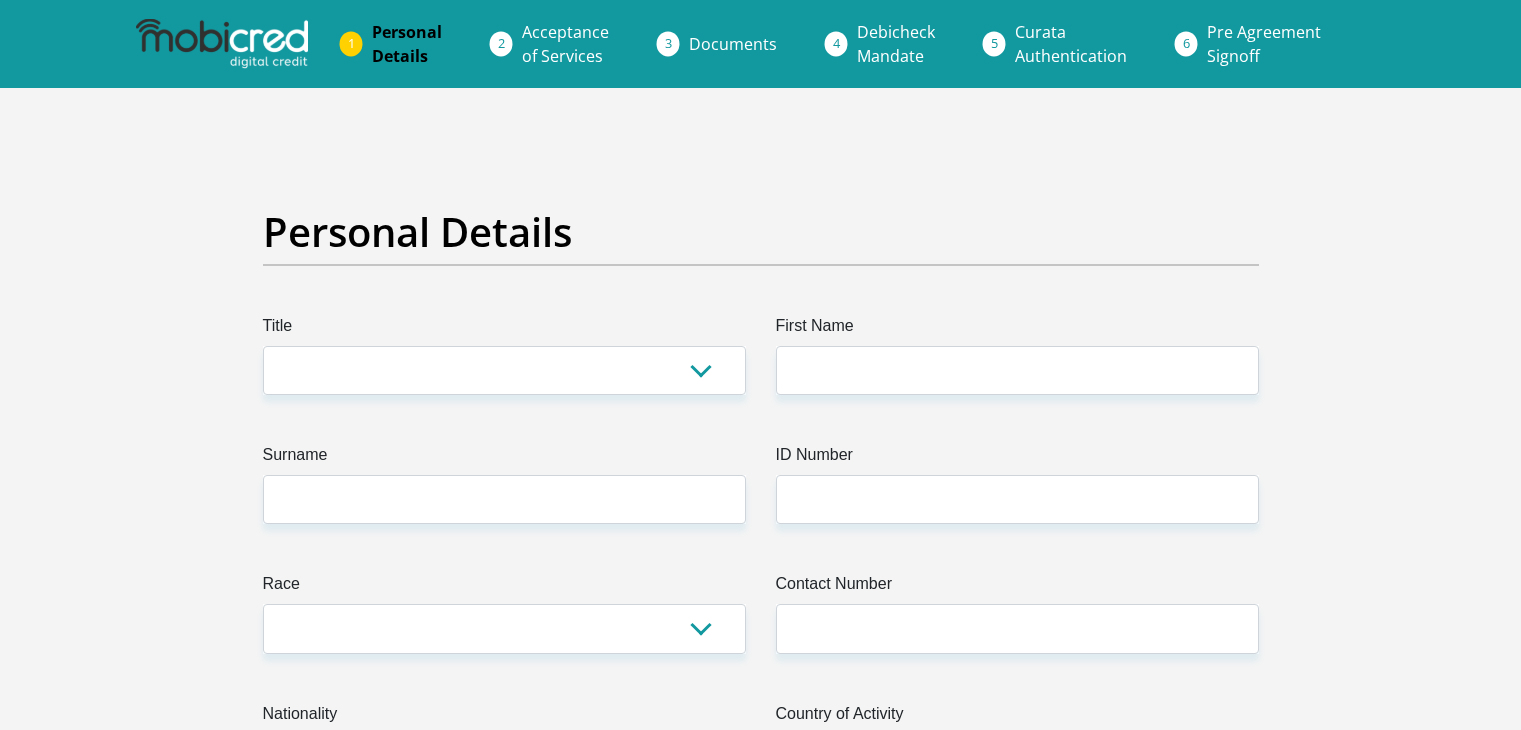 scroll, scrollTop: 0, scrollLeft: 0, axis: both 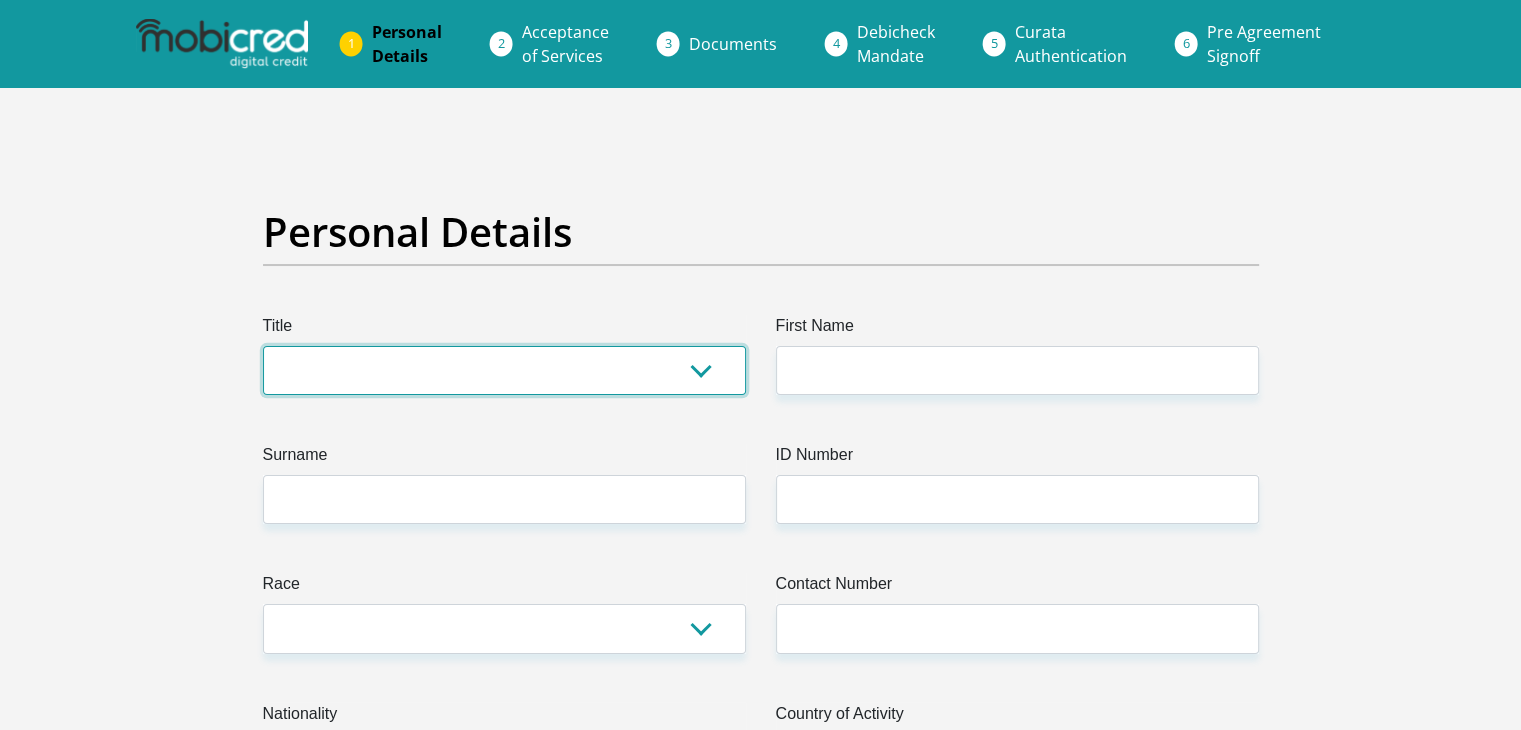 click on "Mr
Ms
Mrs
Dr
Other" at bounding box center [504, 370] 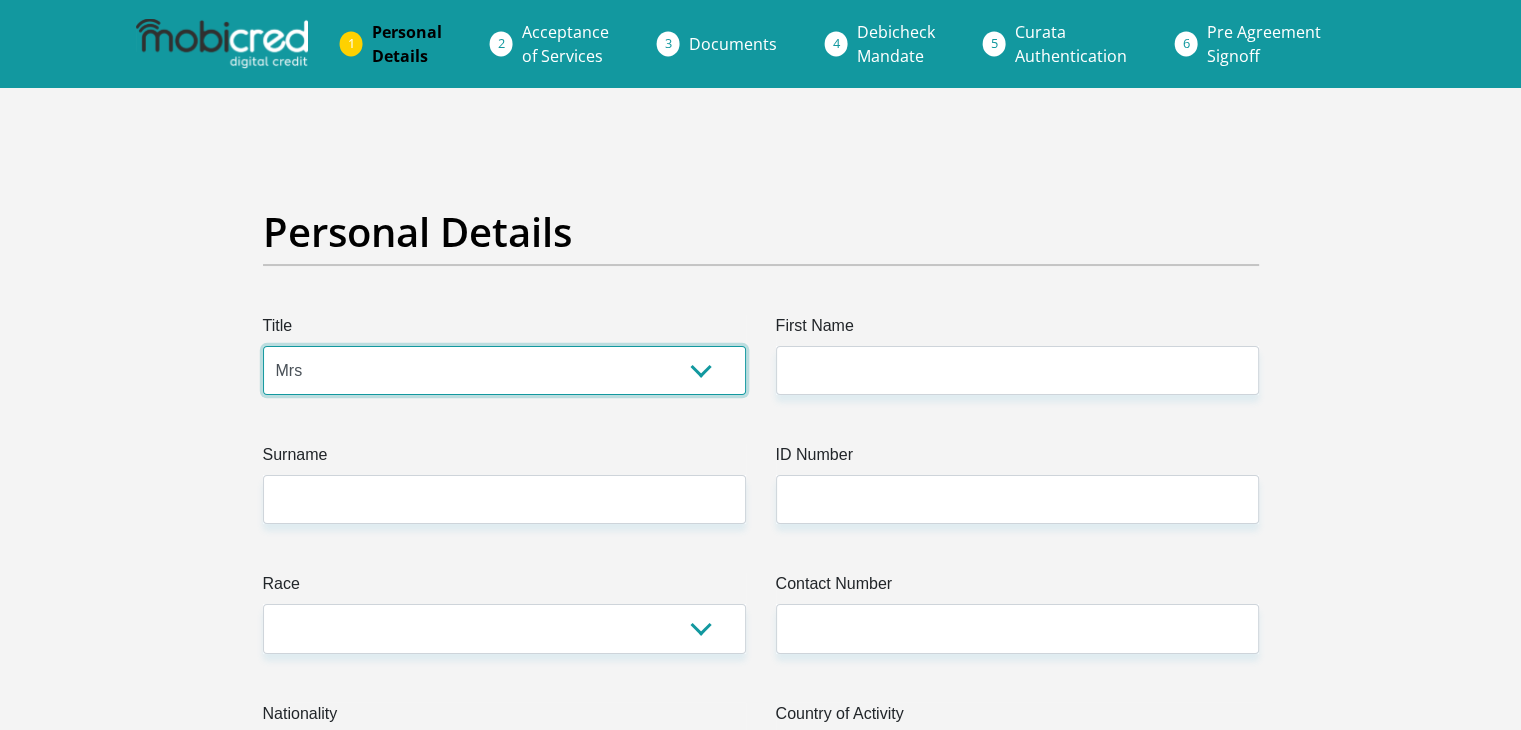 click on "Mr
Ms
Mrs
Dr
Other" at bounding box center (504, 370) 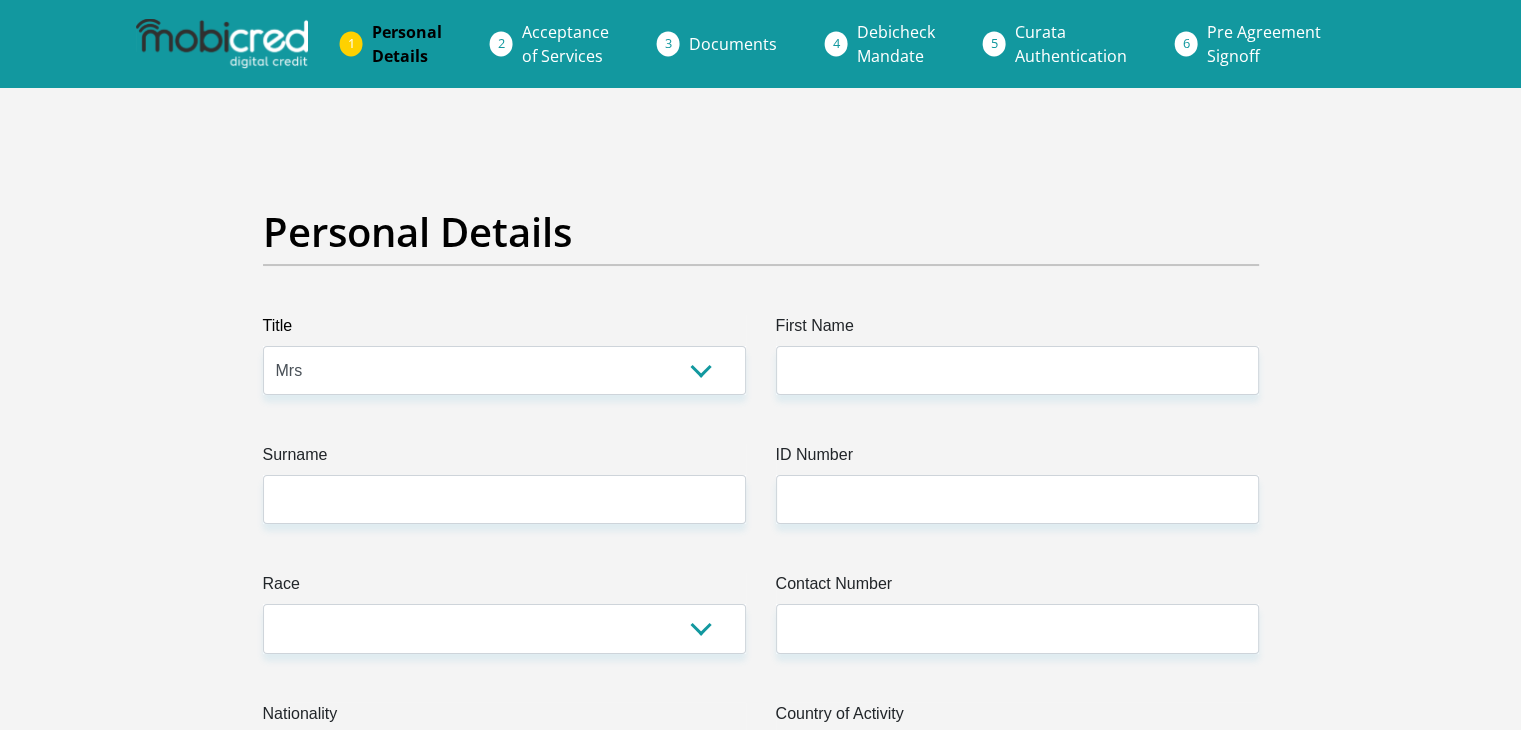 click on "First Name" at bounding box center (1017, 330) 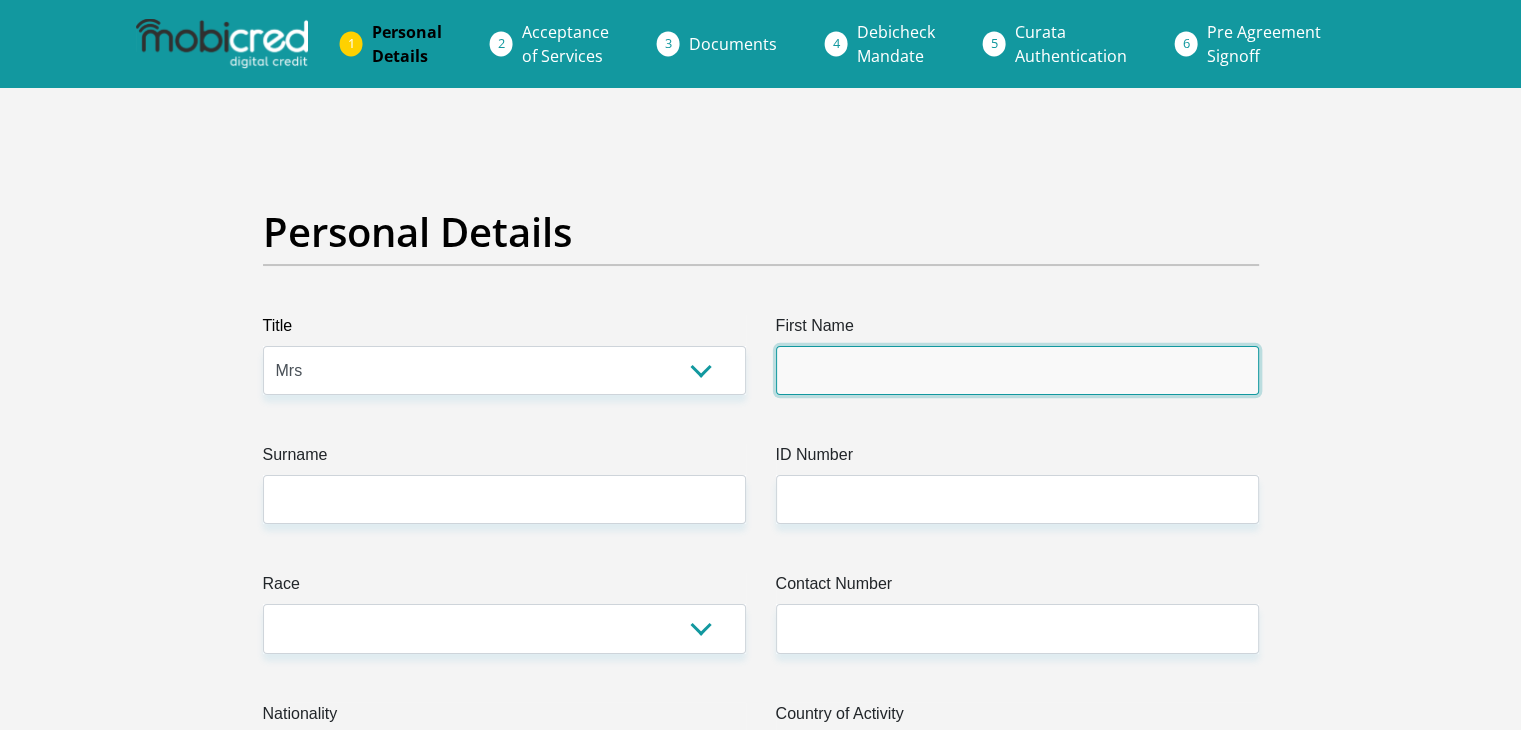 click on "First Name" at bounding box center (1017, 370) 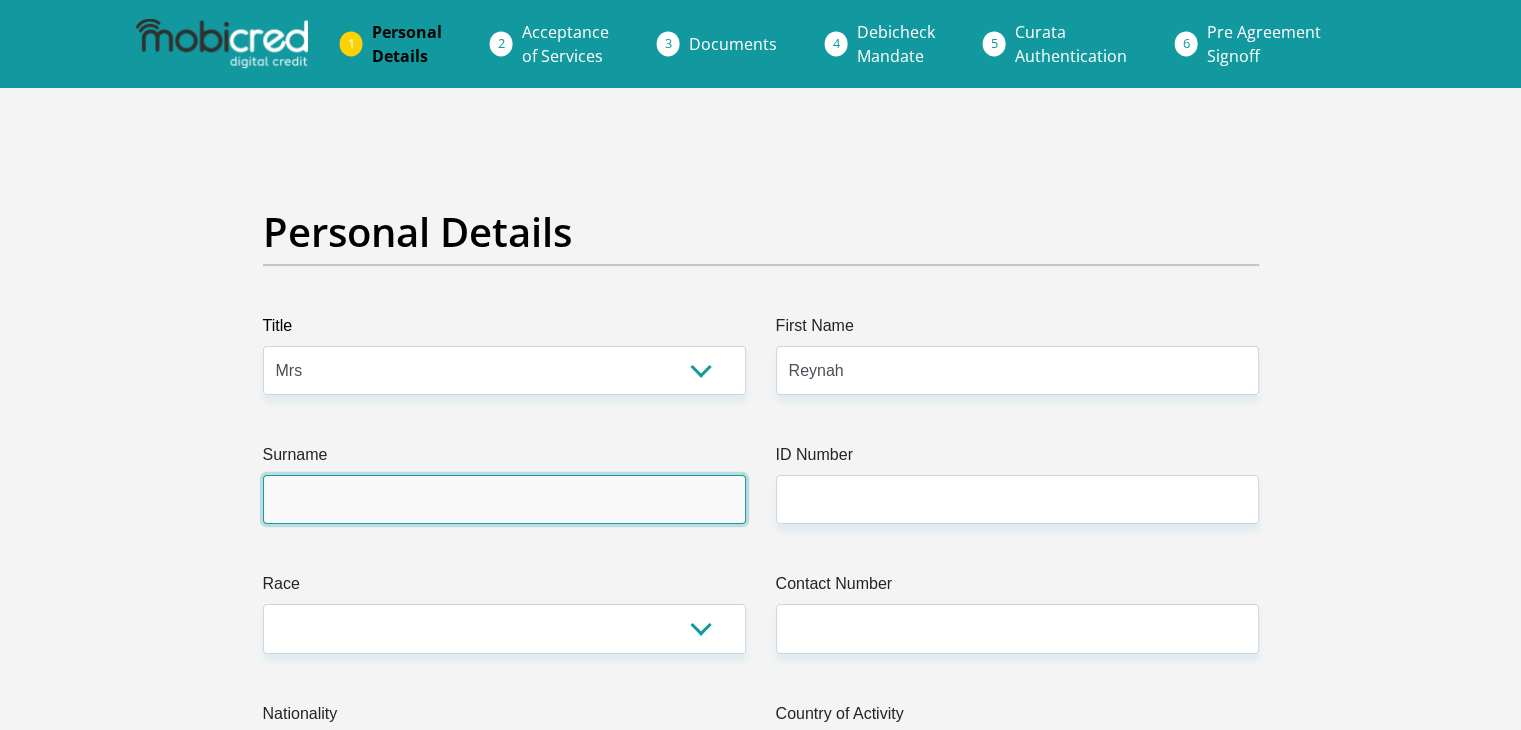 type on "Mosoma" 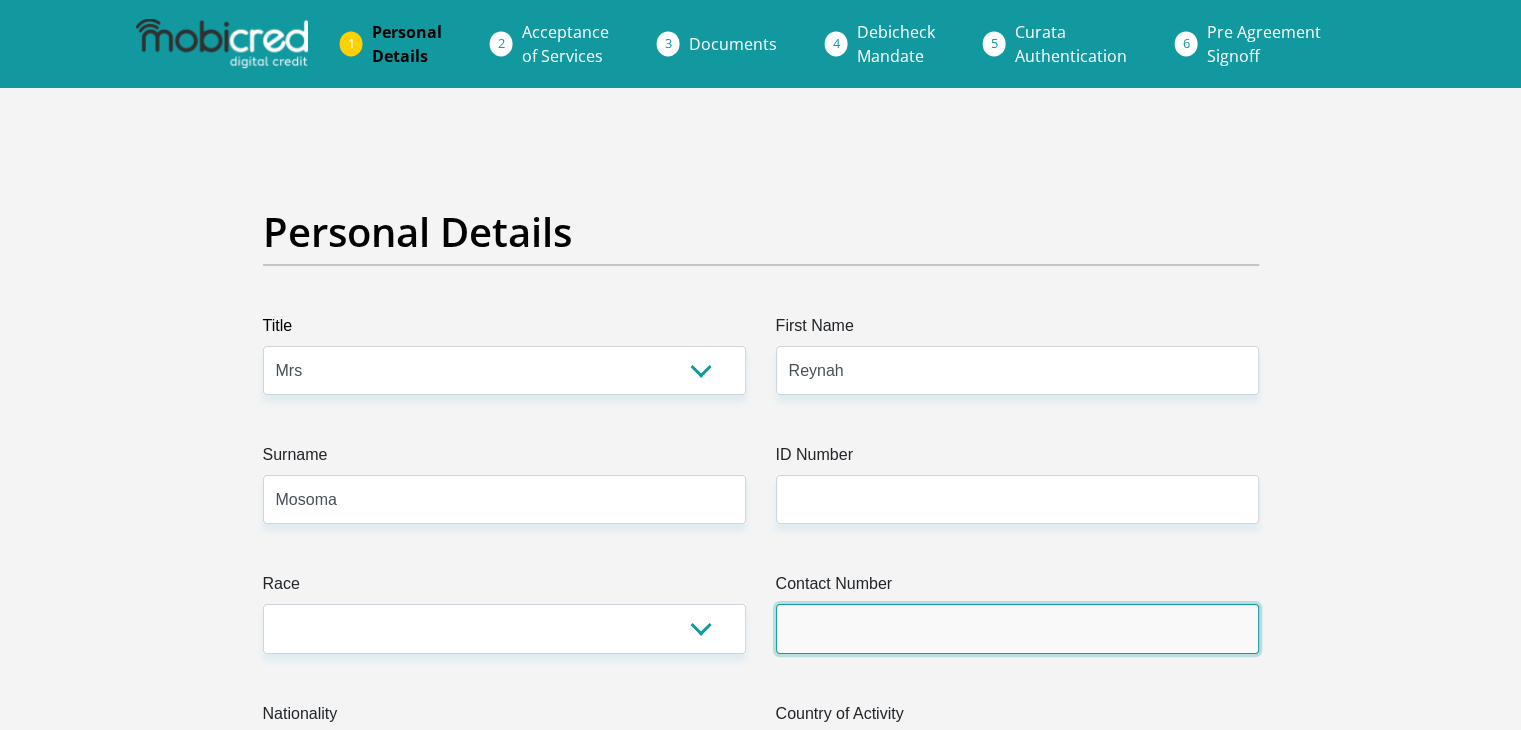 type on "0791868895" 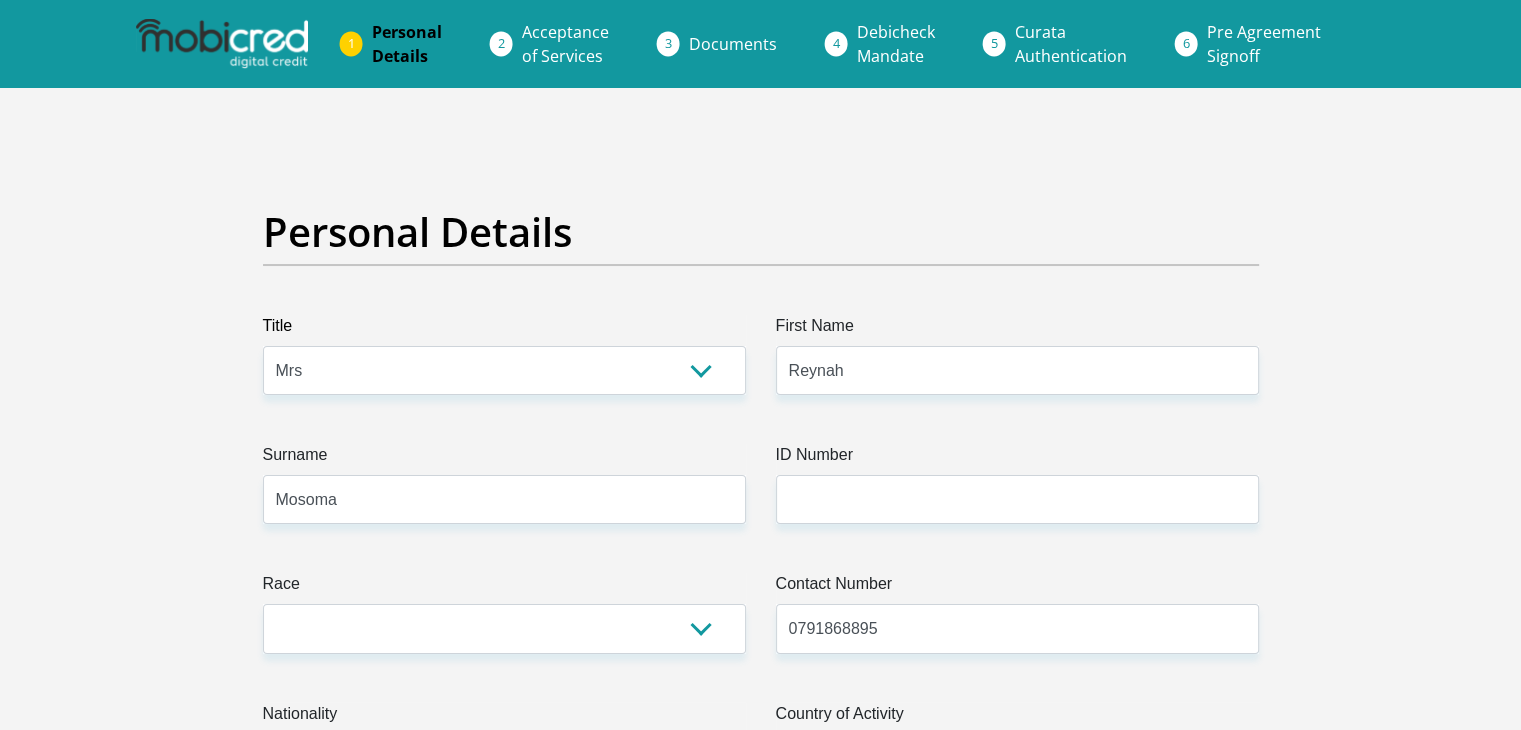 select on "ZAF" 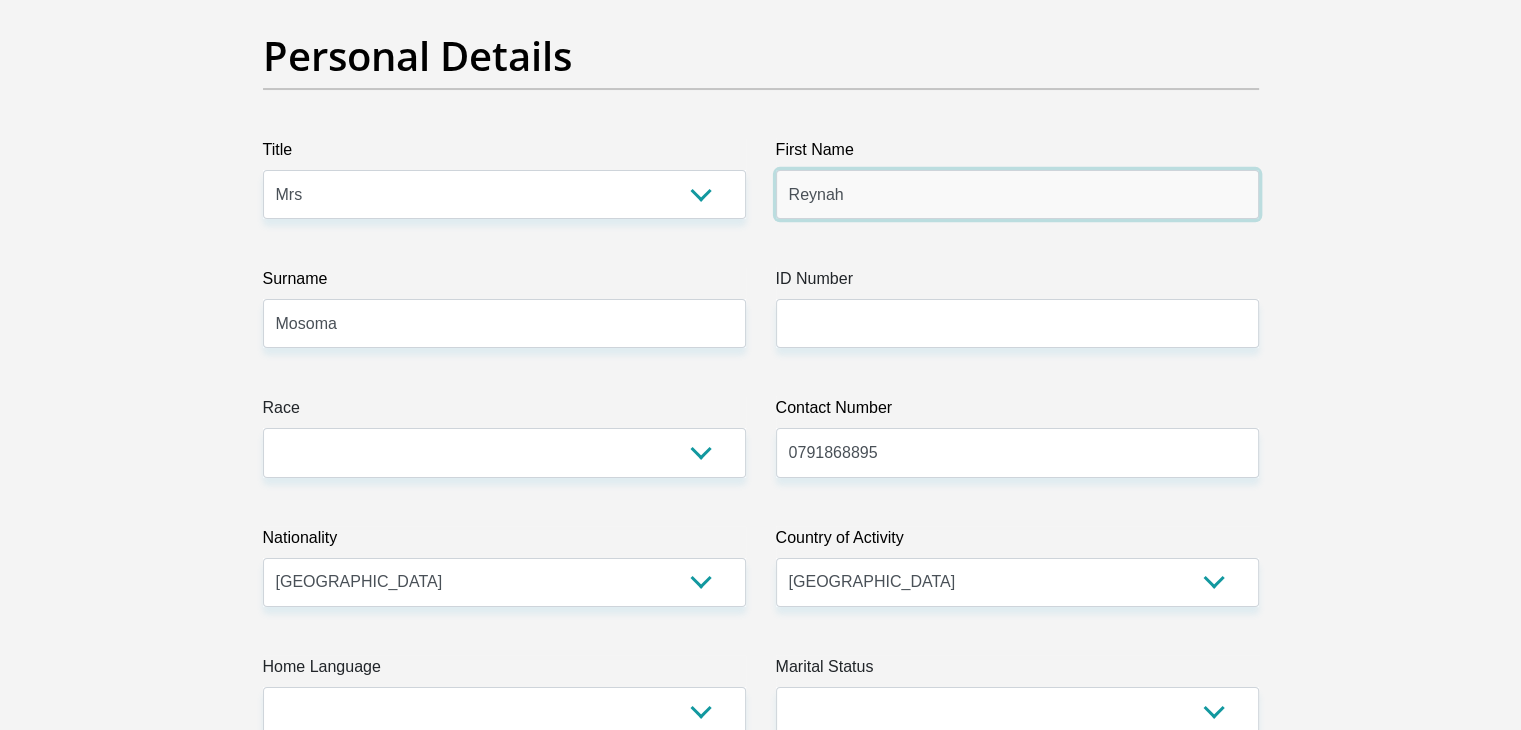 scroll, scrollTop: 200, scrollLeft: 0, axis: vertical 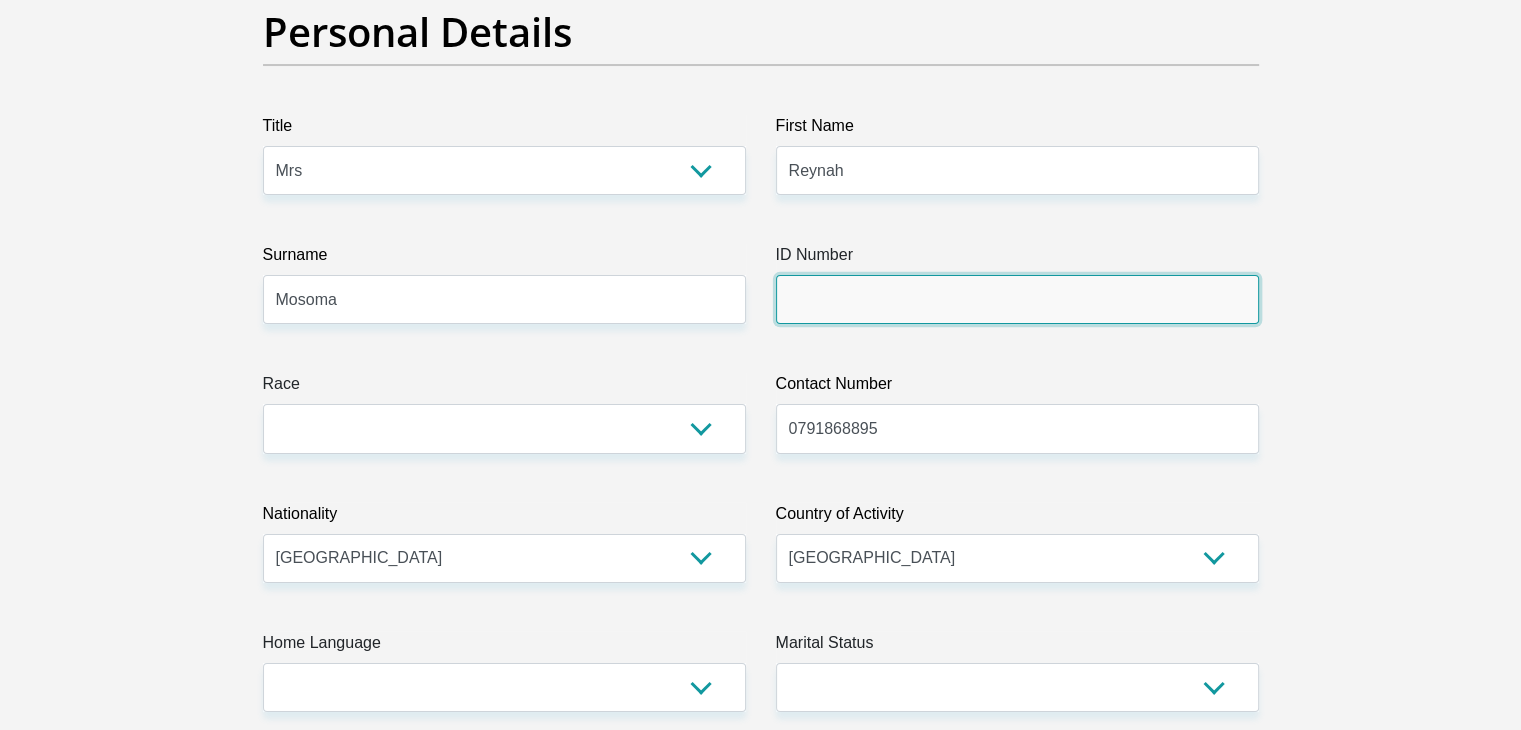 click on "ID Number" at bounding box center (1017, 299) 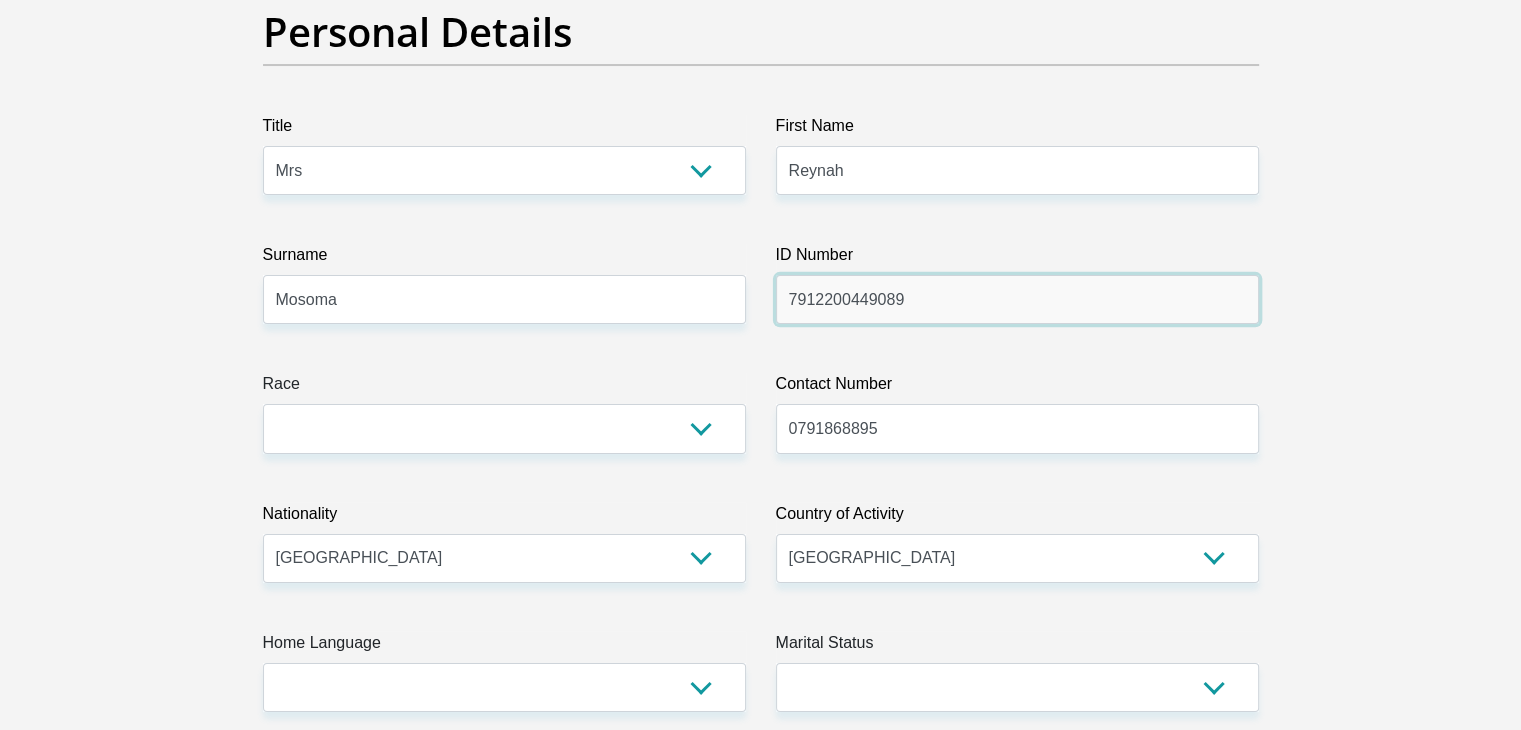 type on "7912200449089" 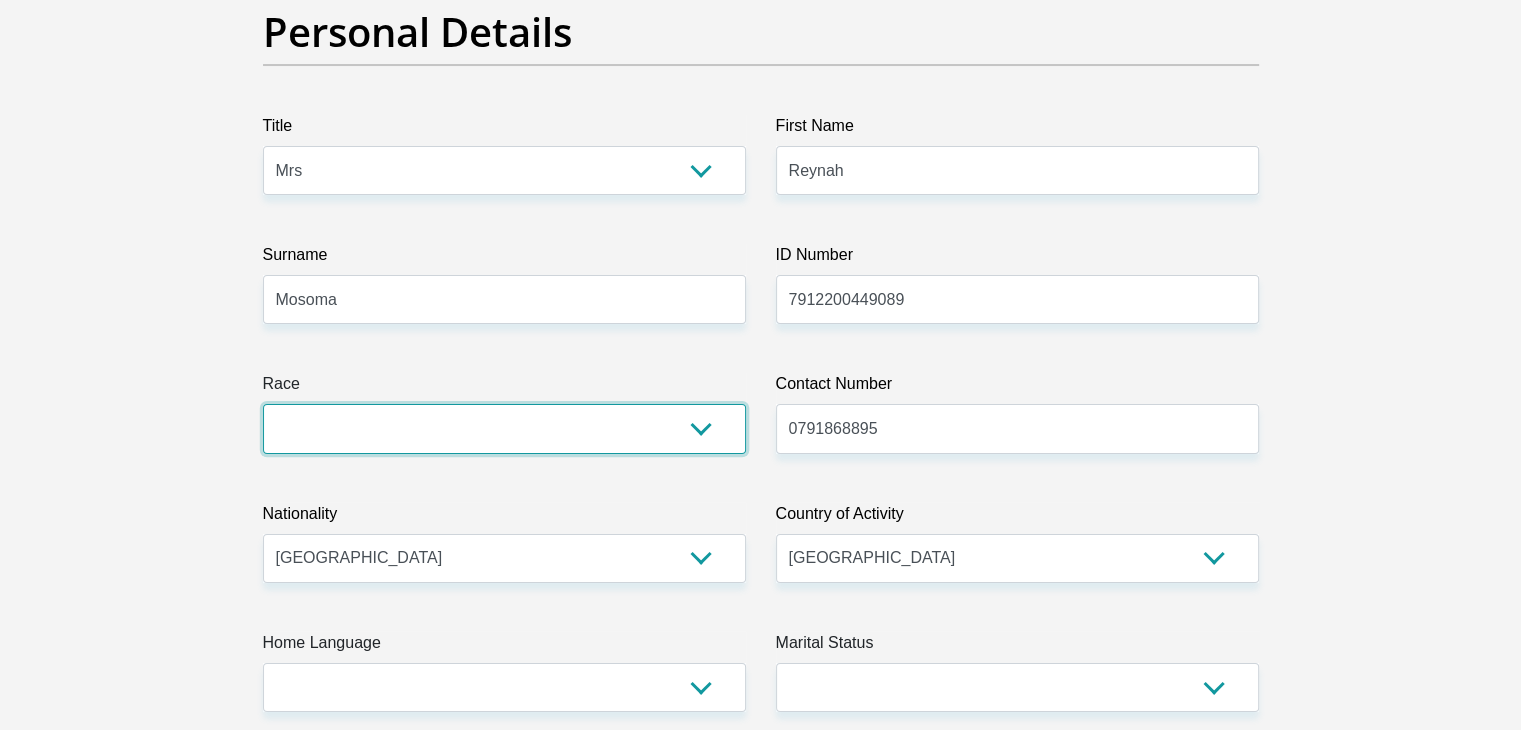 click on "Black
Coloured
Indian
White
Other" at bounding box center [504, 428] 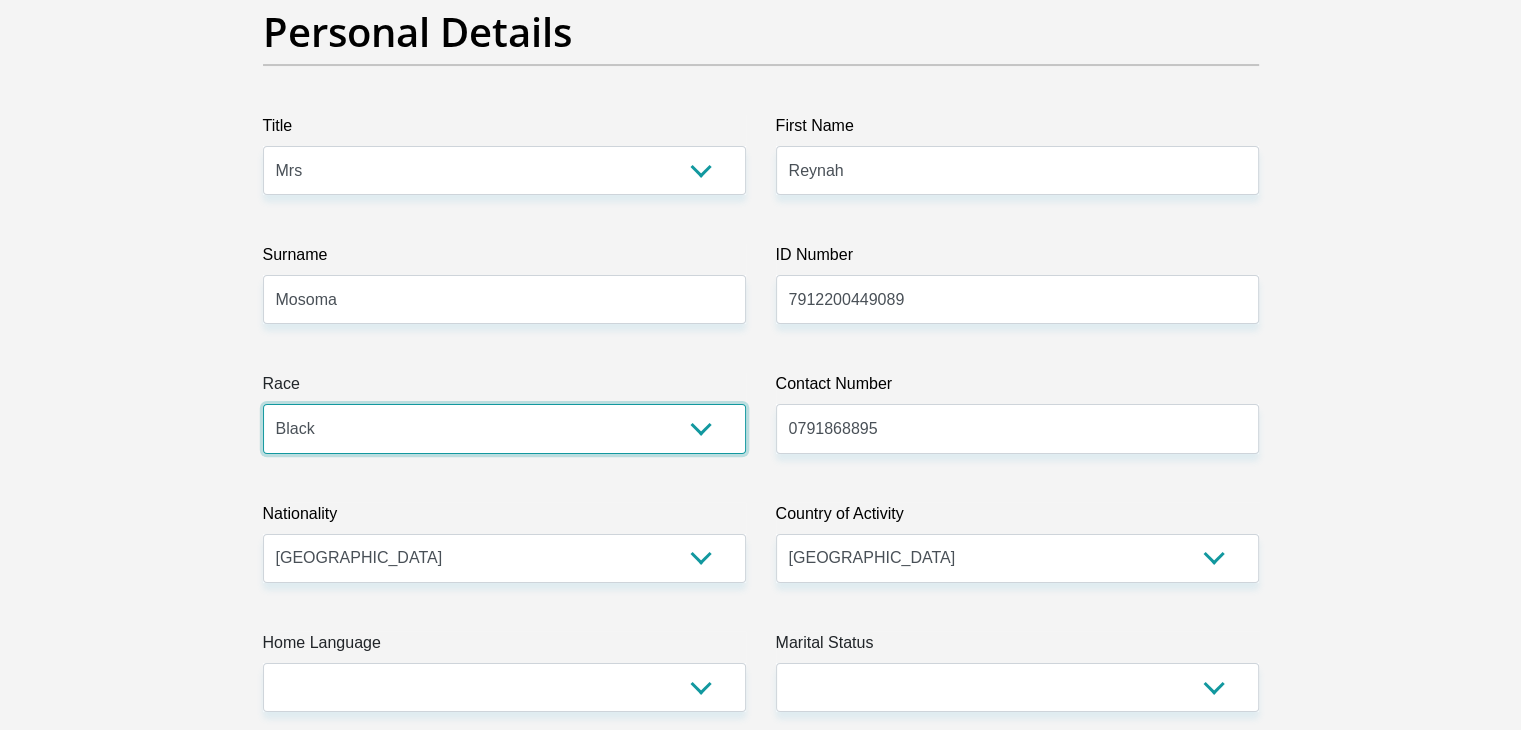click on "Black
Coloured
Indian
White
Other" at bounding box center (504, 428) 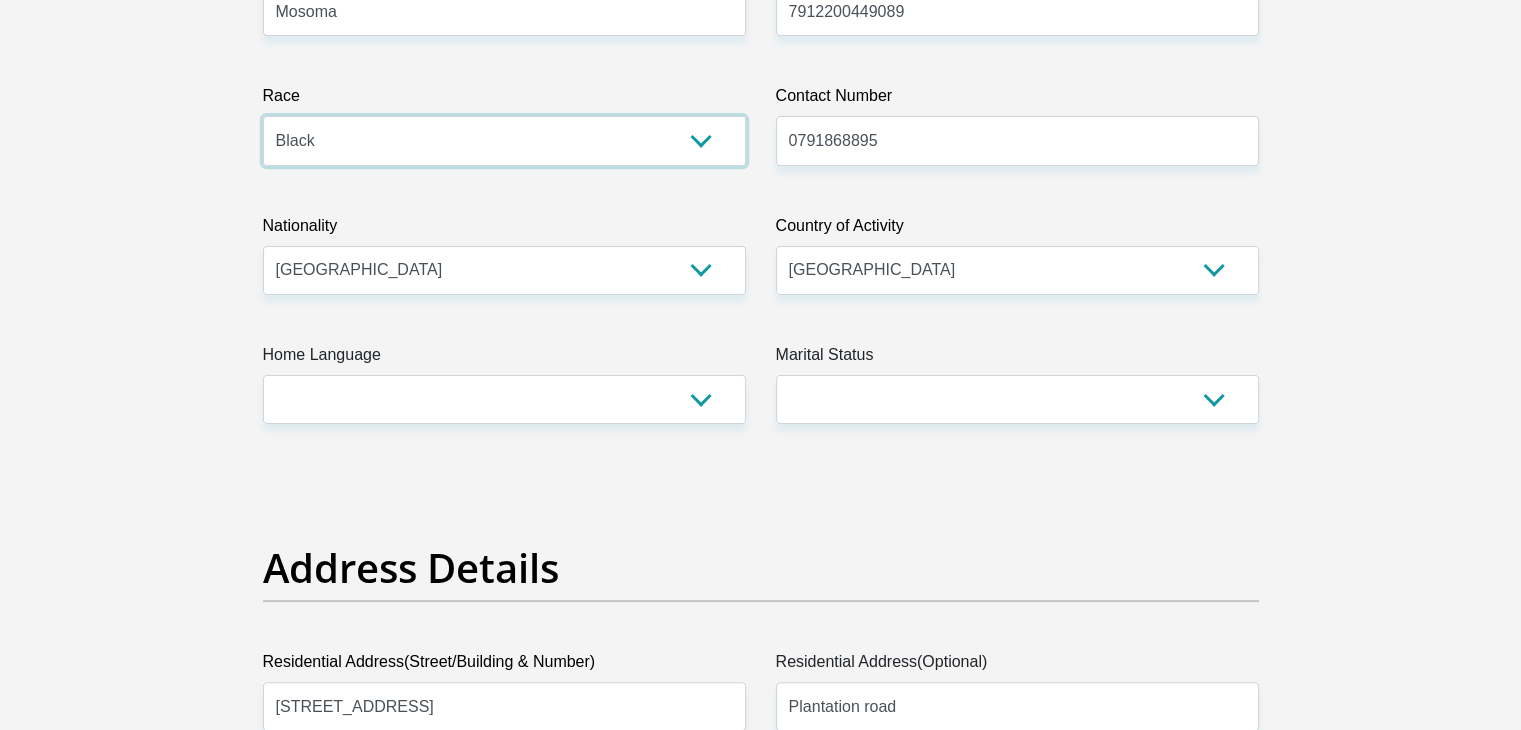 scroll, scrollTop: 500, scrollLeft: 0, axis: vertical 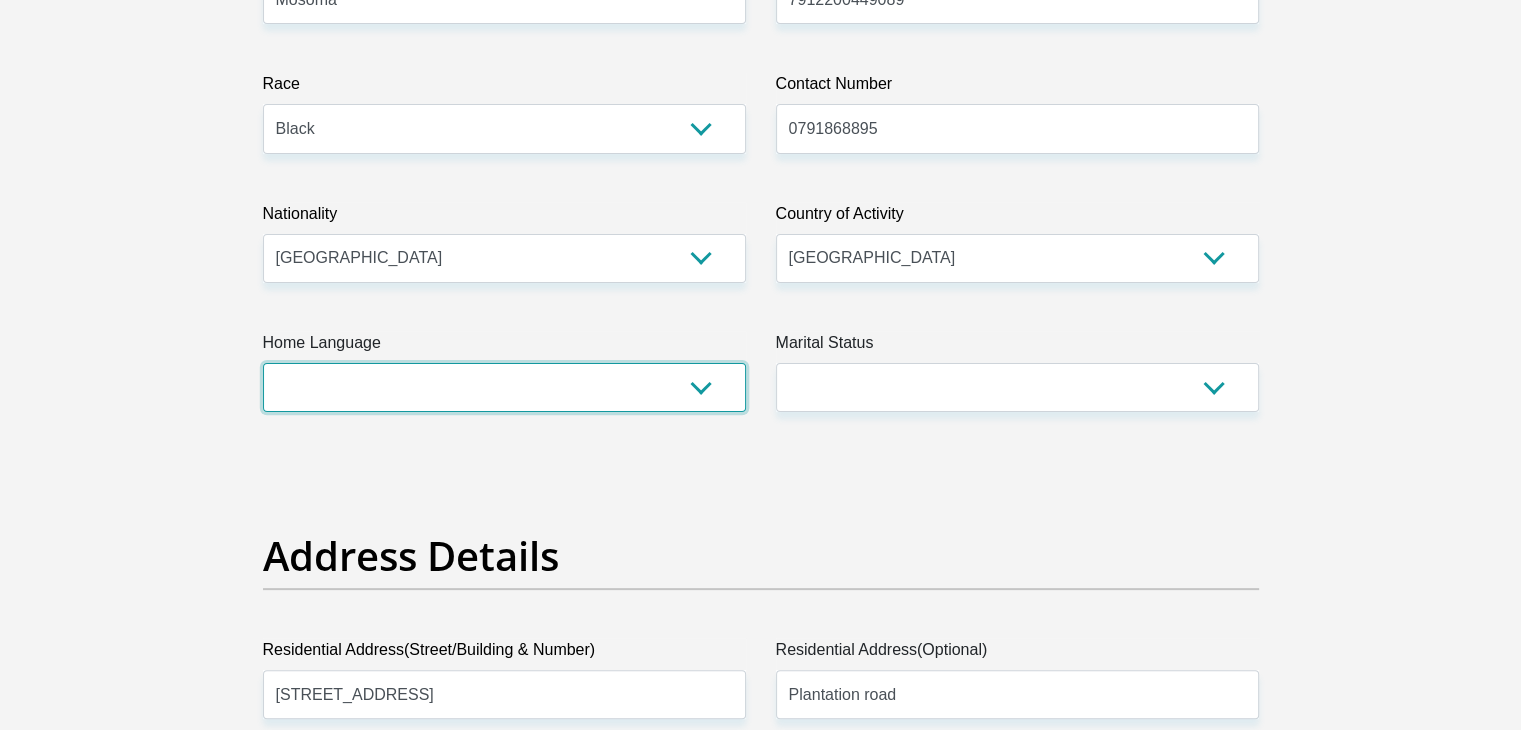 click on "Afrikaans
English
Sepedi
South Ndebele
Southern Sotho
Swati
Tsonga
Tswana
Venda
Xhosa
Zulu
Other" at bounding box center (504, 387) 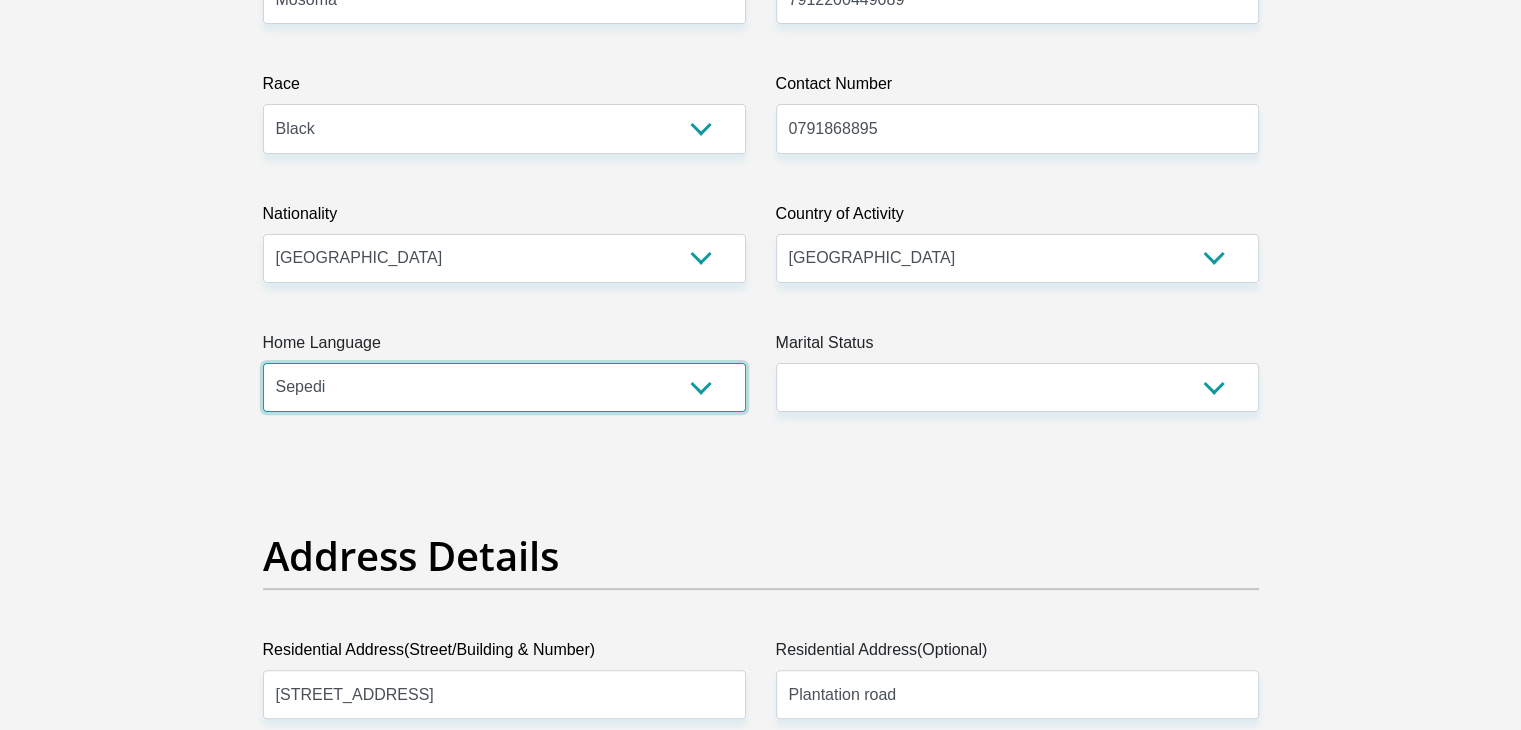 click on "Afrikaans
English
Sepedi
South Ndebele
Southern Sotho
Swati
Tsonga
Tswana
Venda
Xhosa
Zulu
Other" at bounding box center [504, 387] 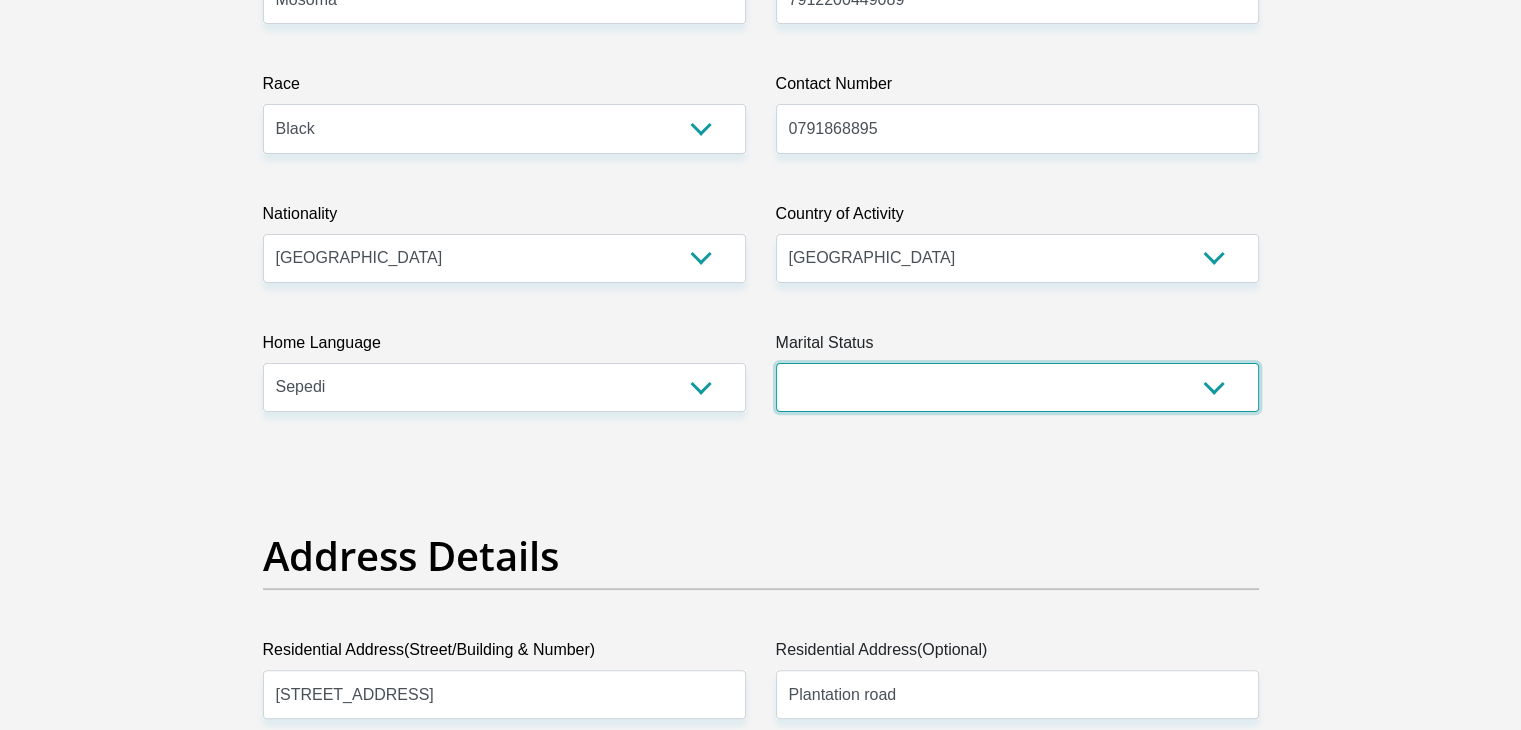 click on "Married ANC
Single
Divorced
Widowed
Married COP or Customary Law" at bounding box center [1017, 387] 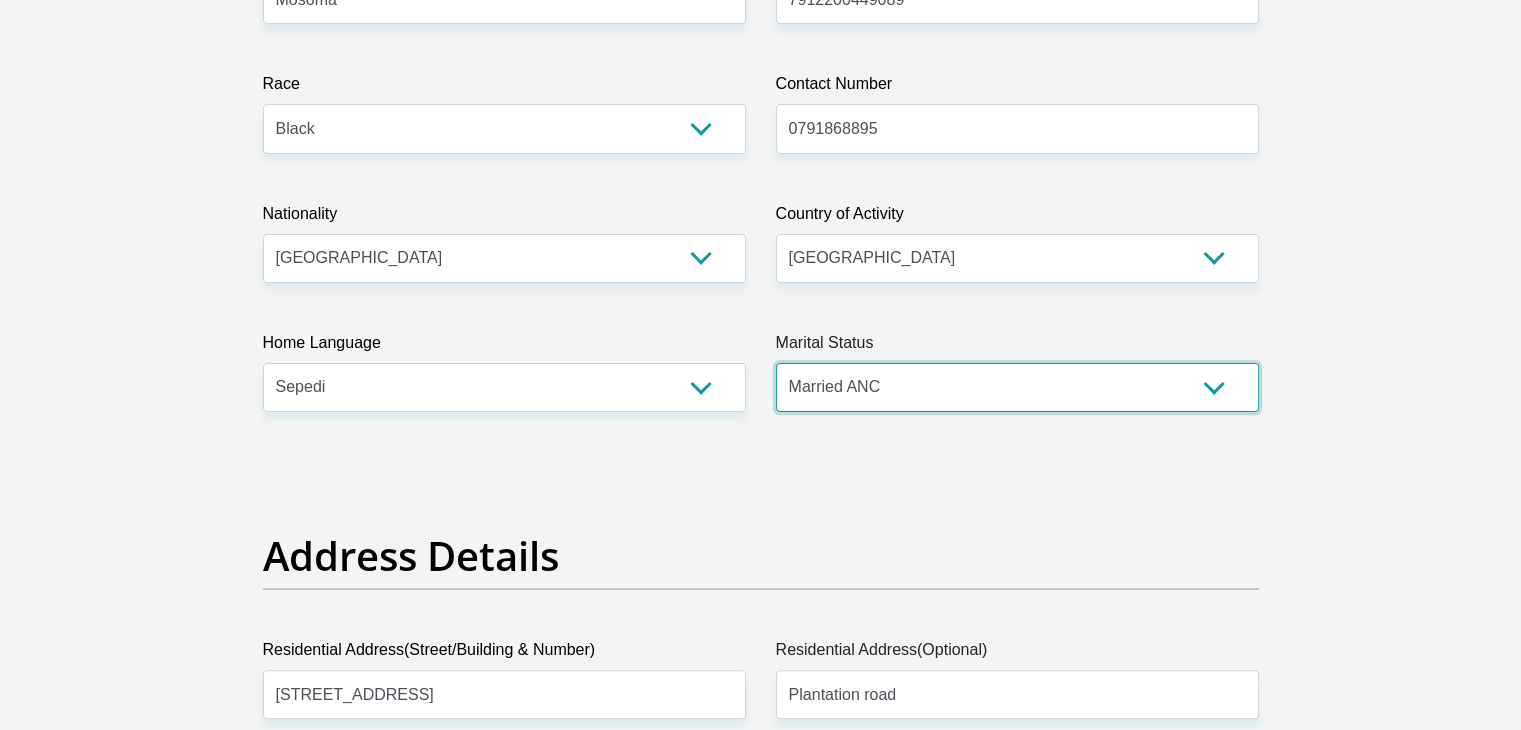 click on "Married ANC
Single
Divorced
Widowed
Married COP or Customary Law" at bounding box center [1017, 387] 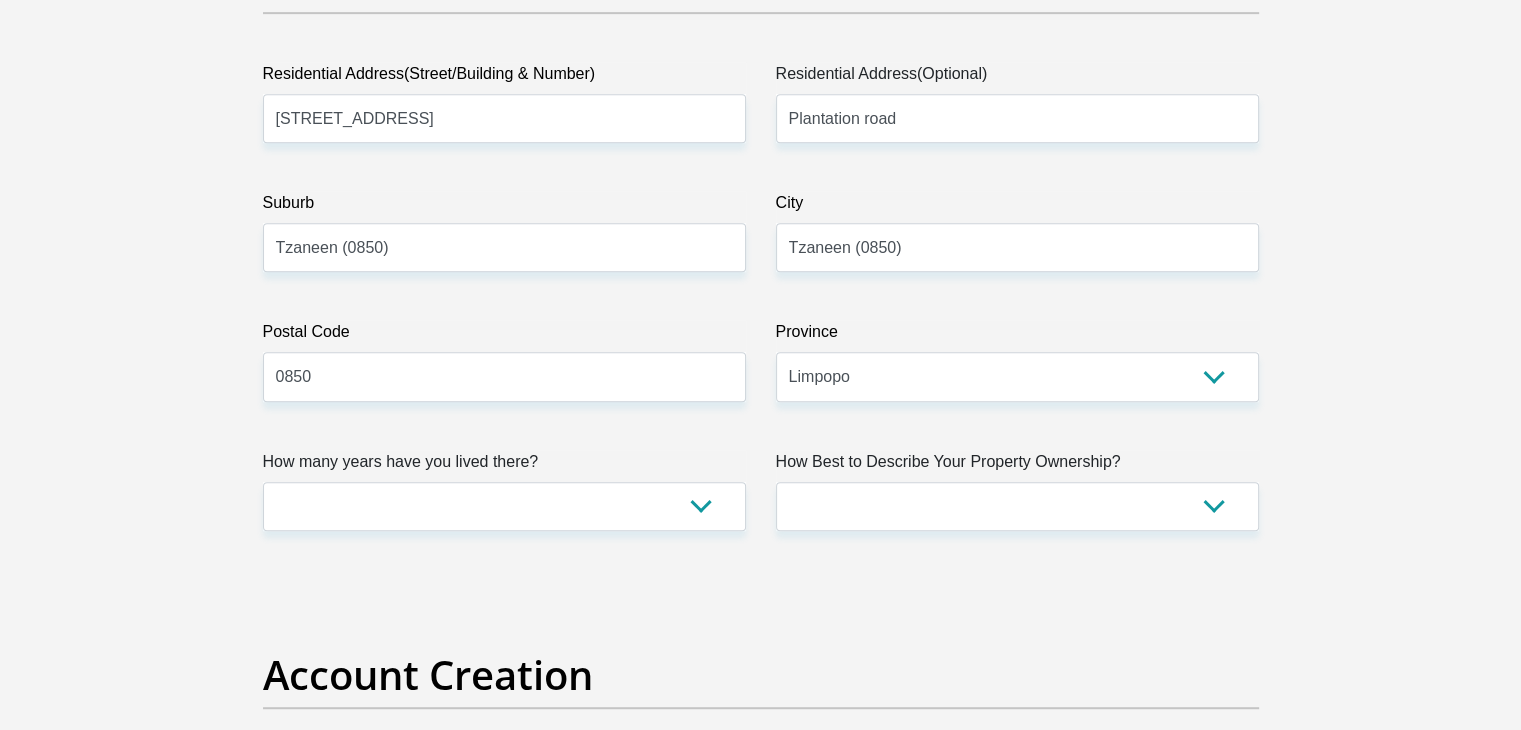 scroll, scrollTop: 1100, scrollLeft: 0, axis: vertical 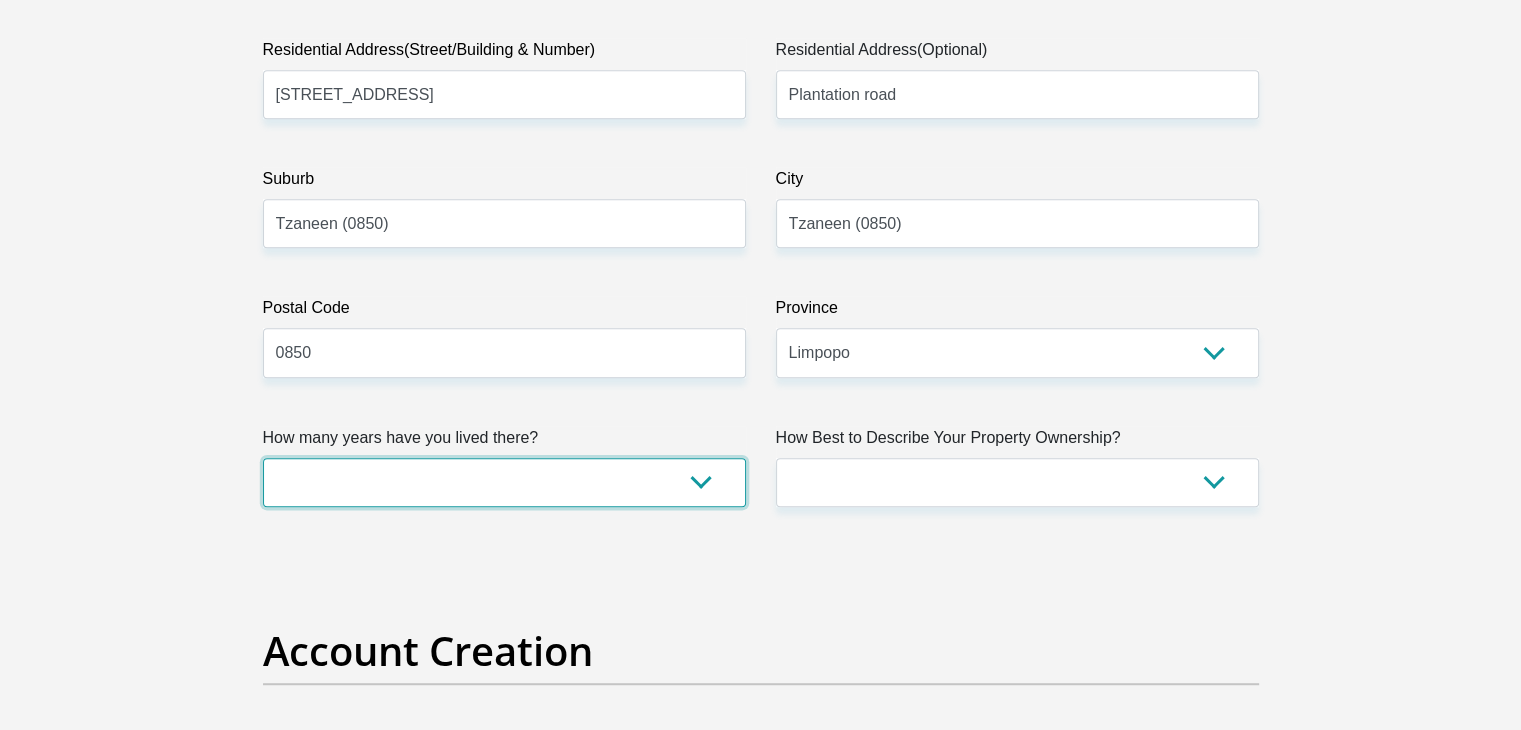 click on "less than 1 year
1-3 years
3-5 years
5+ years" at bounding box center (504, 482) 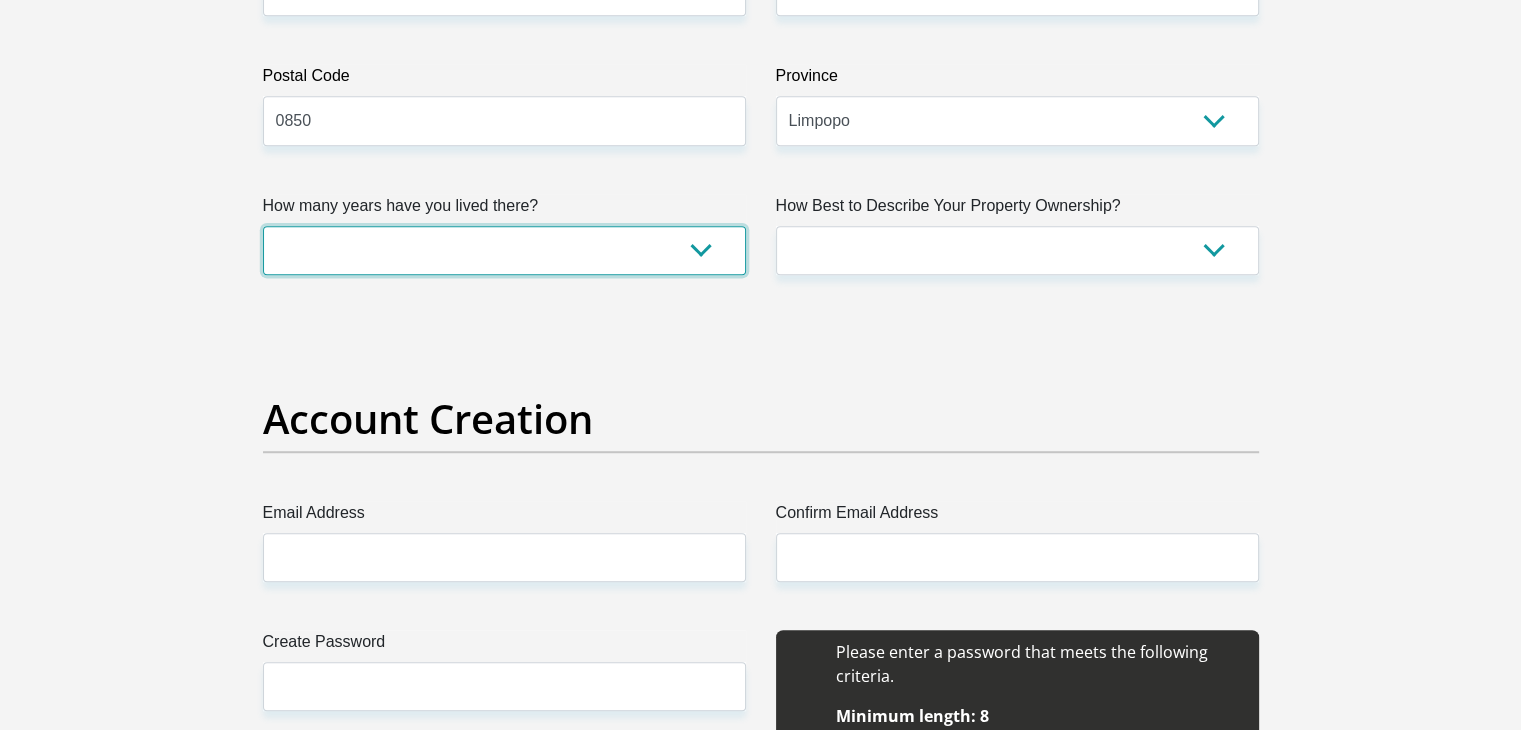 scroll, scrollTop: 1400, scrollLeft: 0, axis: vertical 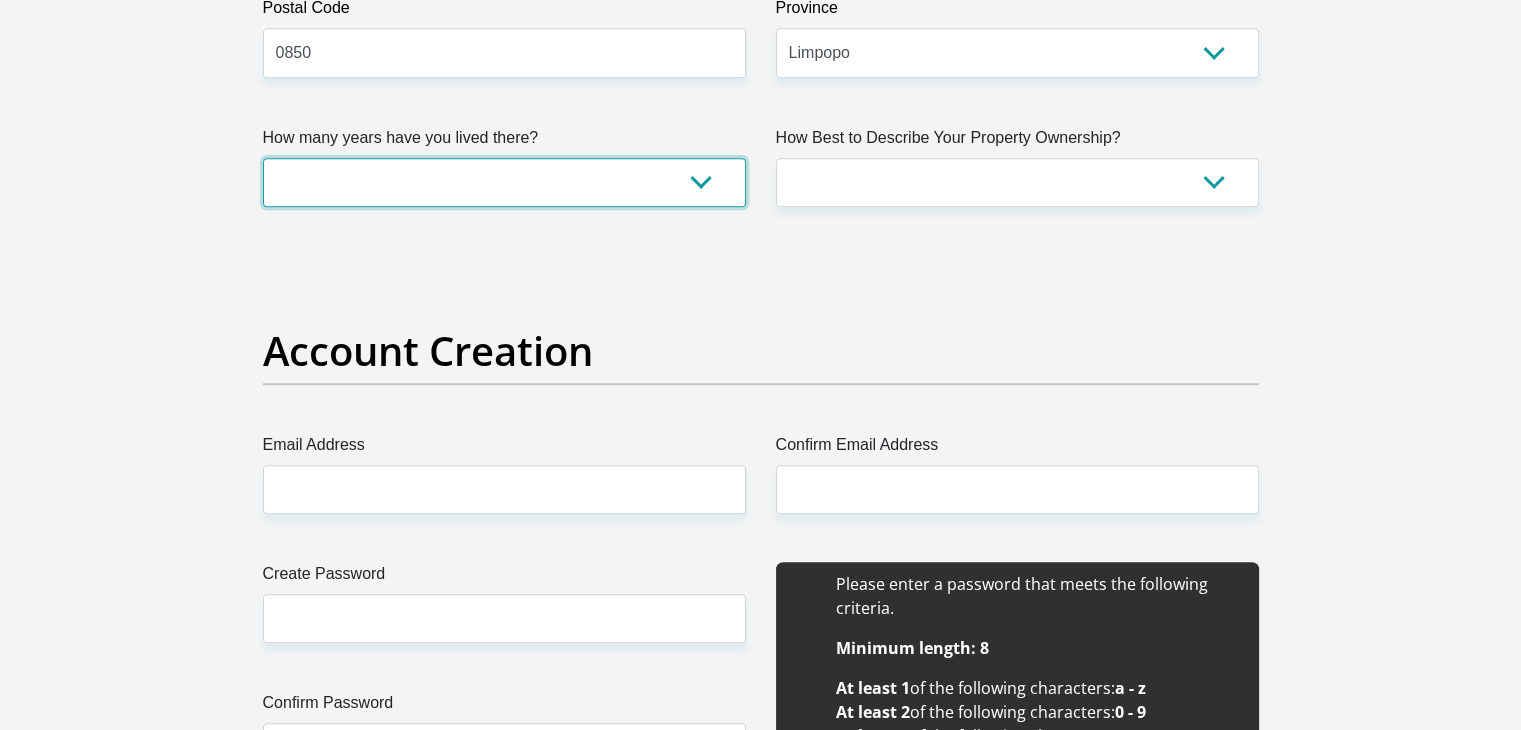 click on "less than 1 year
1-3 years
3-5 years
5+ years" at bounding box center (504, 182) 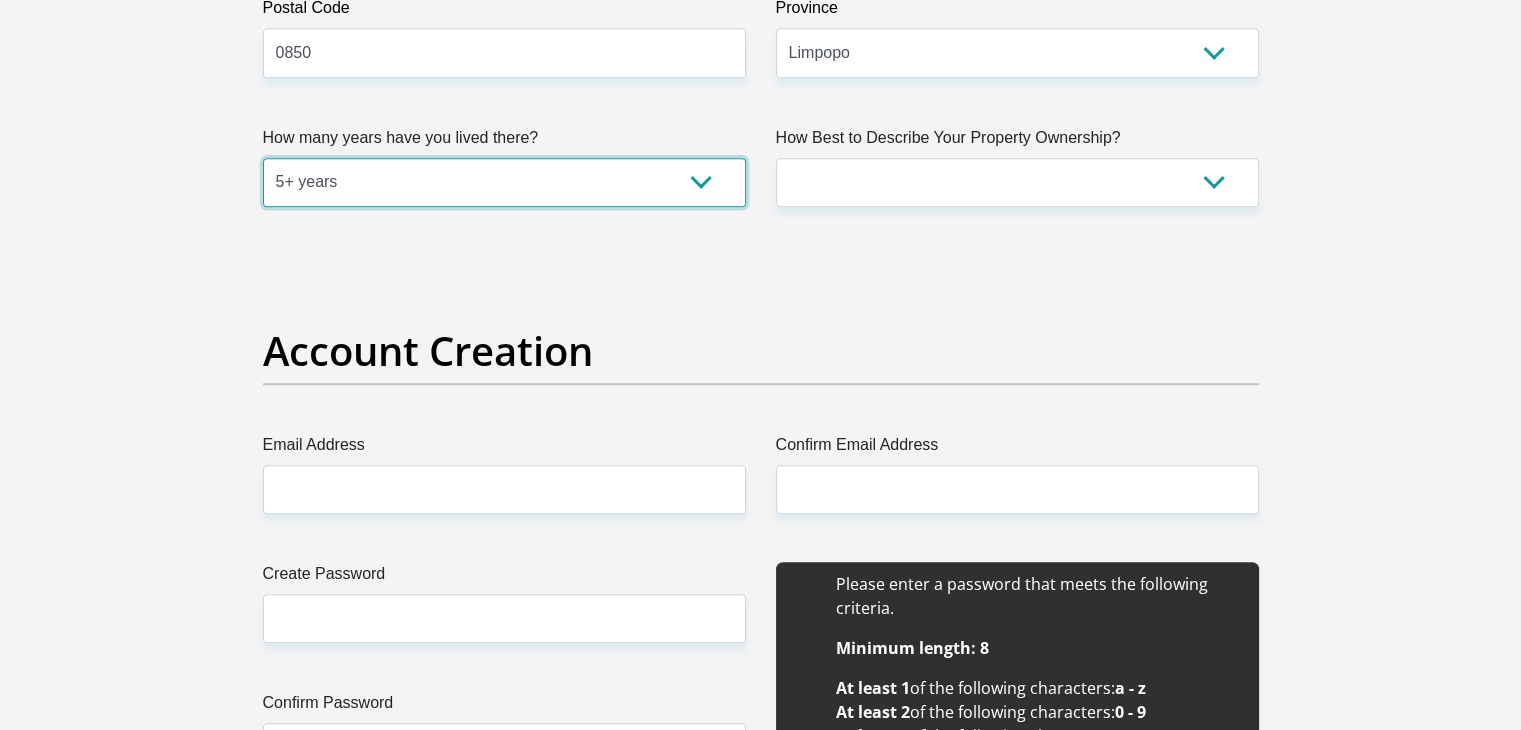 click on "less than 1 year
1-3 years
3-5 years
5+ years" at bounding box center [504, 182] 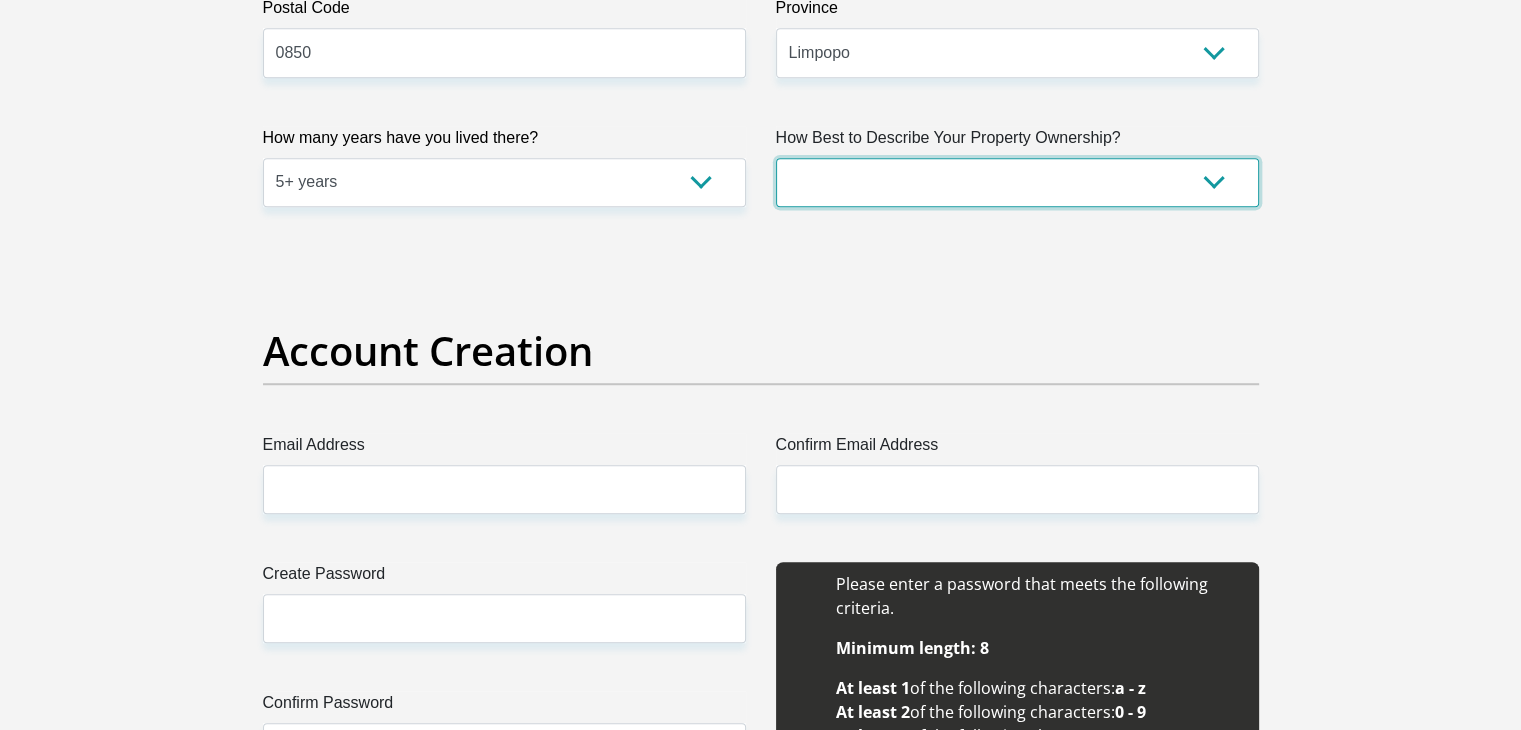 click on "Owned
Rented
Family Owned
Company Dwelling" at bounding box center (1017, 182) 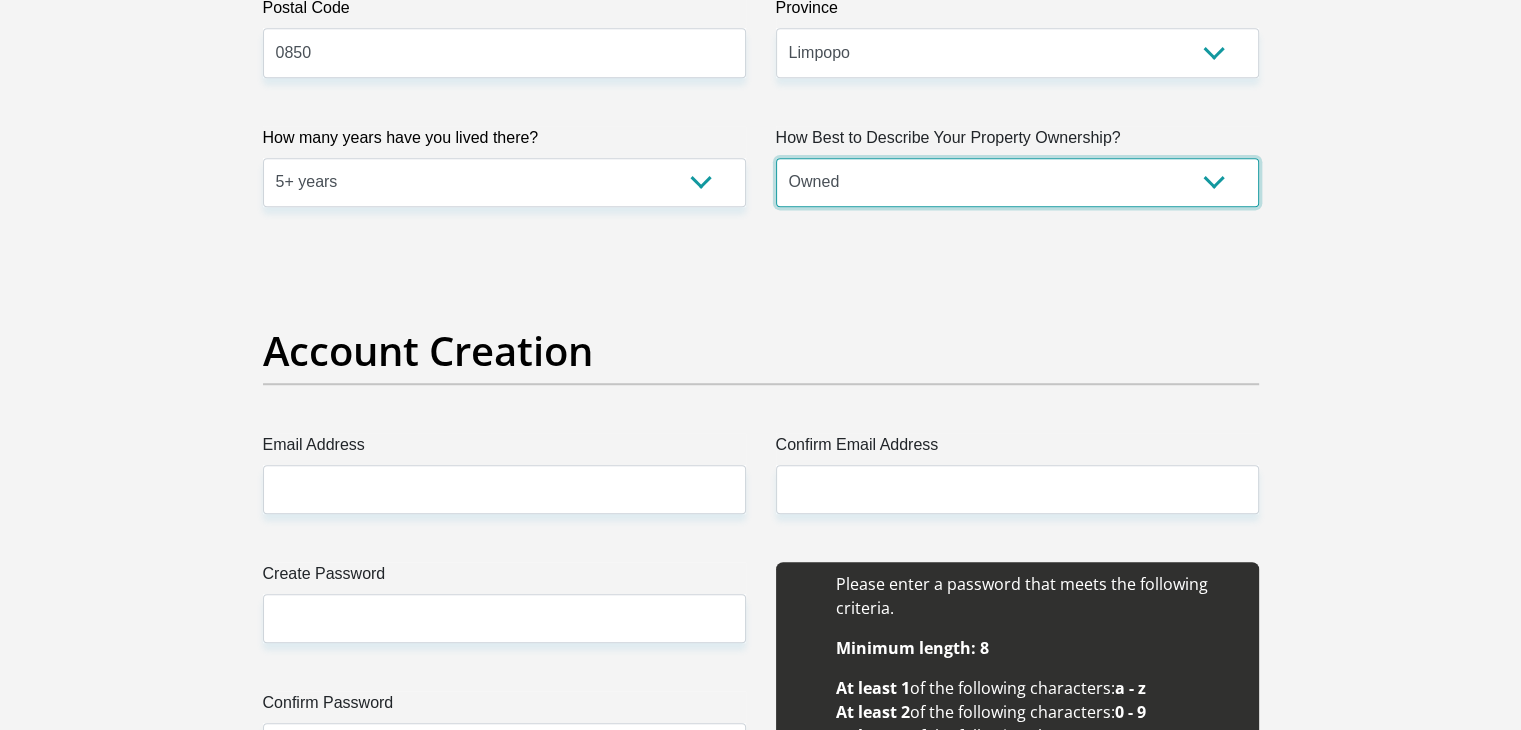 click on "Owned
Rented
Family Owned
Company Dwelling" at bounding box center (1017, 182) 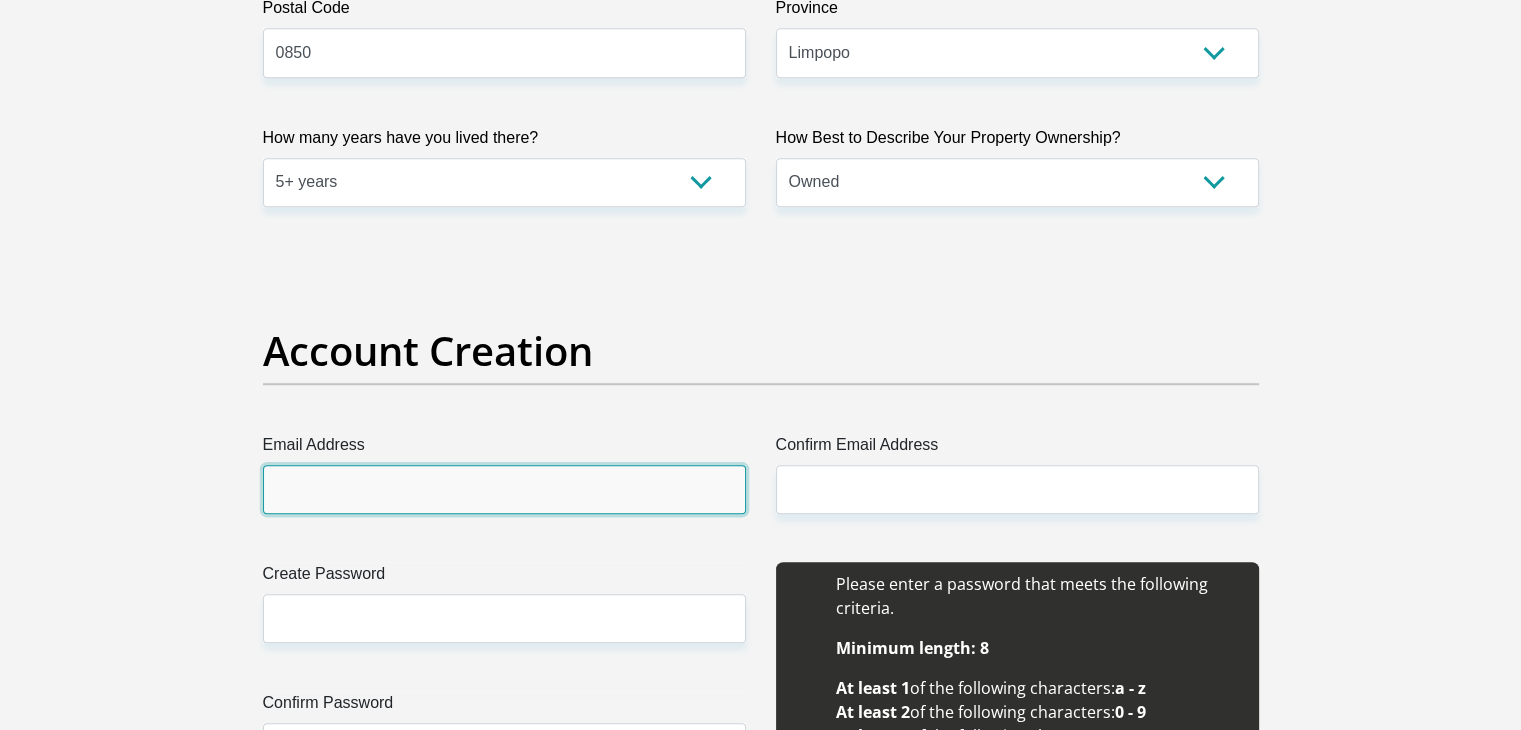 click on "Email Address" at bounding box center (504, 489) 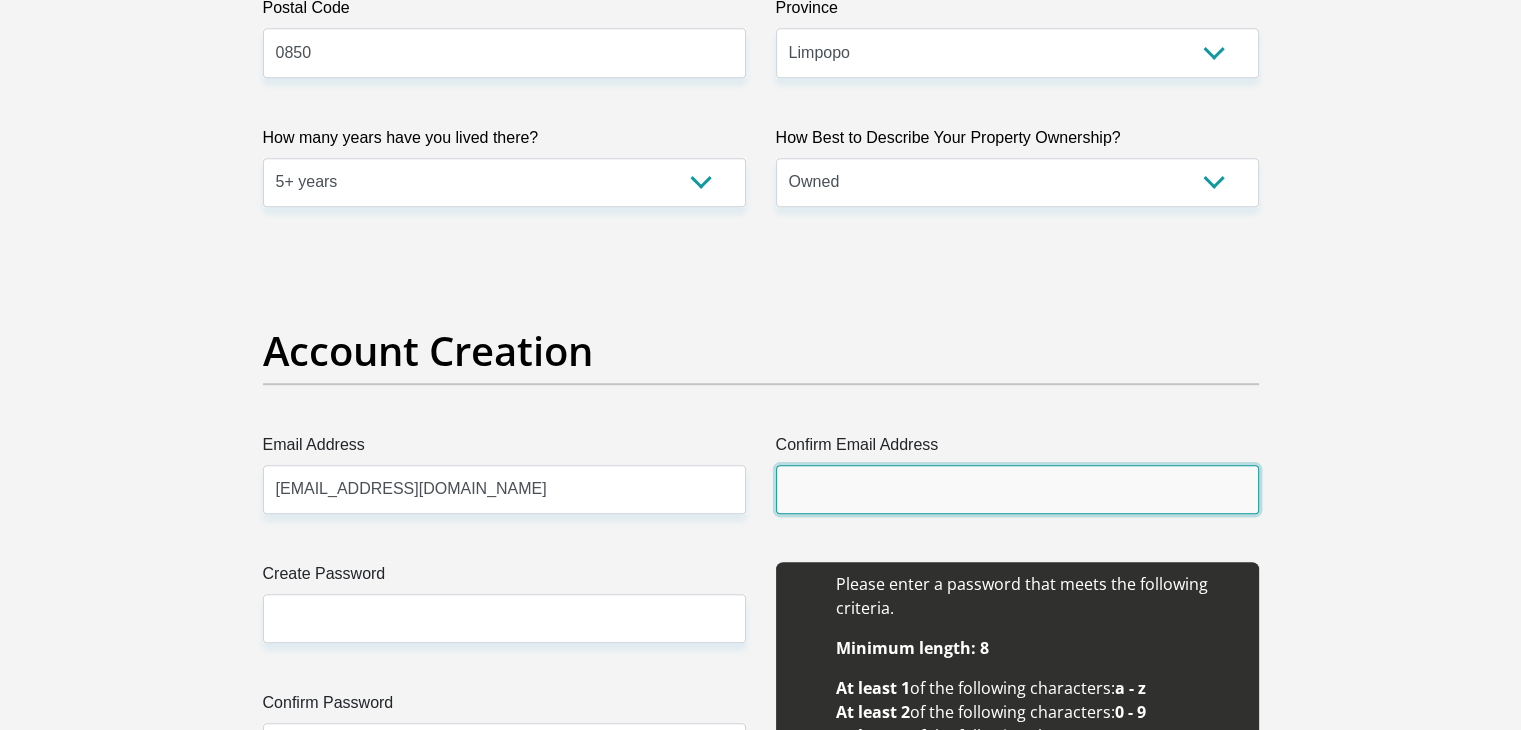 type on "[EMAIL_ADDRESS][DOMAIN_NAME]" 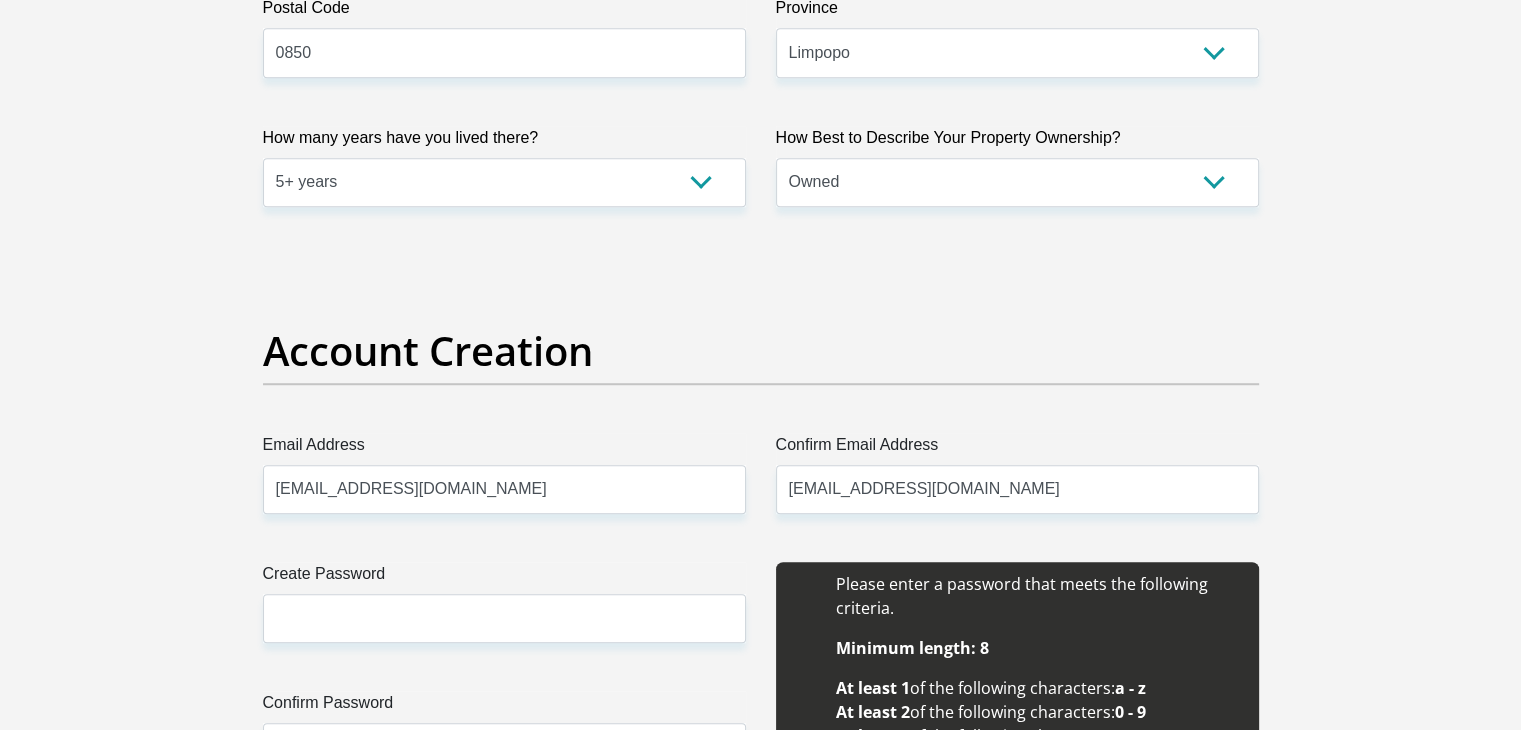 type on "0850" 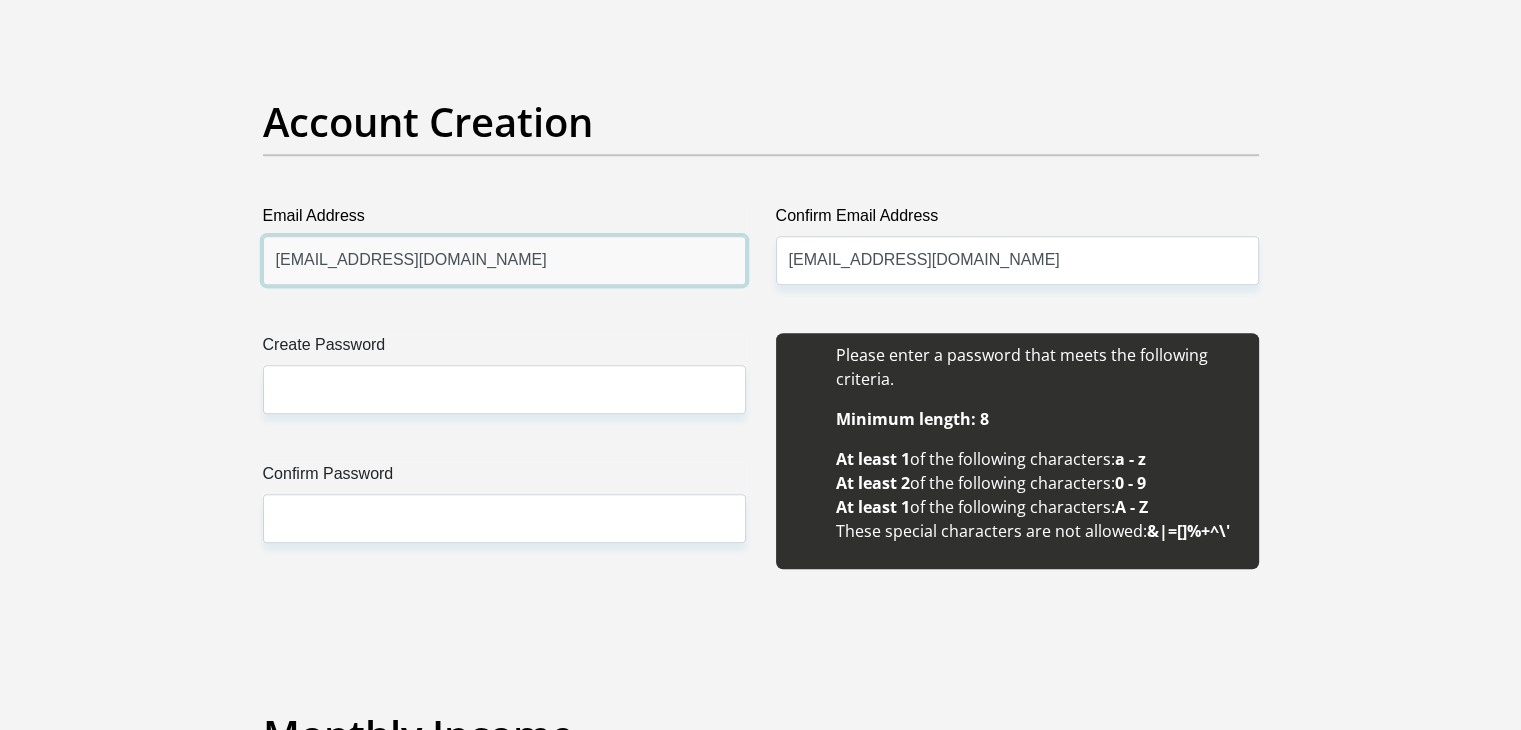 scroll, scrollTop: 1700, scrollLeft: 0, axis: vertical 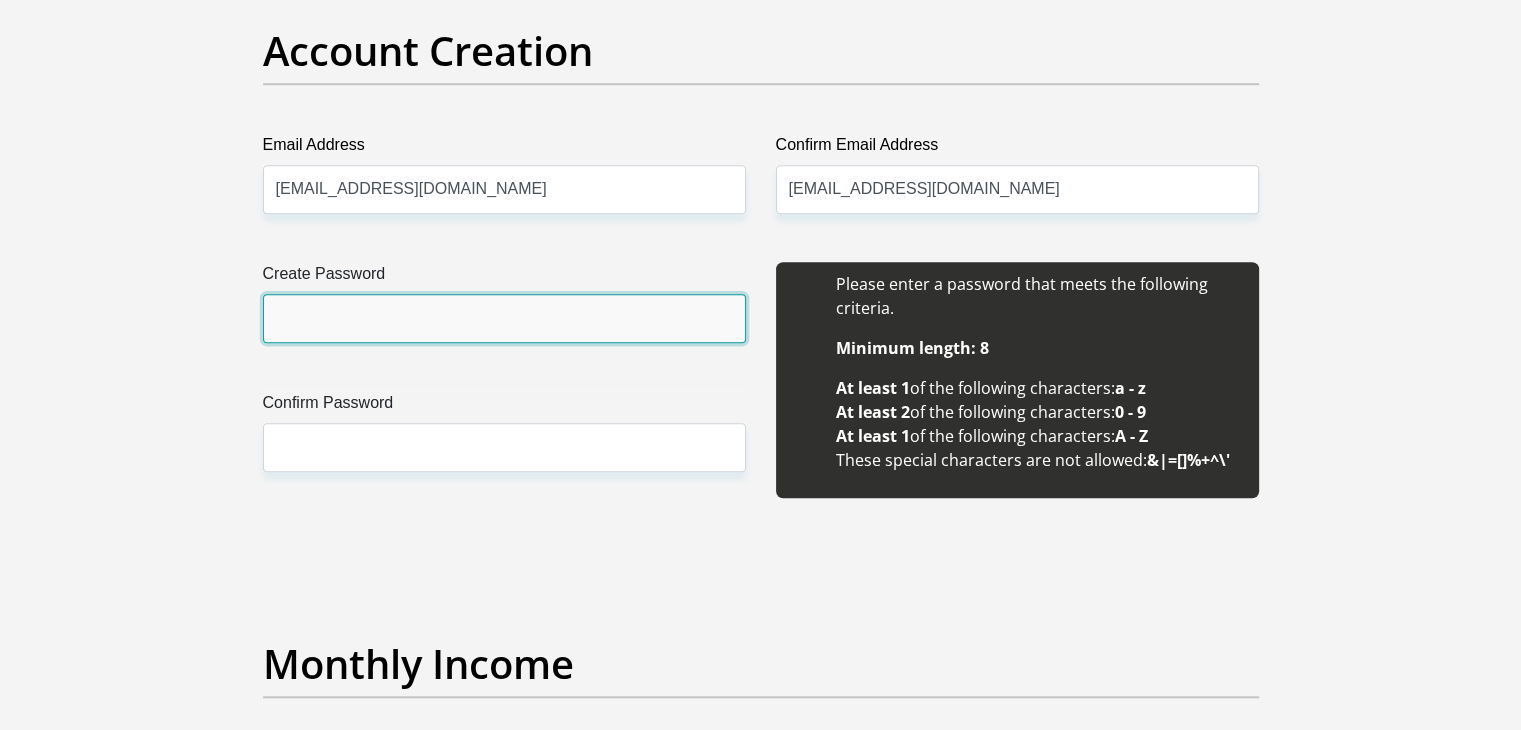 click on "Create Password" at bounding box center [504, 318] 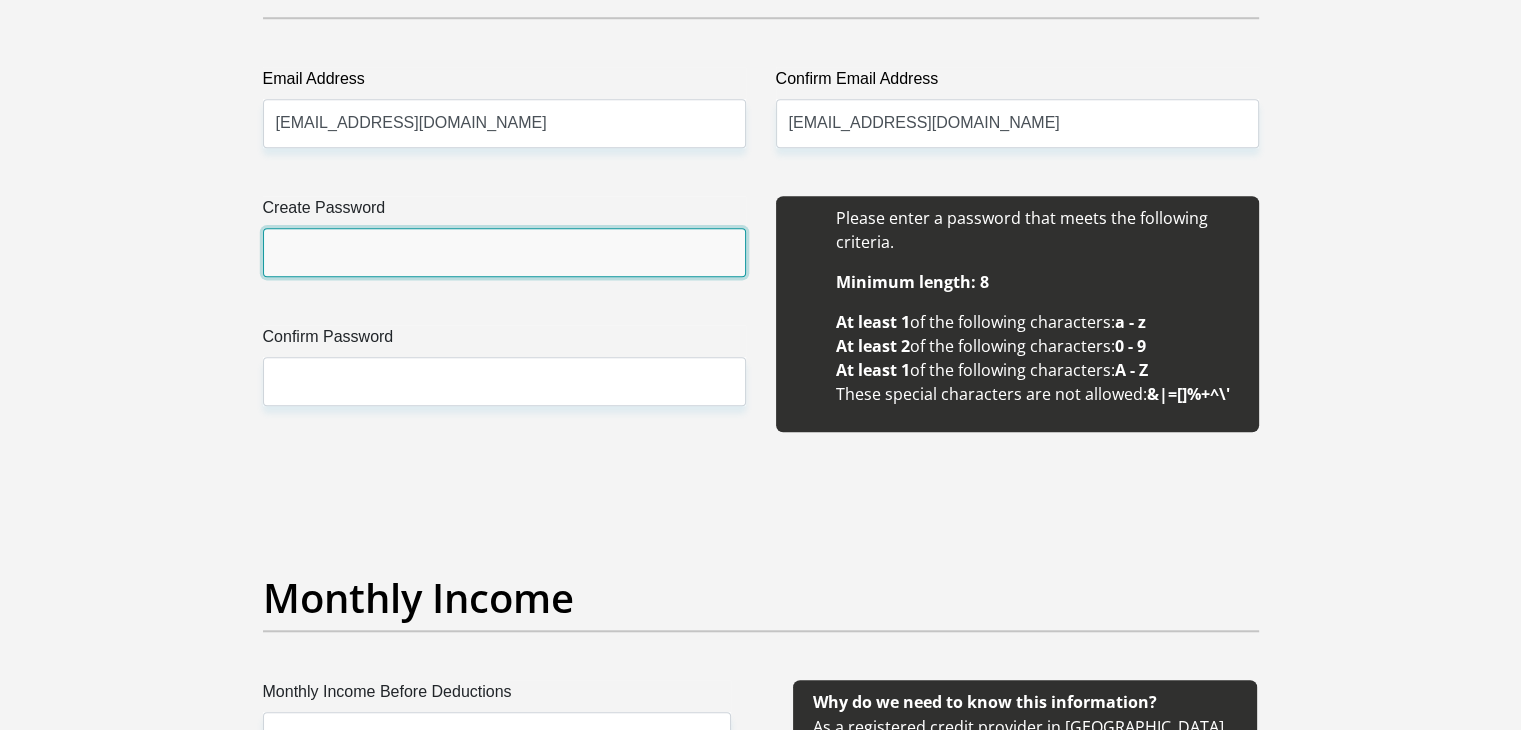 scroll, scrollTop: 1800, scrollLeft: 0, axis: vertical 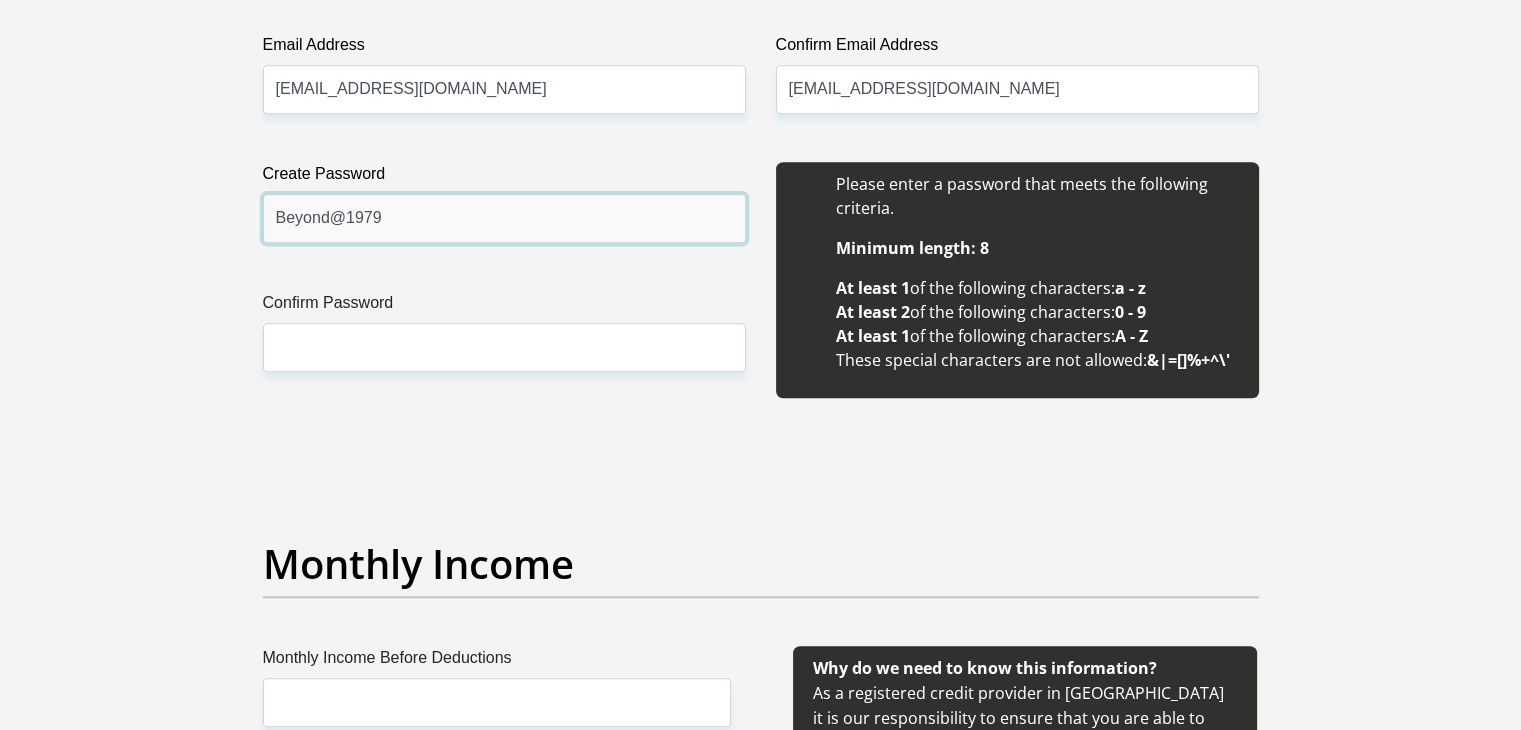 type on "Beyond@1979" 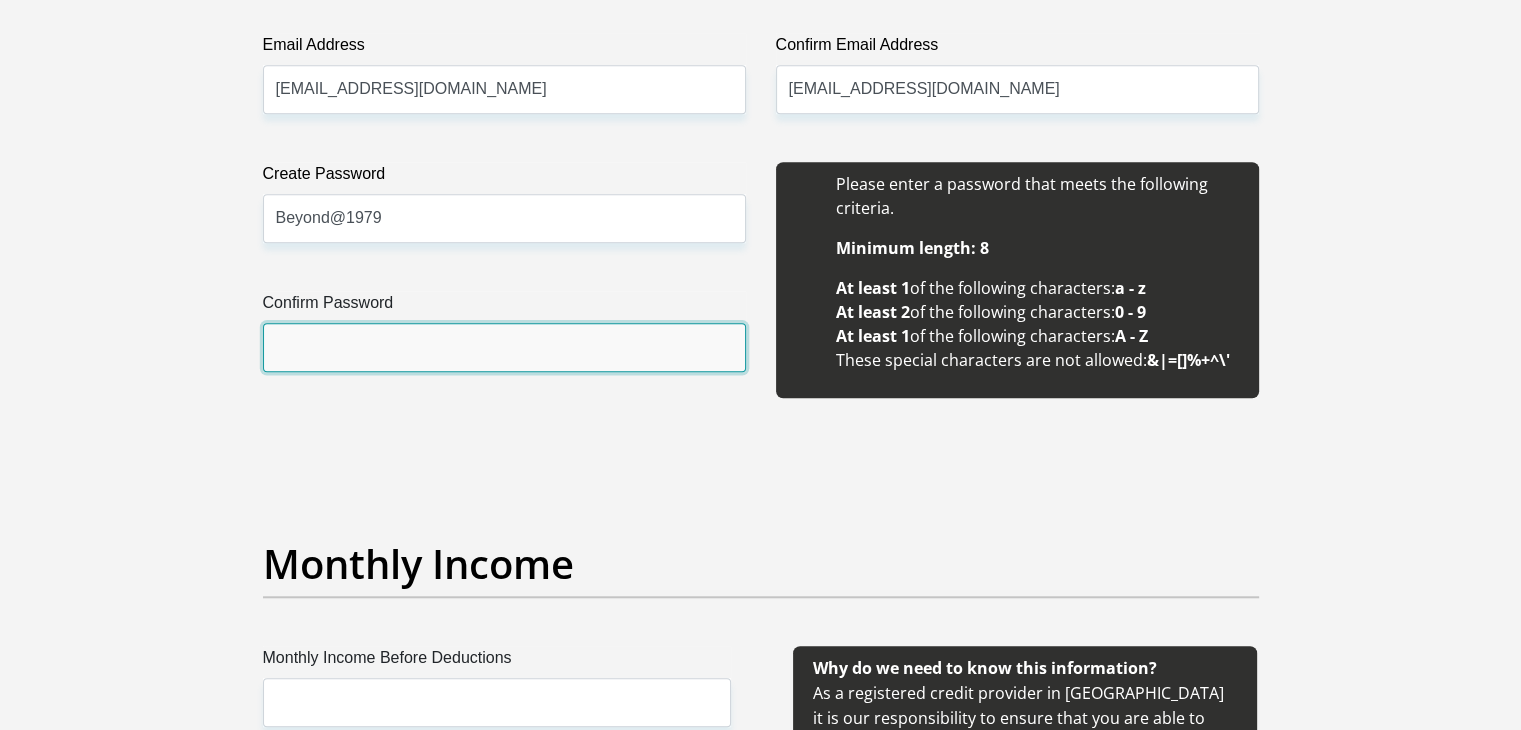 click on "Confirm Password" at bounding box center [504, 347] 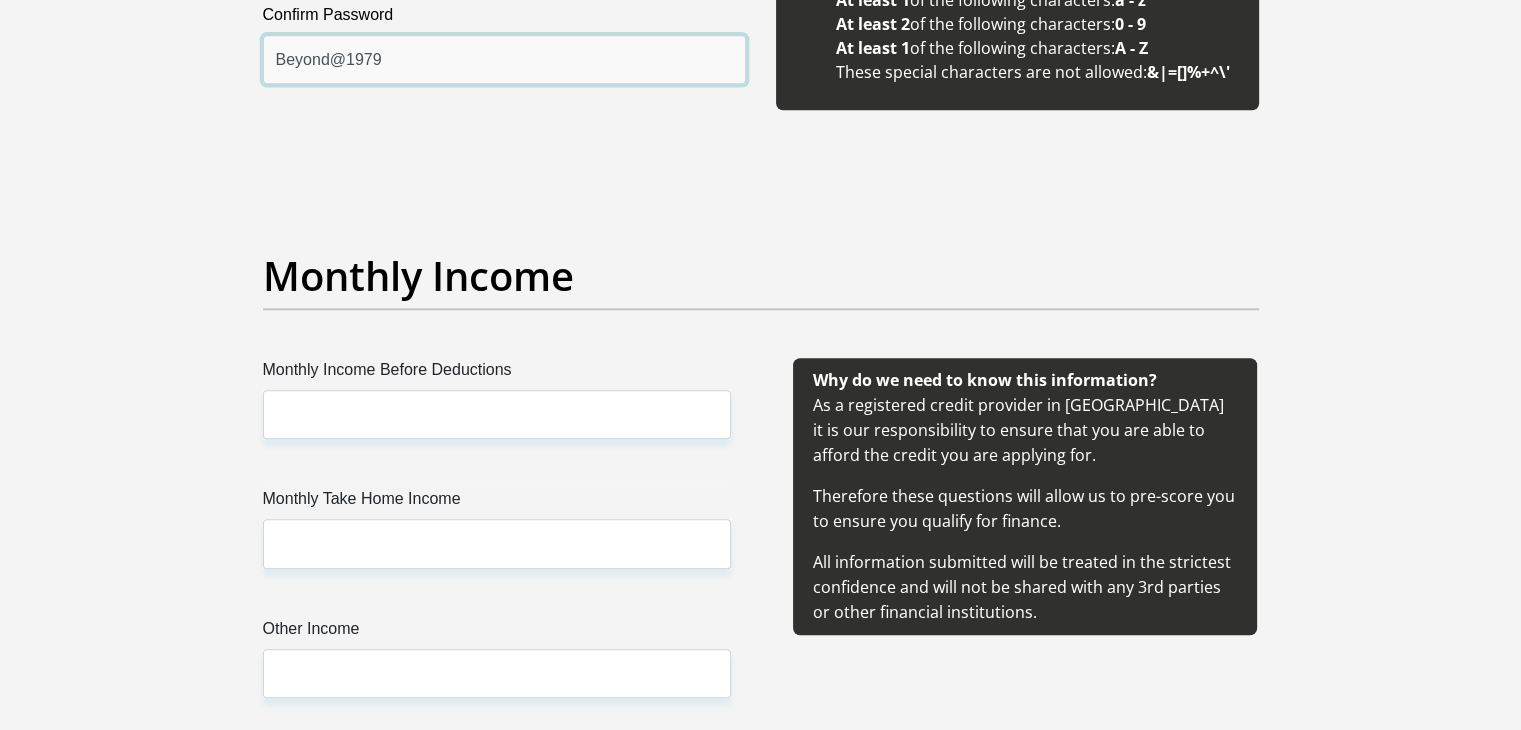 scroll, scrollTop: 2100, scrollLeft: 0, axis: vertical 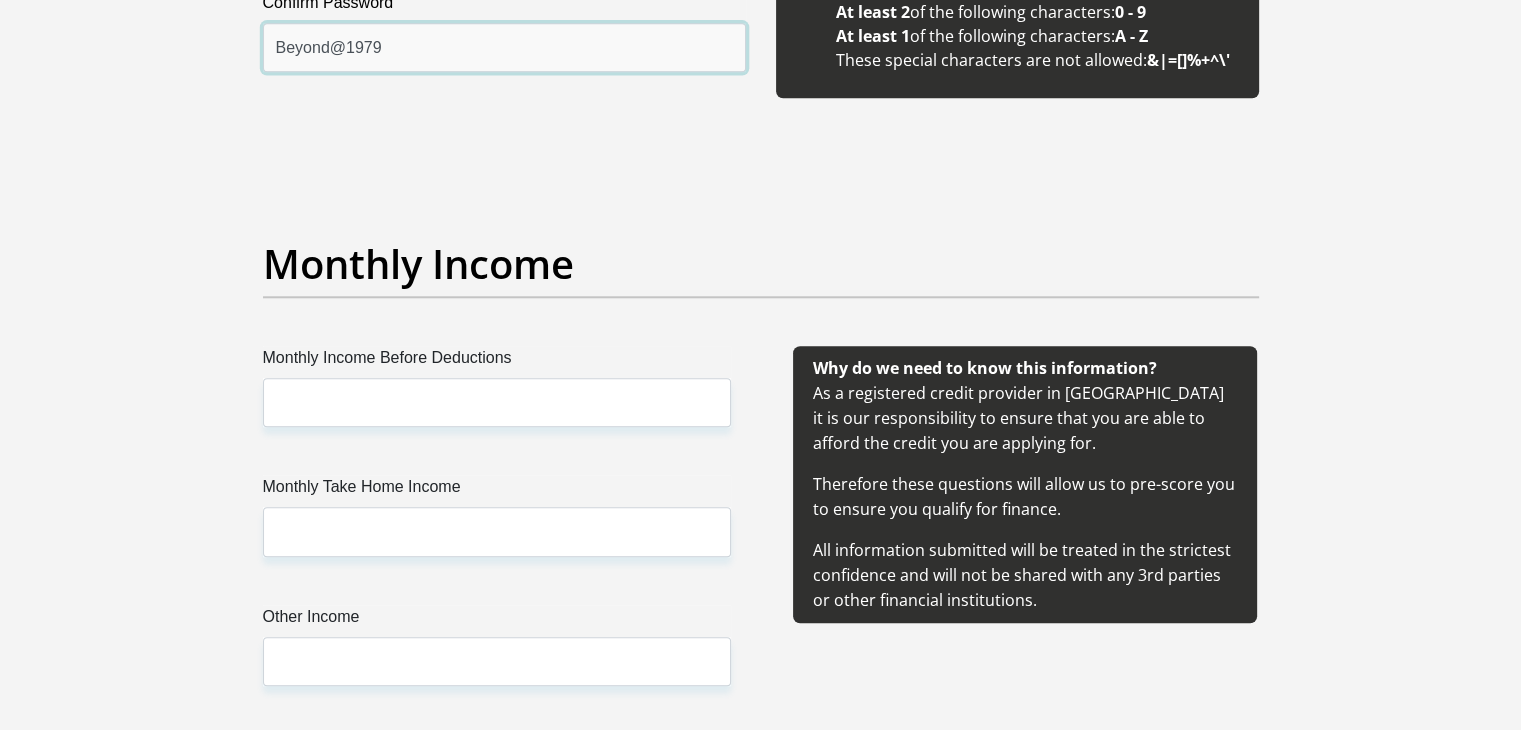 type on "Beyond@1979" 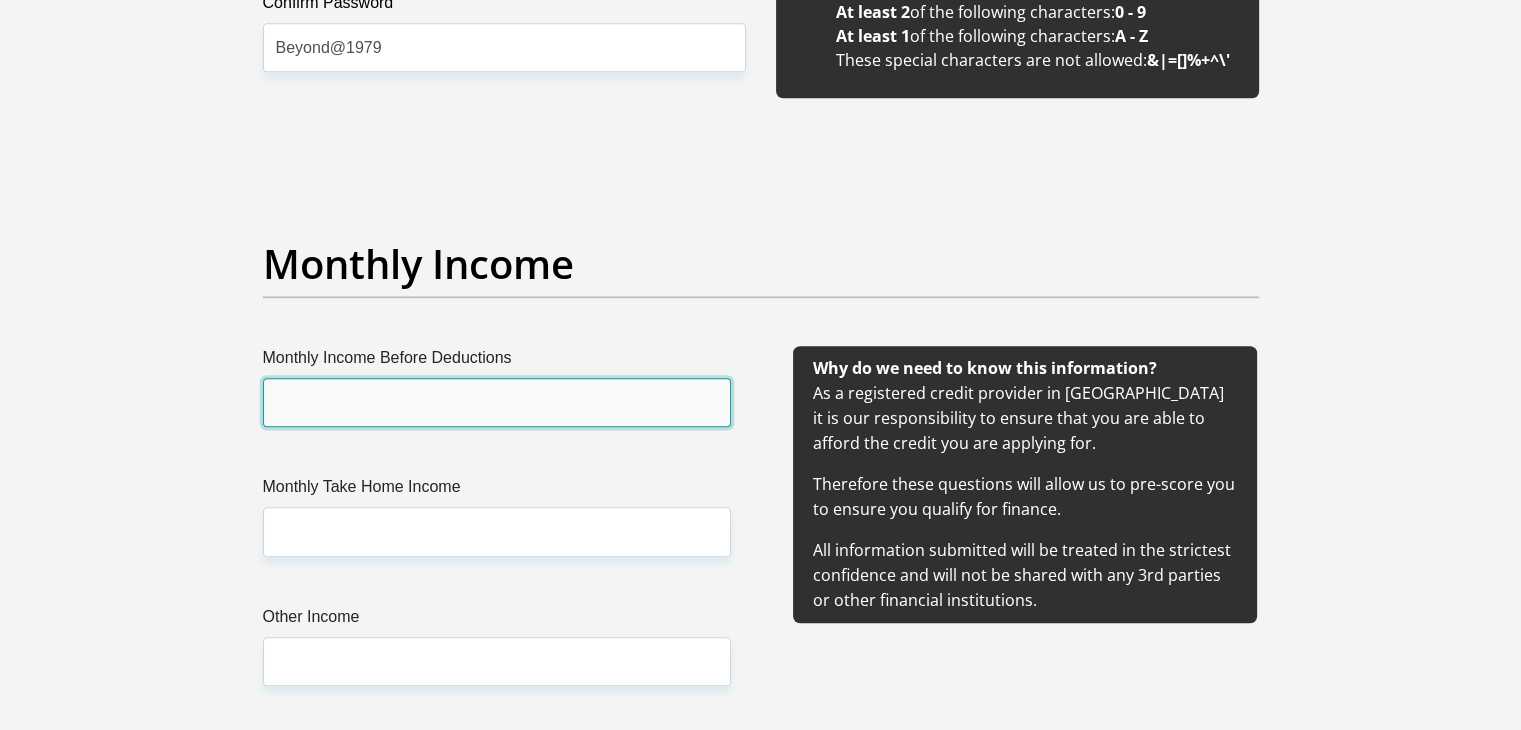 click on "Monthly Income Before Deductions" at bounding box center [497, 402] 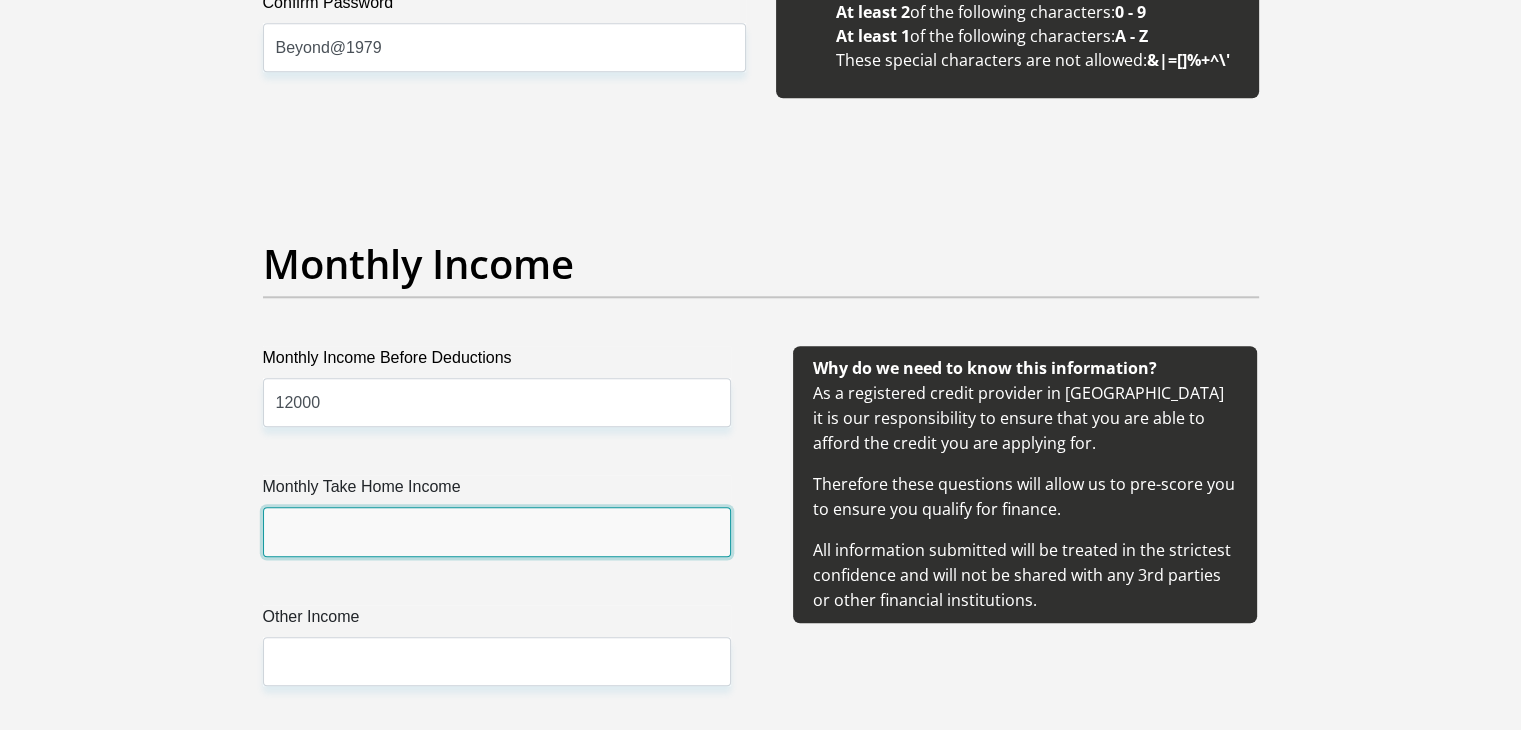 click on "Monthly Take Home Income" at bounding box center (497, 531) 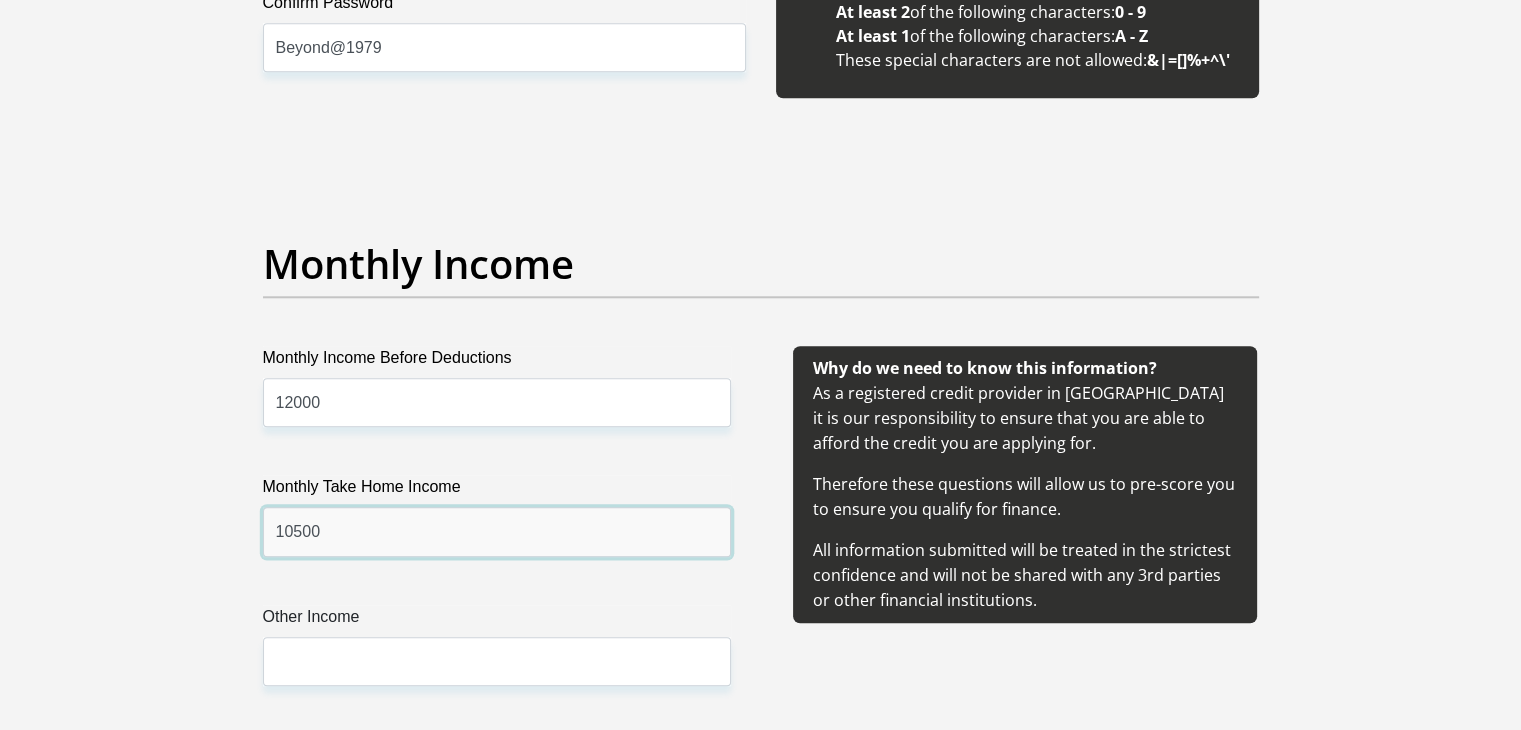 type on "10500" 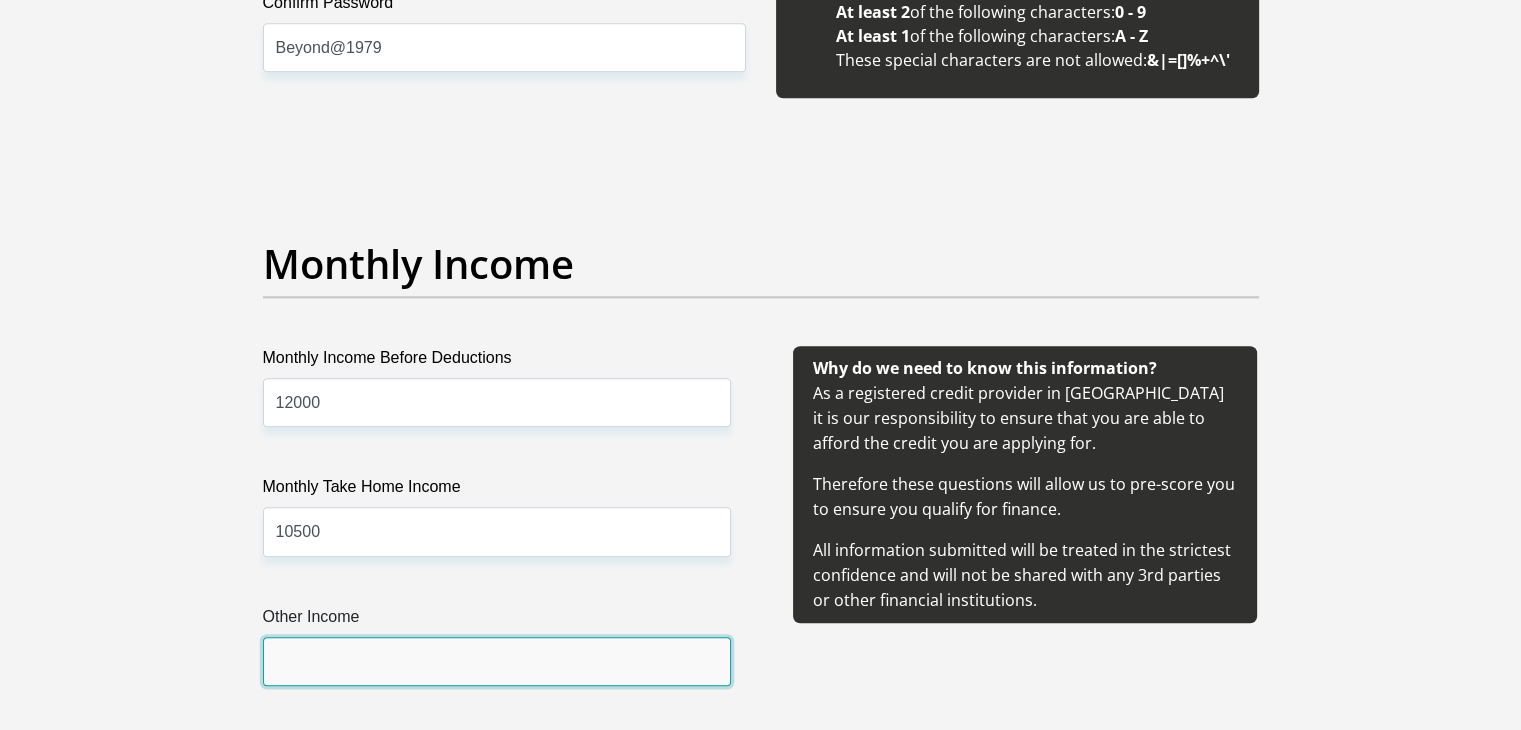 click on "Other Income" at bounding box center [497, 661] 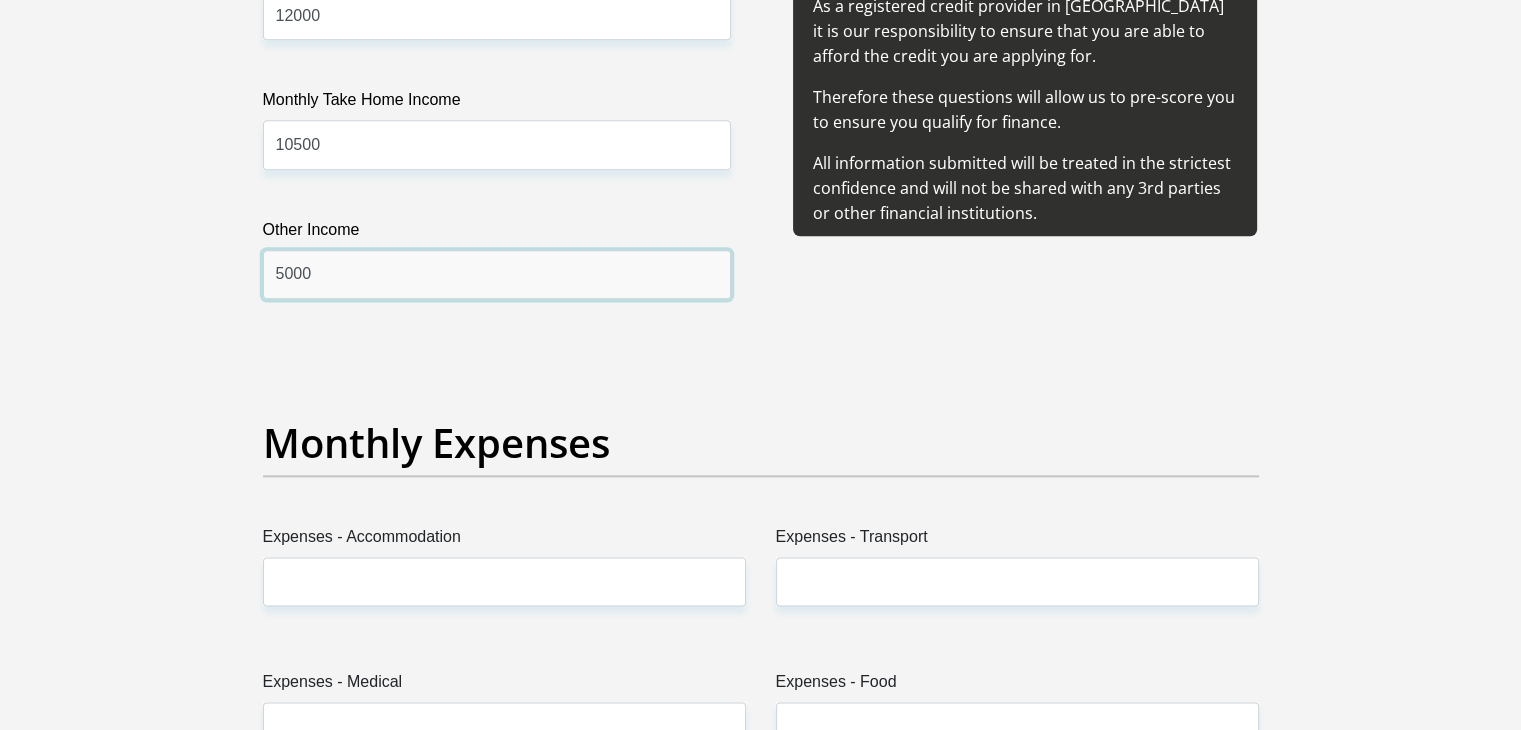 scroll, scrollTop: 2600, scrollLeft: 0, axis: vertical 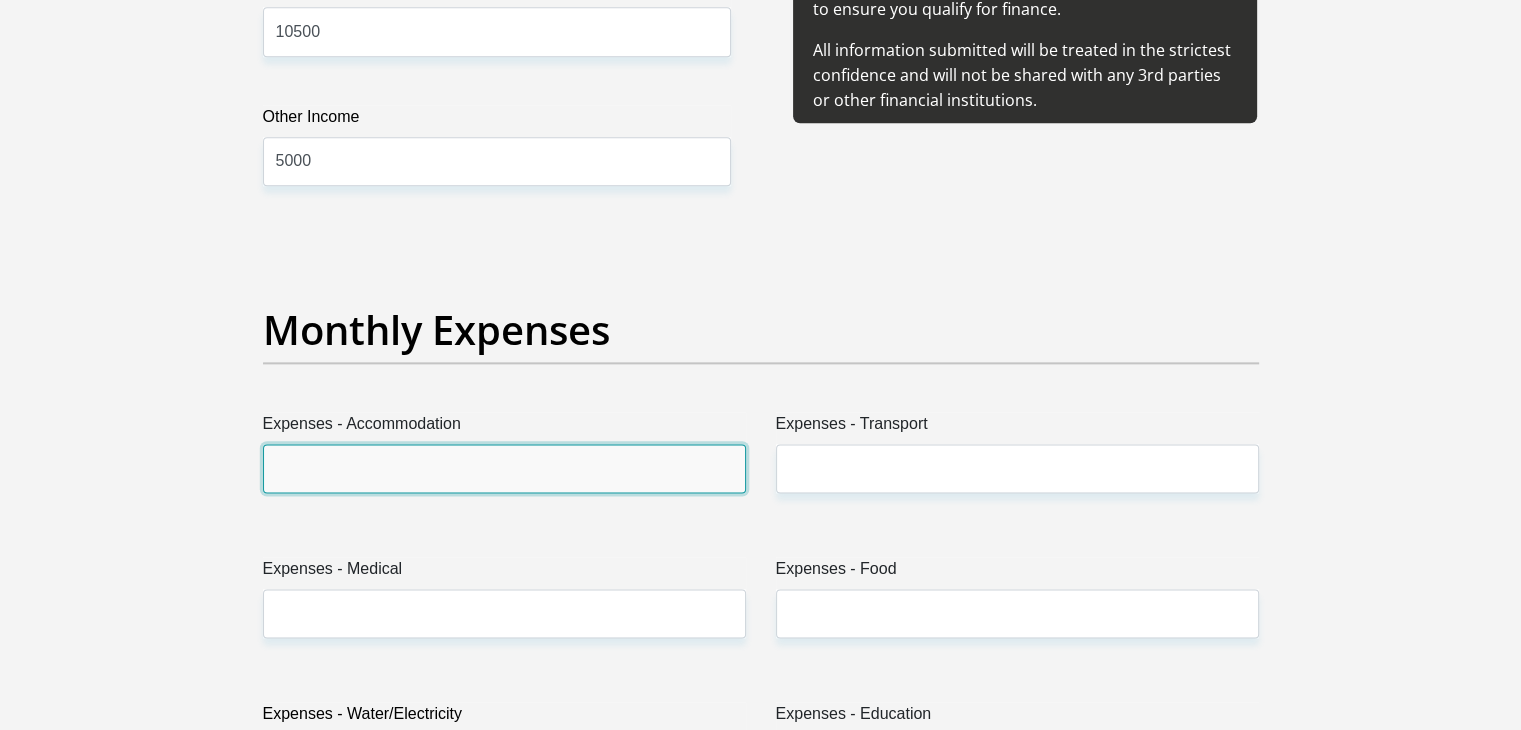 click on "Expenses - Accommodation" at bounding box center [504, 468] 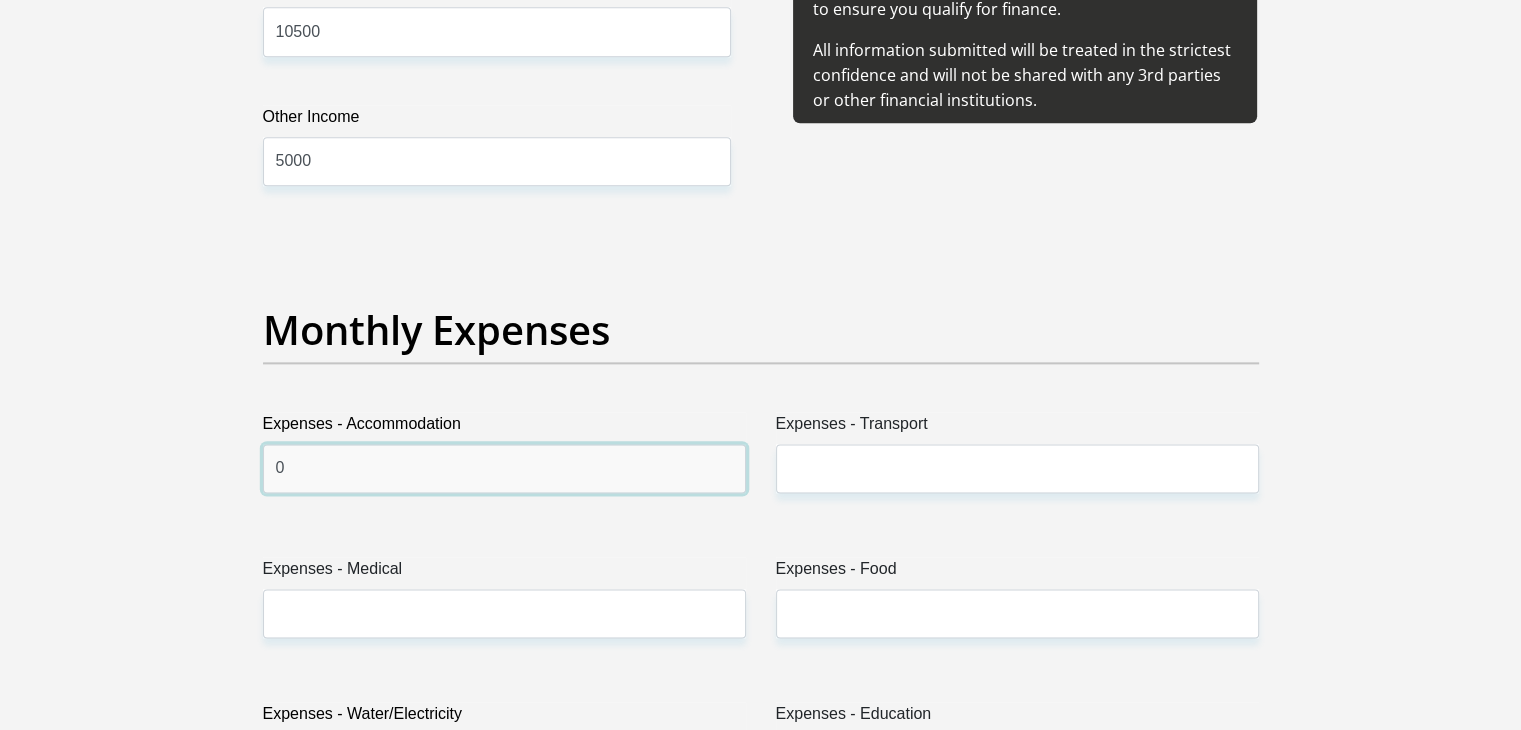 type on "0" 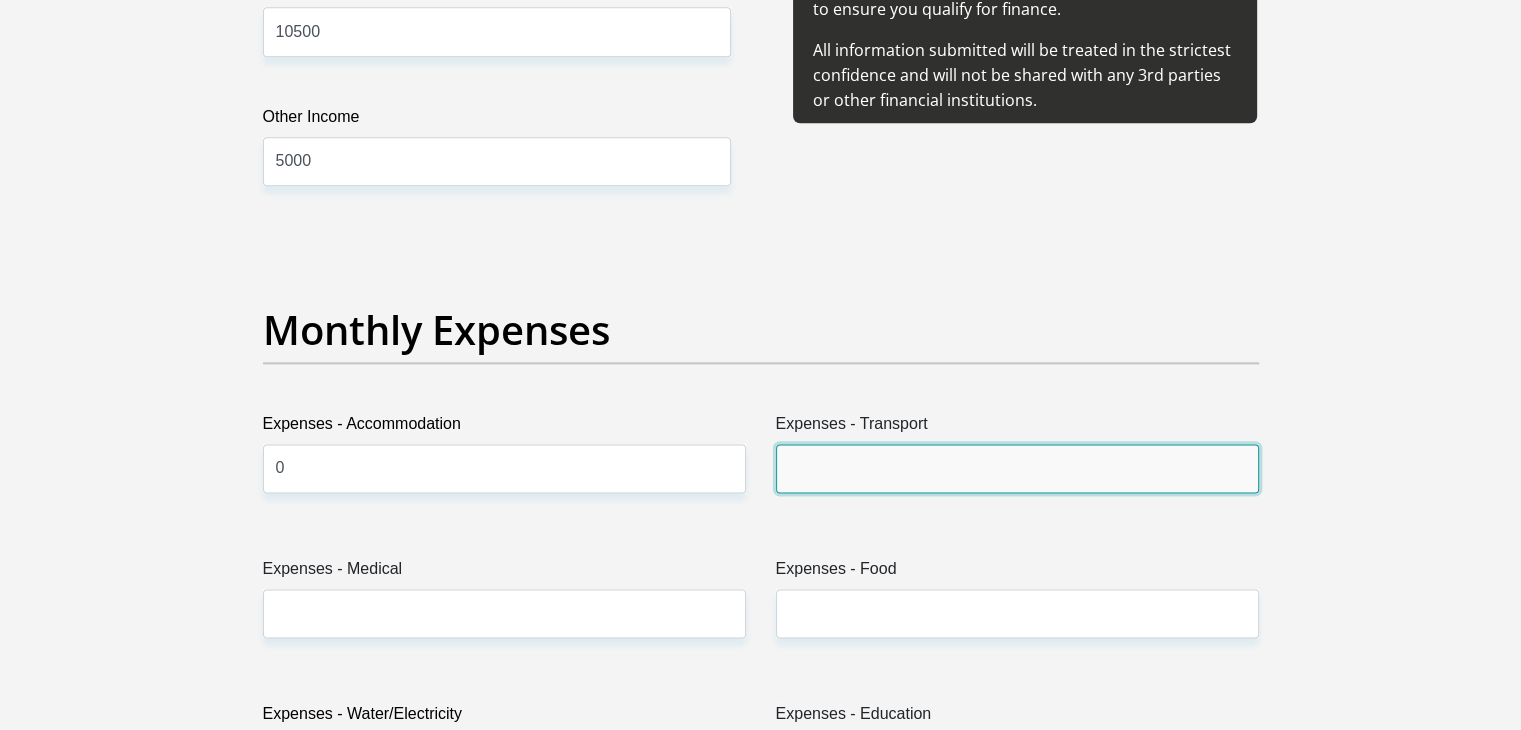 click on "Expenses - Transport" at bounding box center (1017, 468) 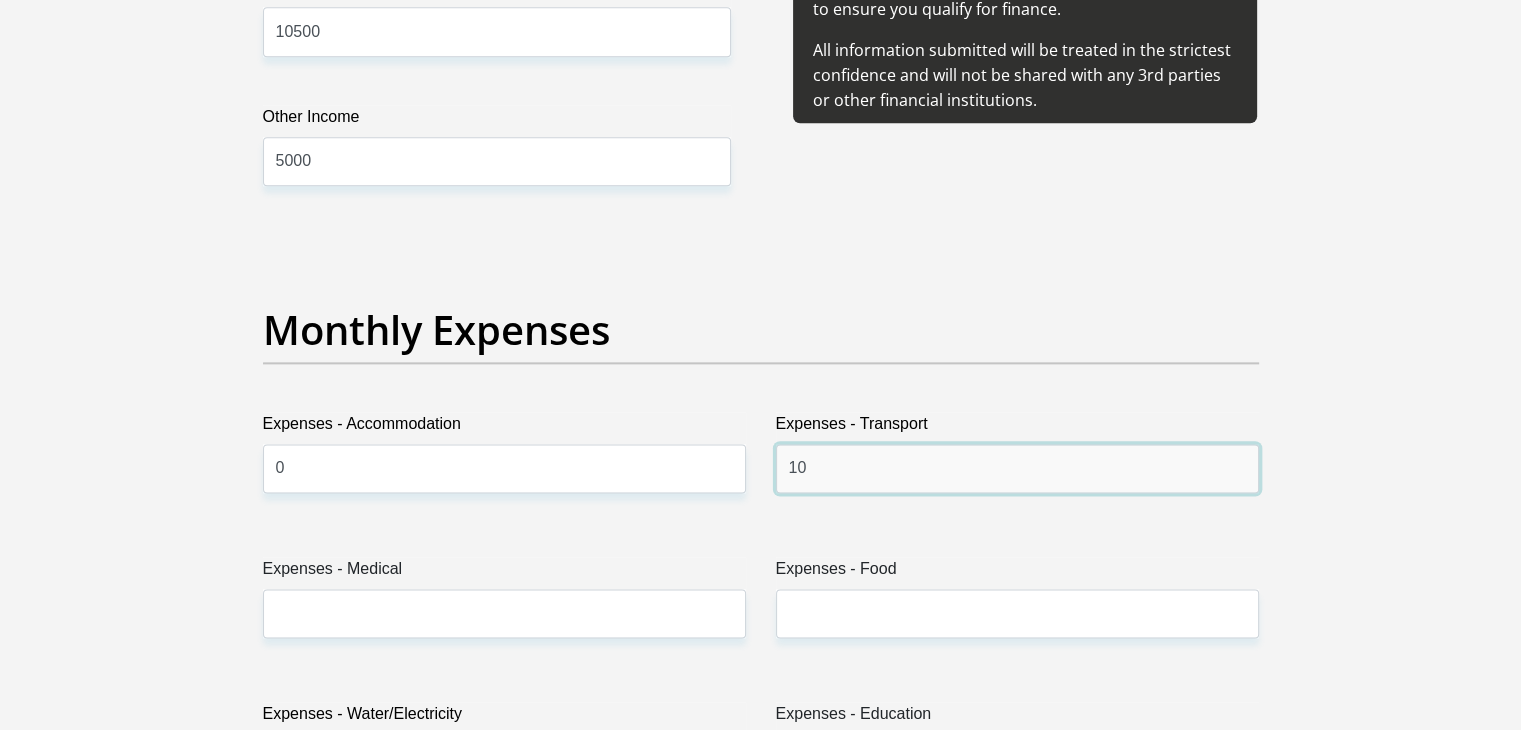 type on "1" 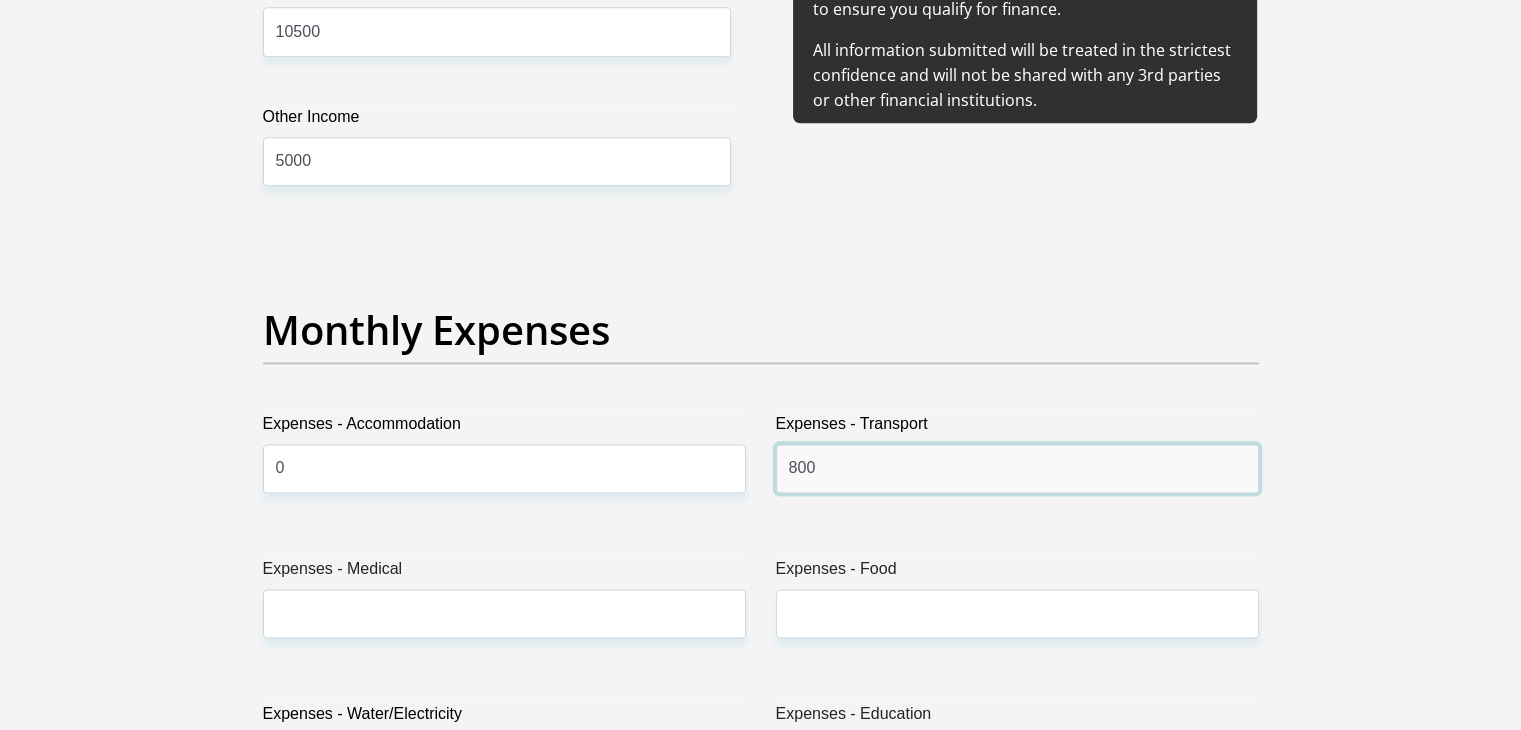 type on "800" 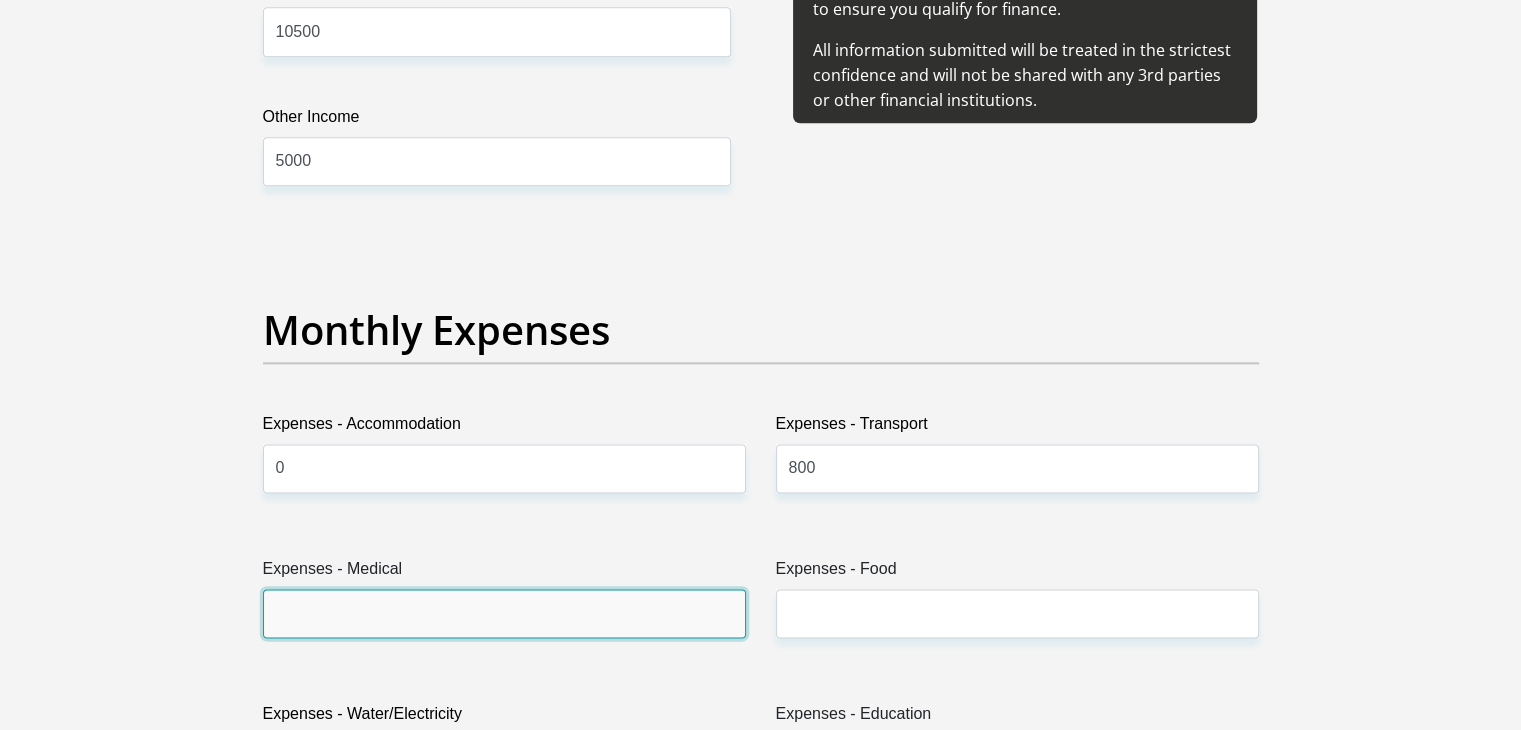 click on "Expenses - Medical" at bounding box center [504, 613] 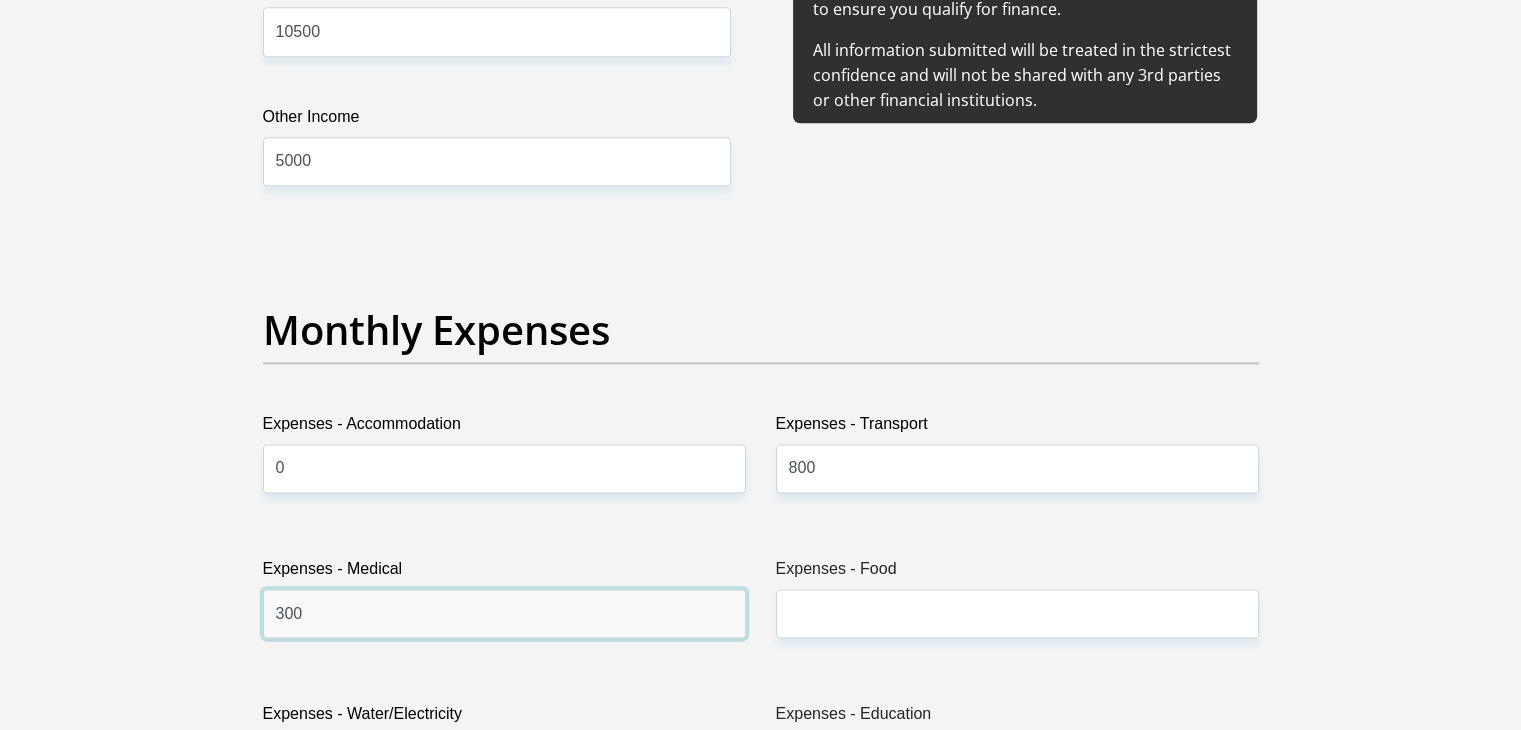 type on "300" 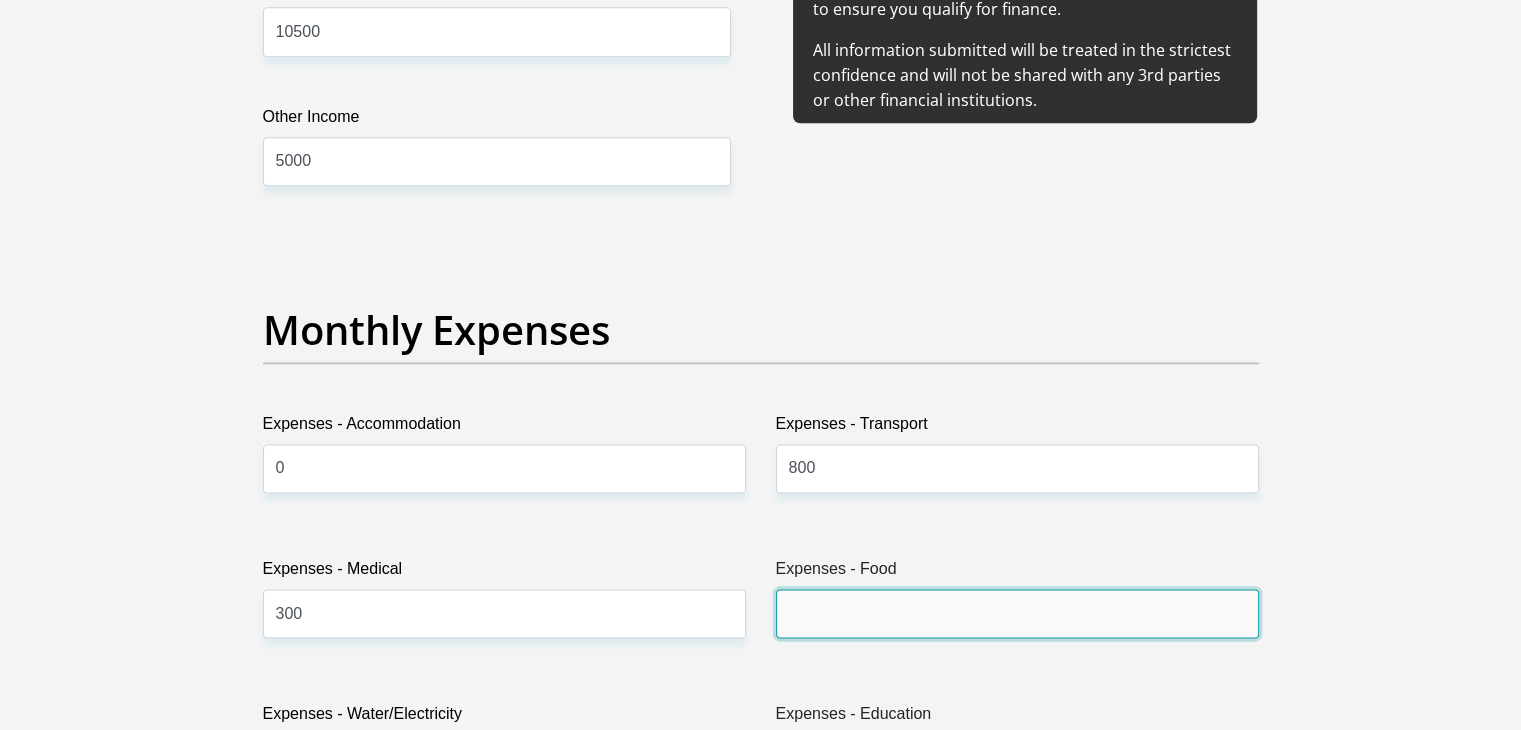 click on "Expenses - Food" at bounding box center (1017, 613) 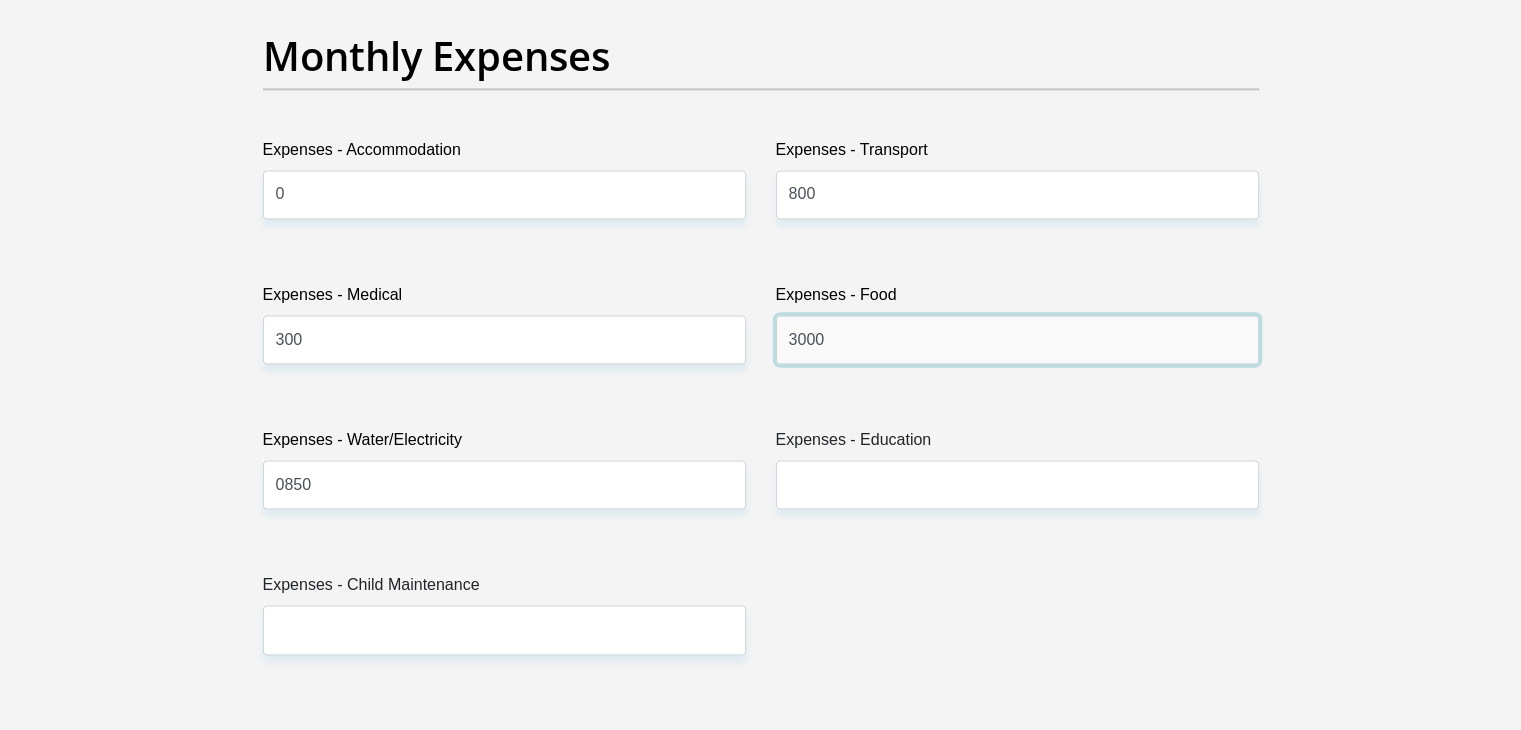 scroll, scrollTop: 2900, scrollLeft: 0, axis: vertical 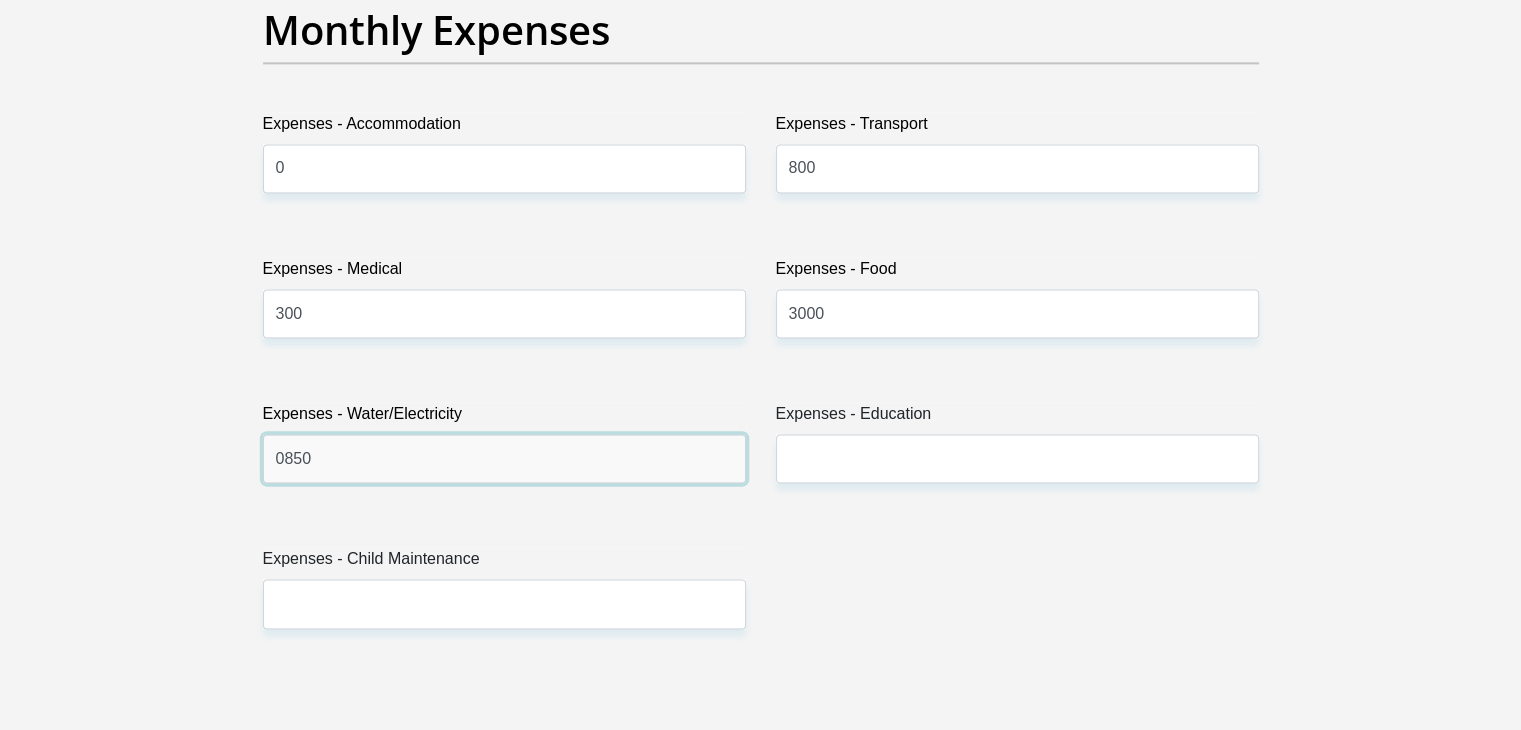 drag, startPoint x: 316, startPoint y: 460, endPoint x: 265, endPoint y: 441, distance: 54.42426 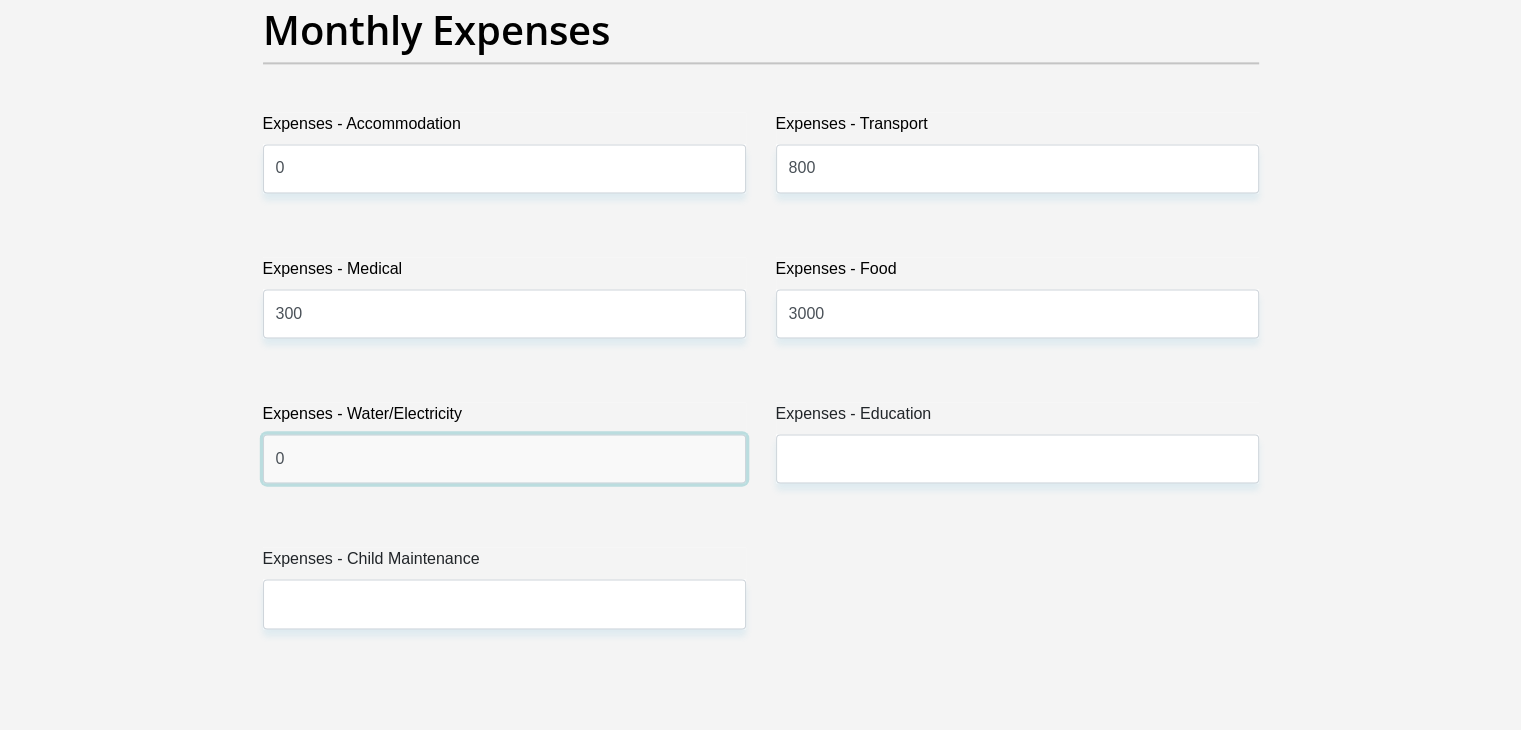 type on "0" 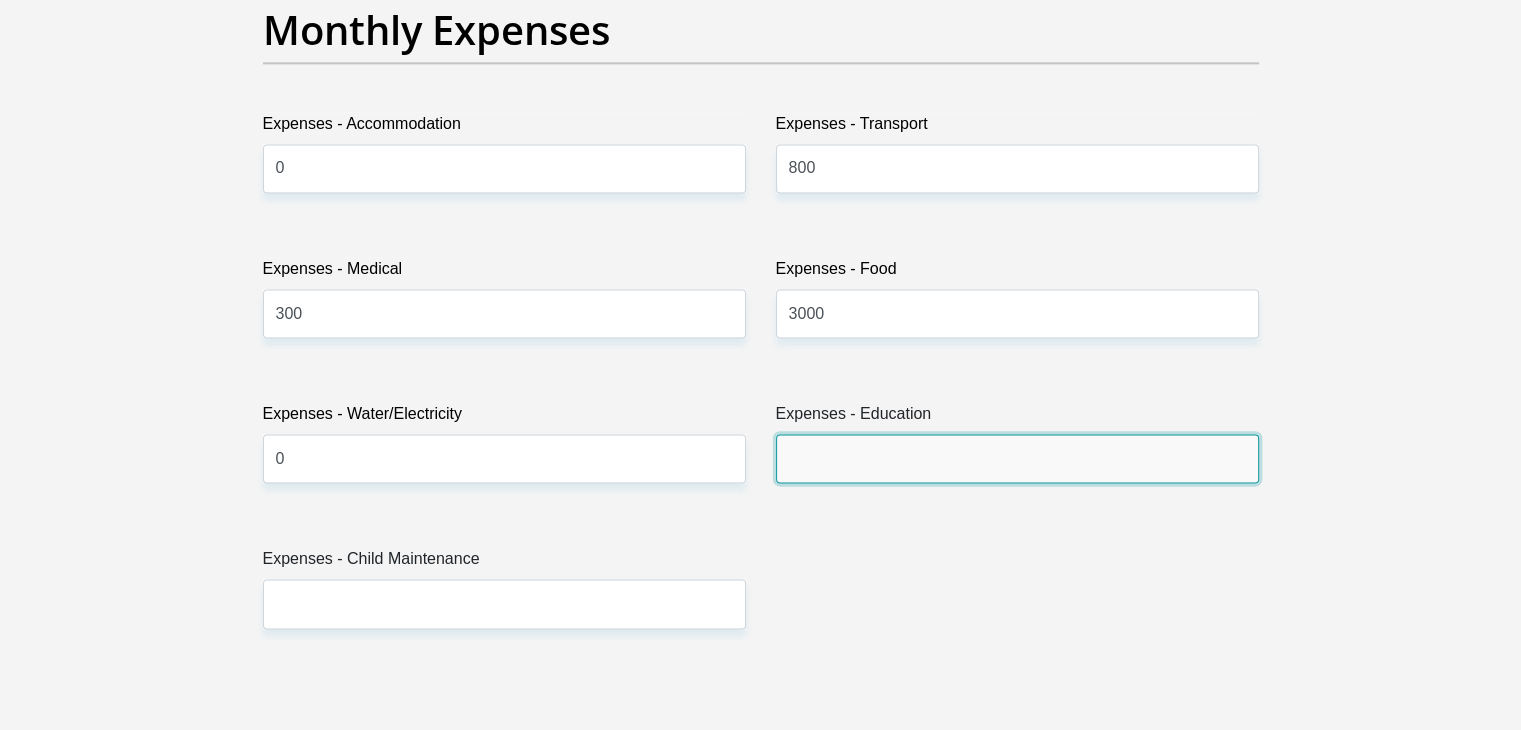 click on "Expenses - Education" at bounding box center [1017, 458] 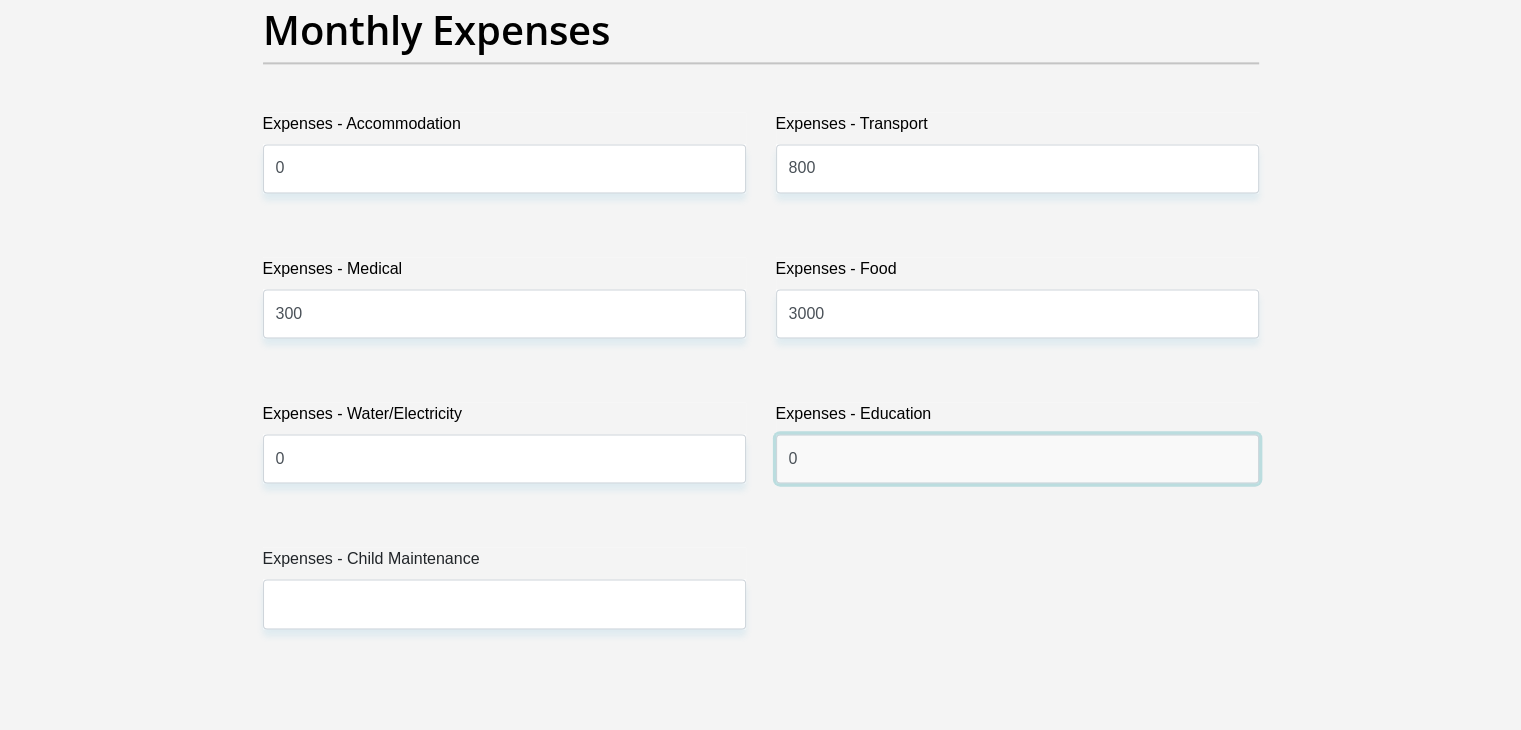 type on "0" 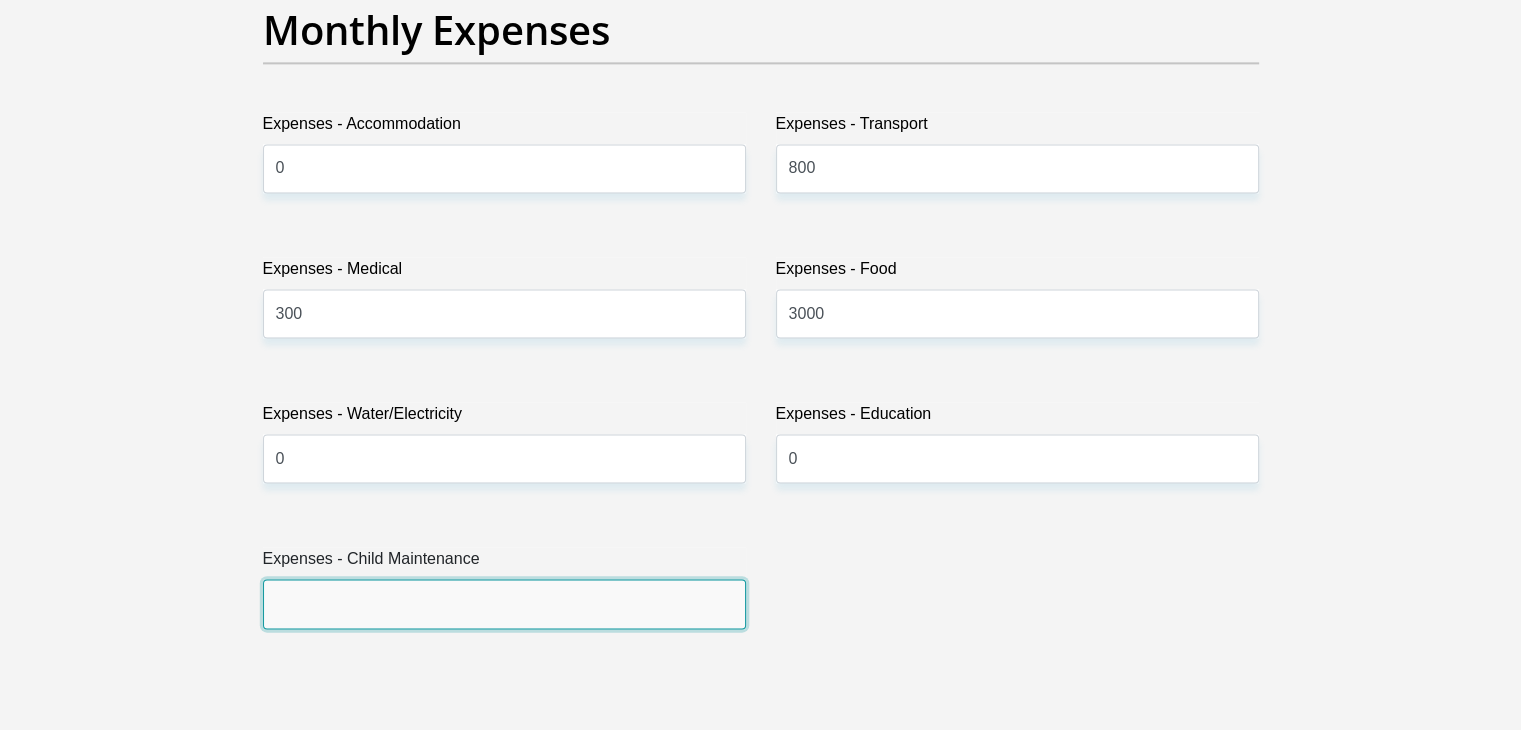 click on "Expenses - Child Maintenance" at bounding box center [504, 603] 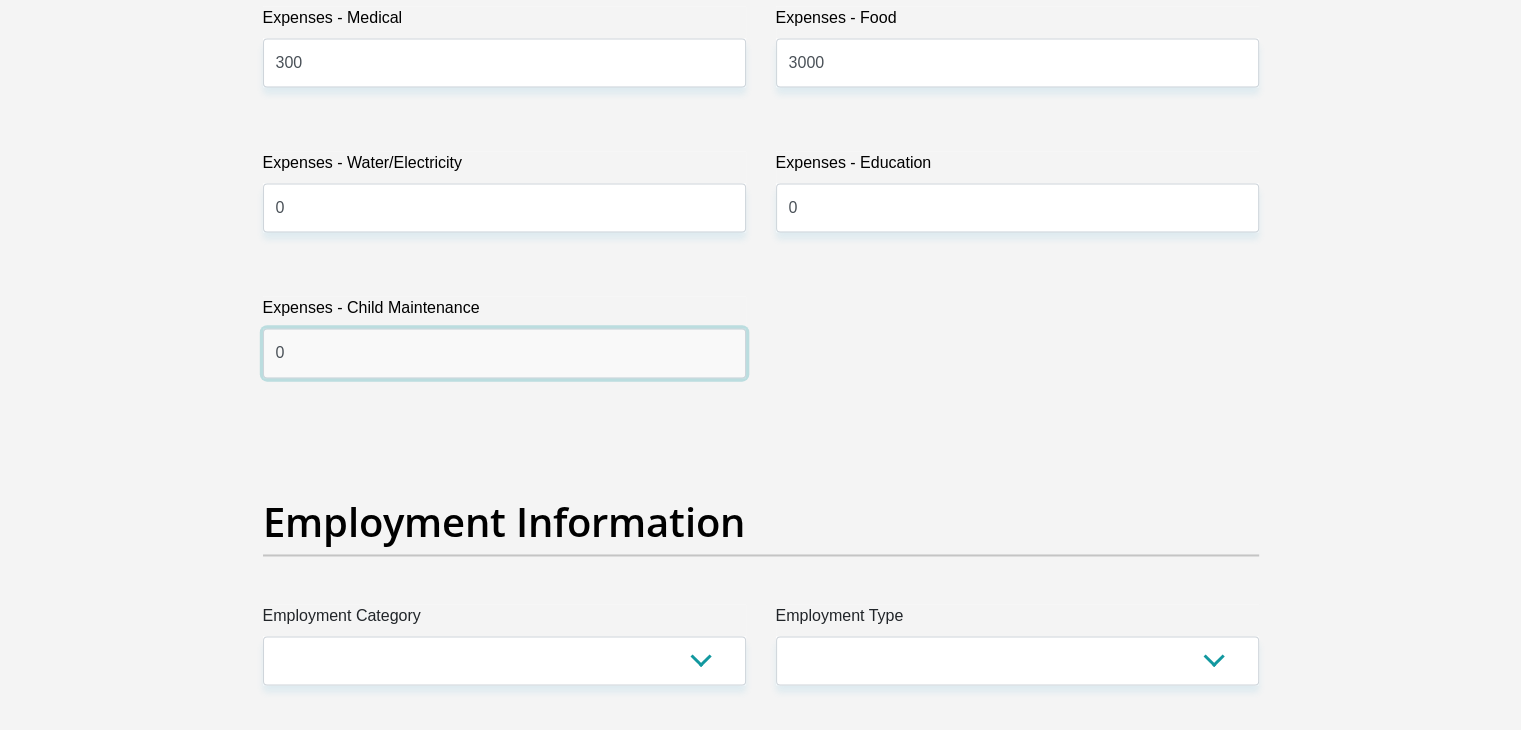 scroll, scrollTop: 3200, scrollLeft: 0, axis: vertical 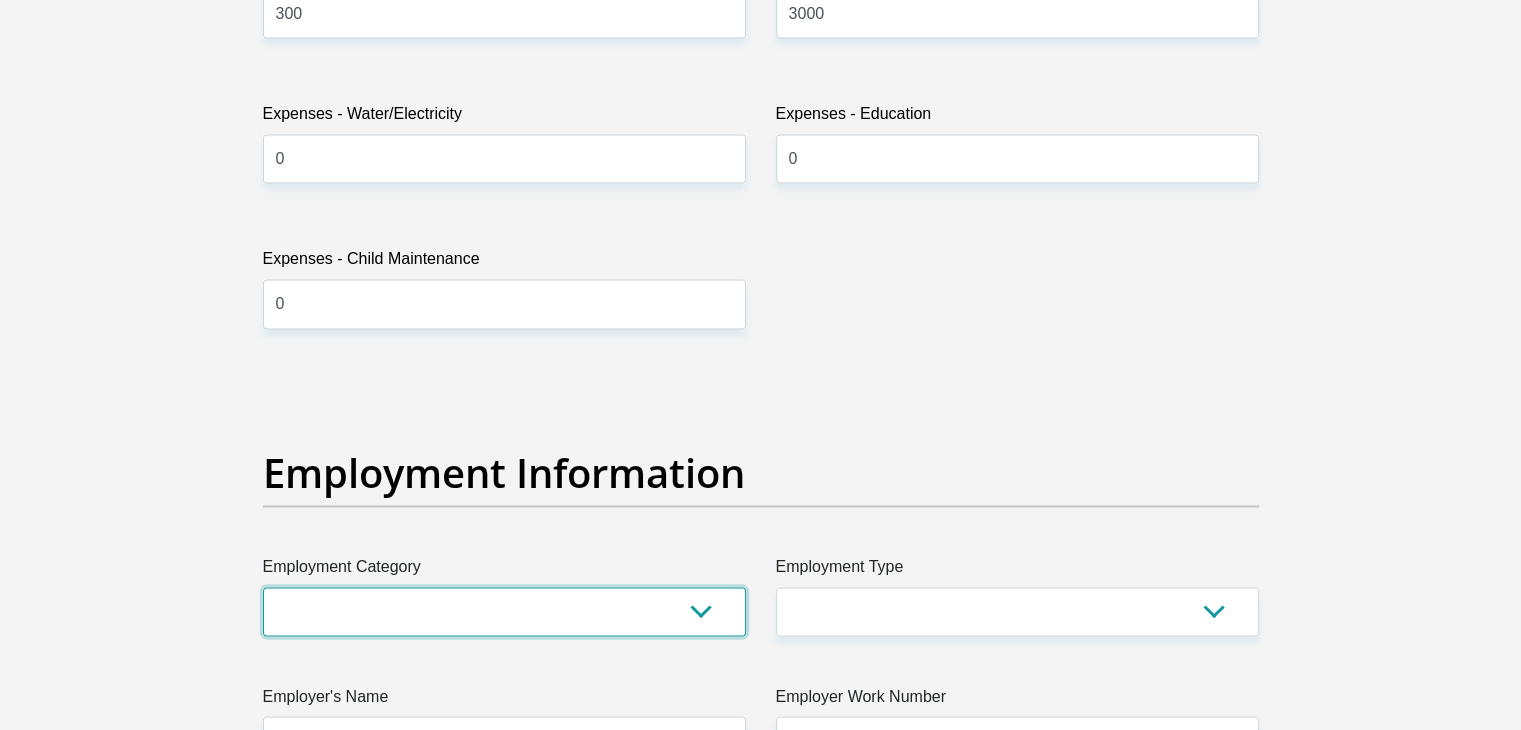 click on "AGRICULTURE
ALCOHOL & TOBACCO
CONSTRUCTION MATERIALS
METALLURGY
EQUIPMENT FOR RENEWABLE ENERGY
SPECIALIZED CONTRACTORS
CAR
GAMING (INCL. INTERNET
OTHER WHOLESALE
UNLICENSED PHARMACEUTICALS
CURRENCY EXCHANGE HOUSES
OTHER FINANCIAL INSTITUTIONS & INSURANCE
REAL ESTATE AGENTS
OIL & GAS
OTHER MATERIALS (E.G. IRON ORE)
PRECIOUS STONES & PRECIOUS METALS
POLITICAL ORGANIZATIONS
RELIGIOUS ORGANIZATIONS(NOT SECTS)
ACTI. HAVING BUSINESS DEAL WITH PUBLIC ADMINISTRATION
LAUNDROMATS" at bounding box center (504, 611) 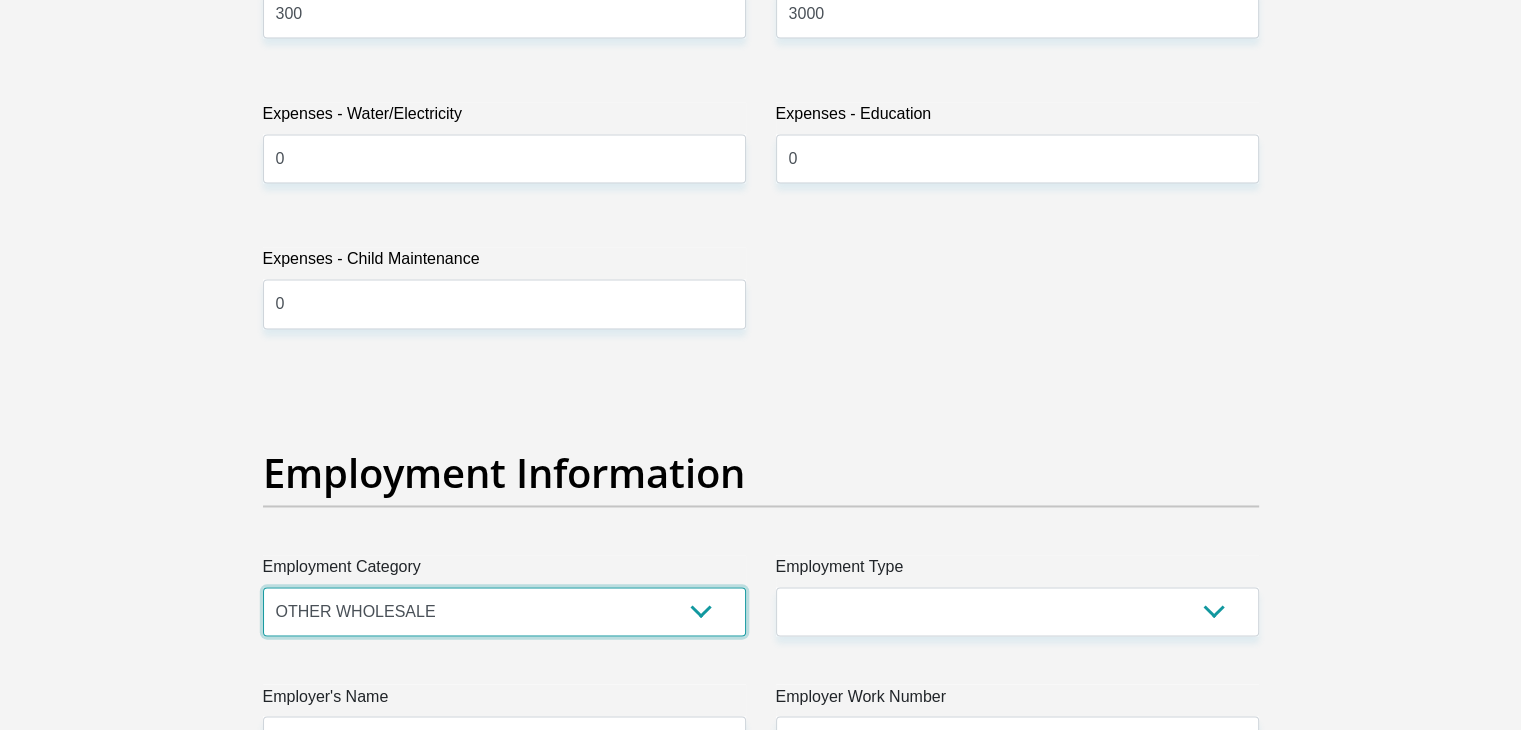 click on "AGRICULTURE
ALCOHOL & TOBACCO
CONSTRUCTION MATERIALS
METALLURGY
EQUIPMENT FOR RENEWABLE ENERGY
SPECIALIZED CONTRACTORS
CAR
GAMING (INCL. INTERNET
OTHER WHOLESALE
UNLICENSED PHARMACEUTICALS
CURRENCY EXCHANGE HOUSES
OTHER FINANCIAL INSTITUTIONS & INSURANCE
REAL ESTATE AGENTS
OIL & GAS
OTHER MATERIALS (E.G. IRON ORE)
PRECIOUS STONES & PRECIOUS METALS
POLITICAL ORGANIZATIONS
RELIGIOUS ORGANIZATIONS(NOT SECTS)
ACTI. HAVING BUSINESS DEAL WITH PUBLIC ADMINISTRATION
LAUNDROMATS" at bounding box center (504, 611) 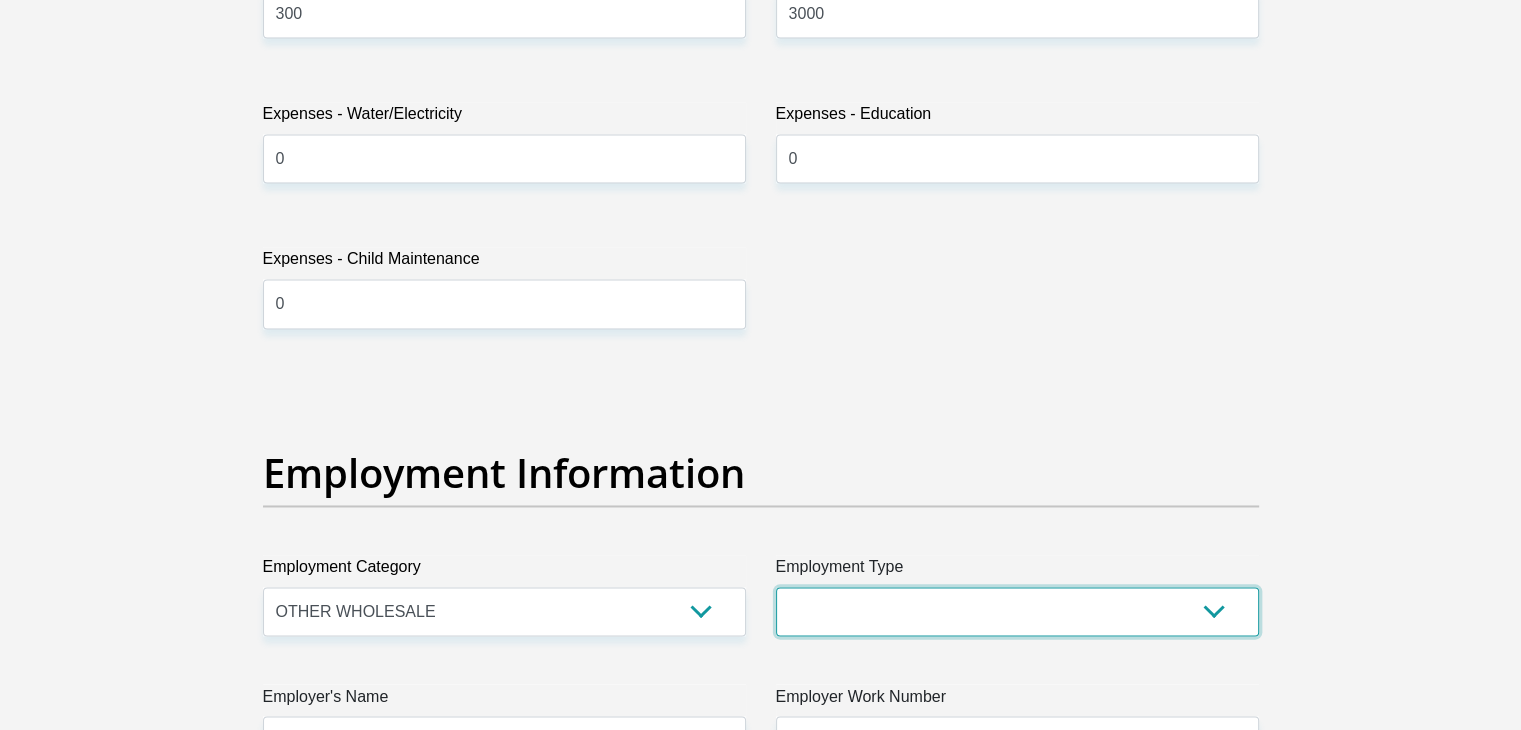click on "College/Lecturer
Craft Seller
Creative
Driver
Executive
Farmer
Forces - Non Commissioned
Forces - Officer
Hawker
Housewife
Labourer
Licenced Professional
Manager
Miner
Non Licenced Professional
Office Staff/Clerk
Outside Worker
Pensioner
Permanent Teacher
Production/Manufacturing
Sales
Self-Employed
Semi-Professional Worker
Service Industry  Social Worker  Student" at bounding box center [1017, 611] 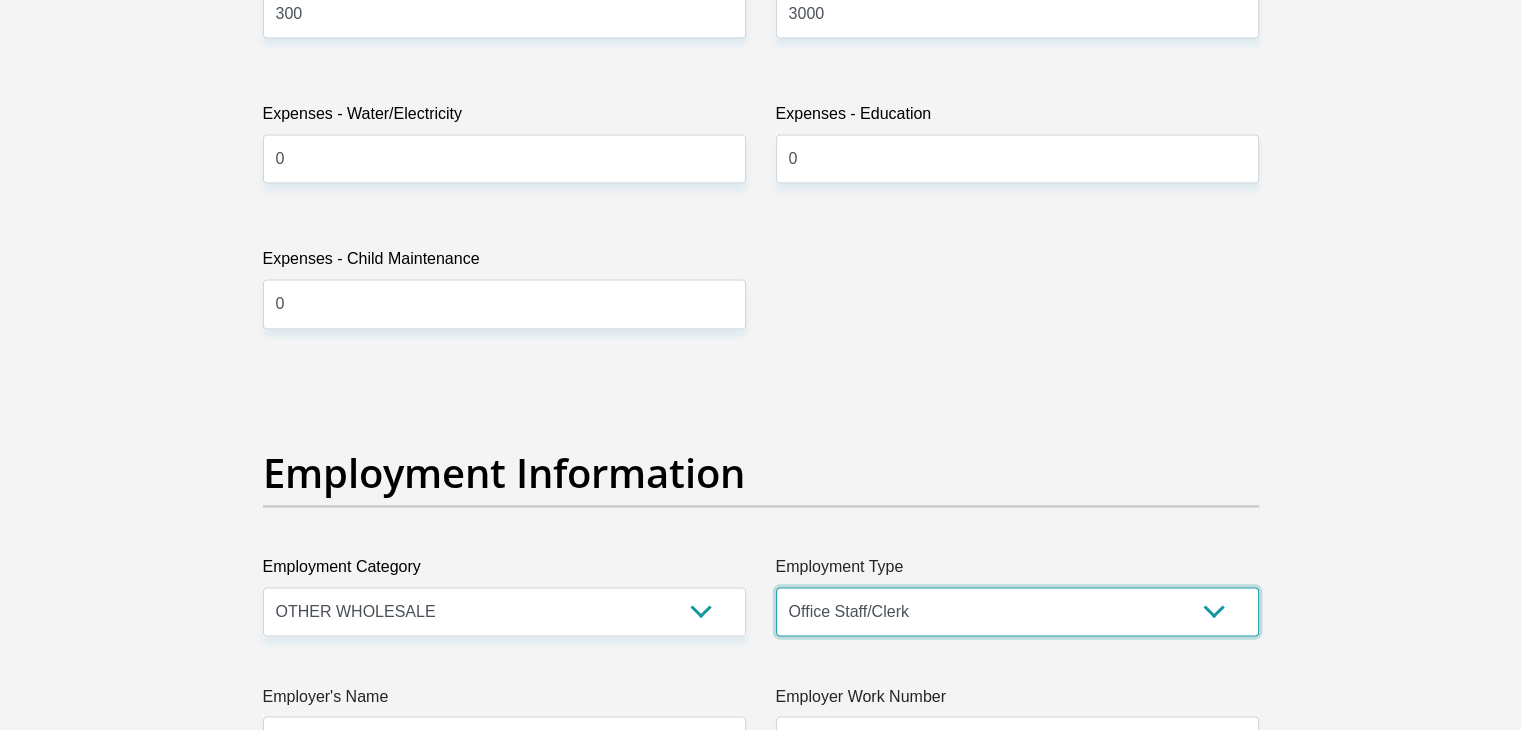 click on "College/Lecturer
Craft Seller
Creative
Driver
Executive
Farmer
Forces - Non Commissioned
Forces - Officer
Hawker
Housewife
Labourer
Licenced Professional
Manager
Miner
Non Licenced Professional
Office Staff/Clerk
Outside Worker
Pensioner
Permanent Teacher
Production/Manufacturing
Sales
Self-Employed
Semi-Professional Worker
Service Industry  Social Worker  Student" at bounding box center [1017, 611] 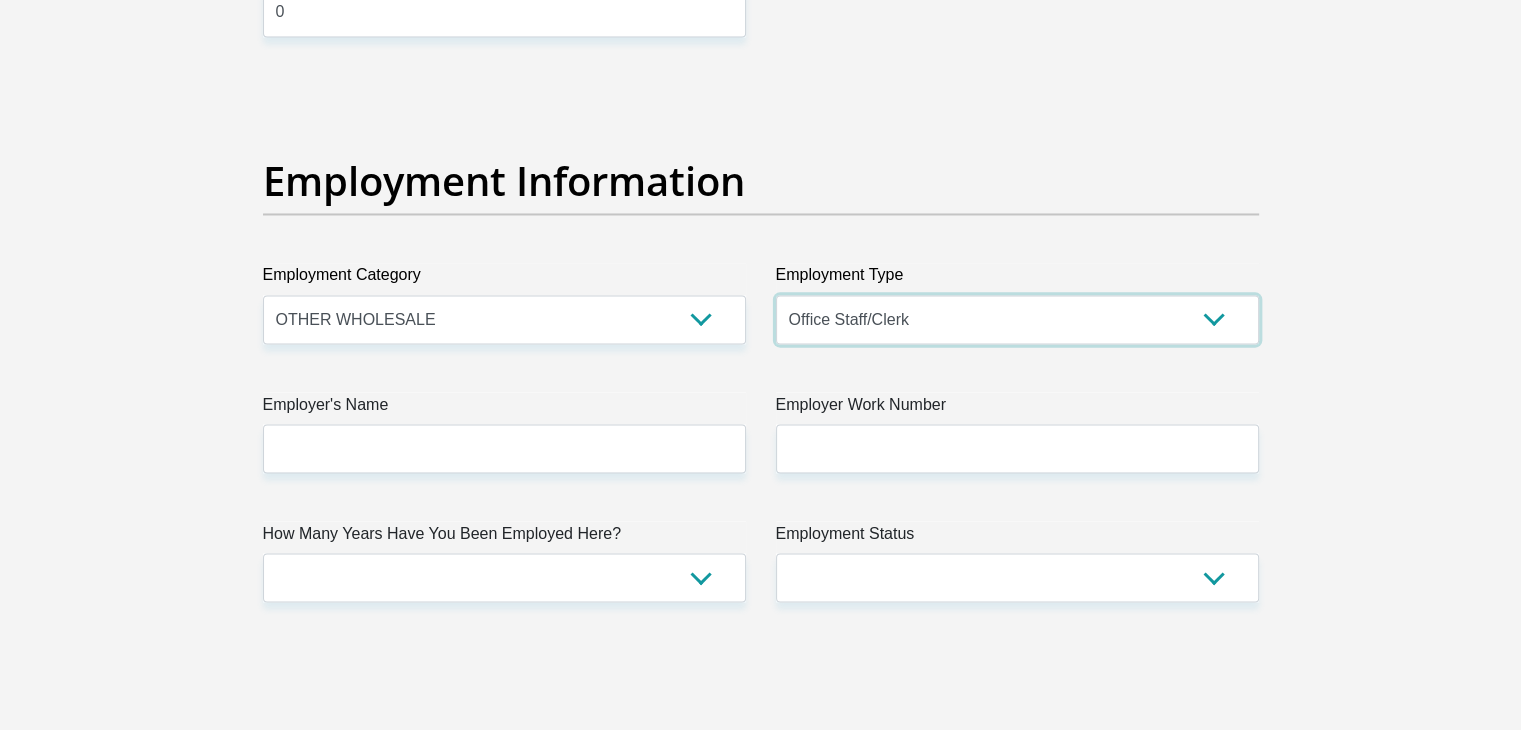 scroll, scrollTop: 3500, scrollLeft: 0, axis: vertical 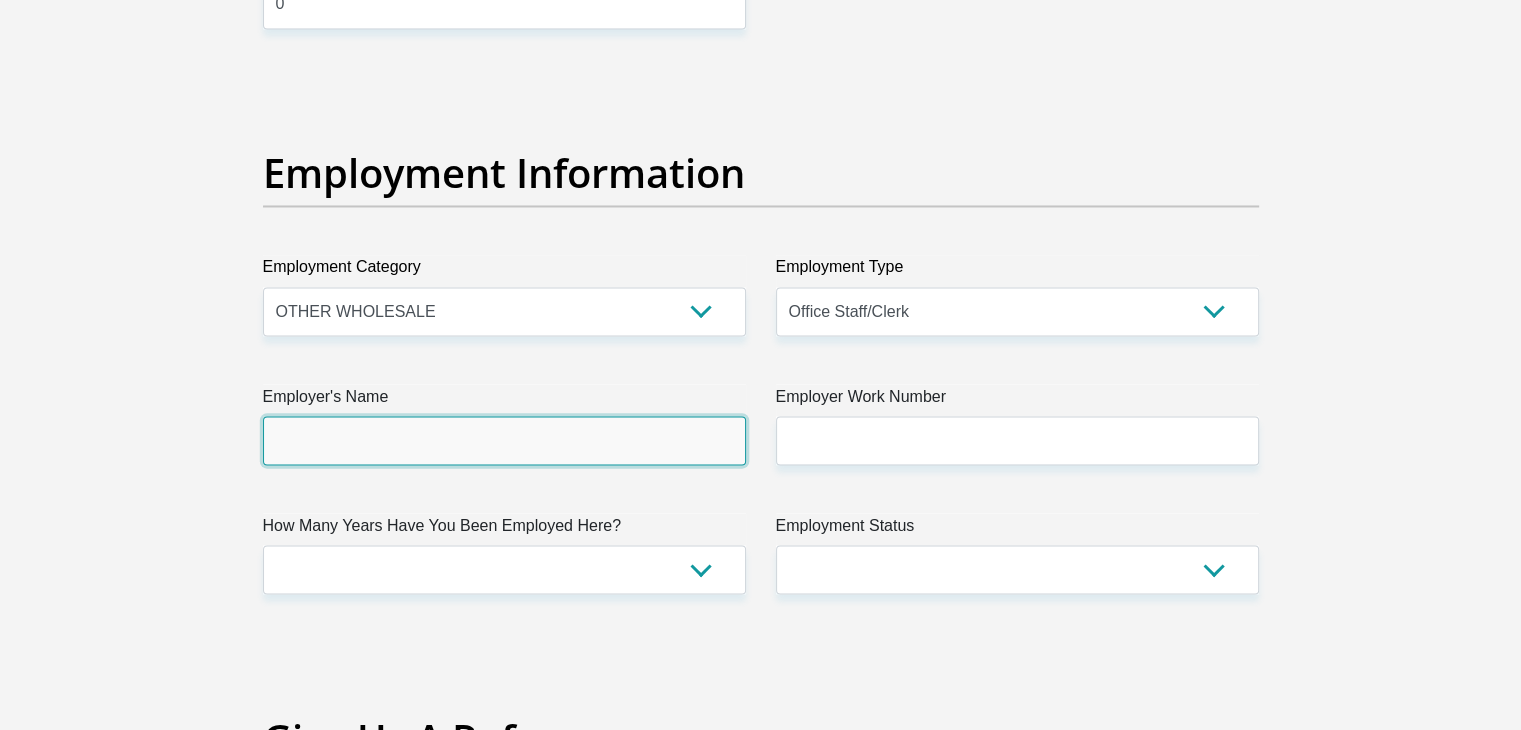 click on "Employer's Name" at bounding box center (504, 440) 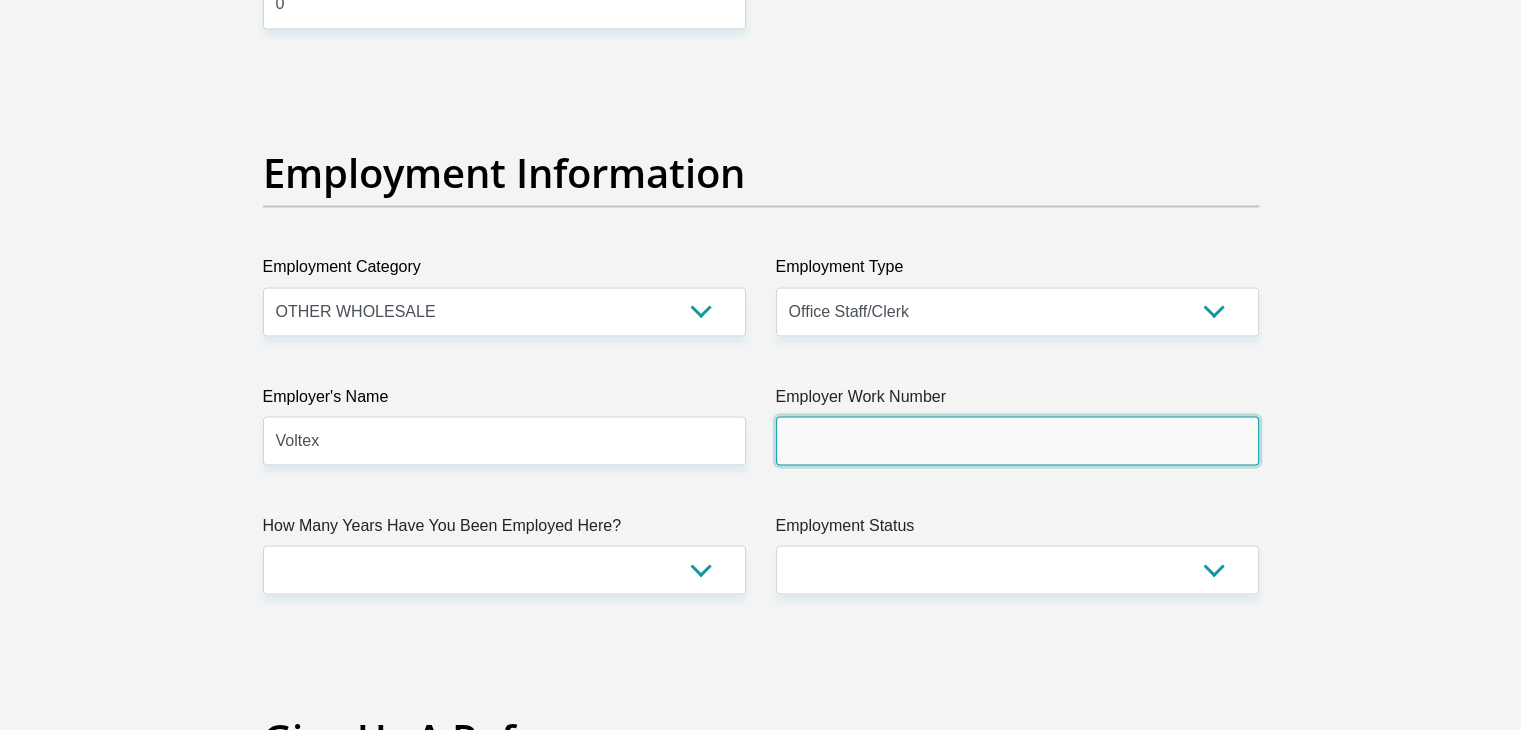 click on "Employer Work Number" at bounding box center (1017, 440) 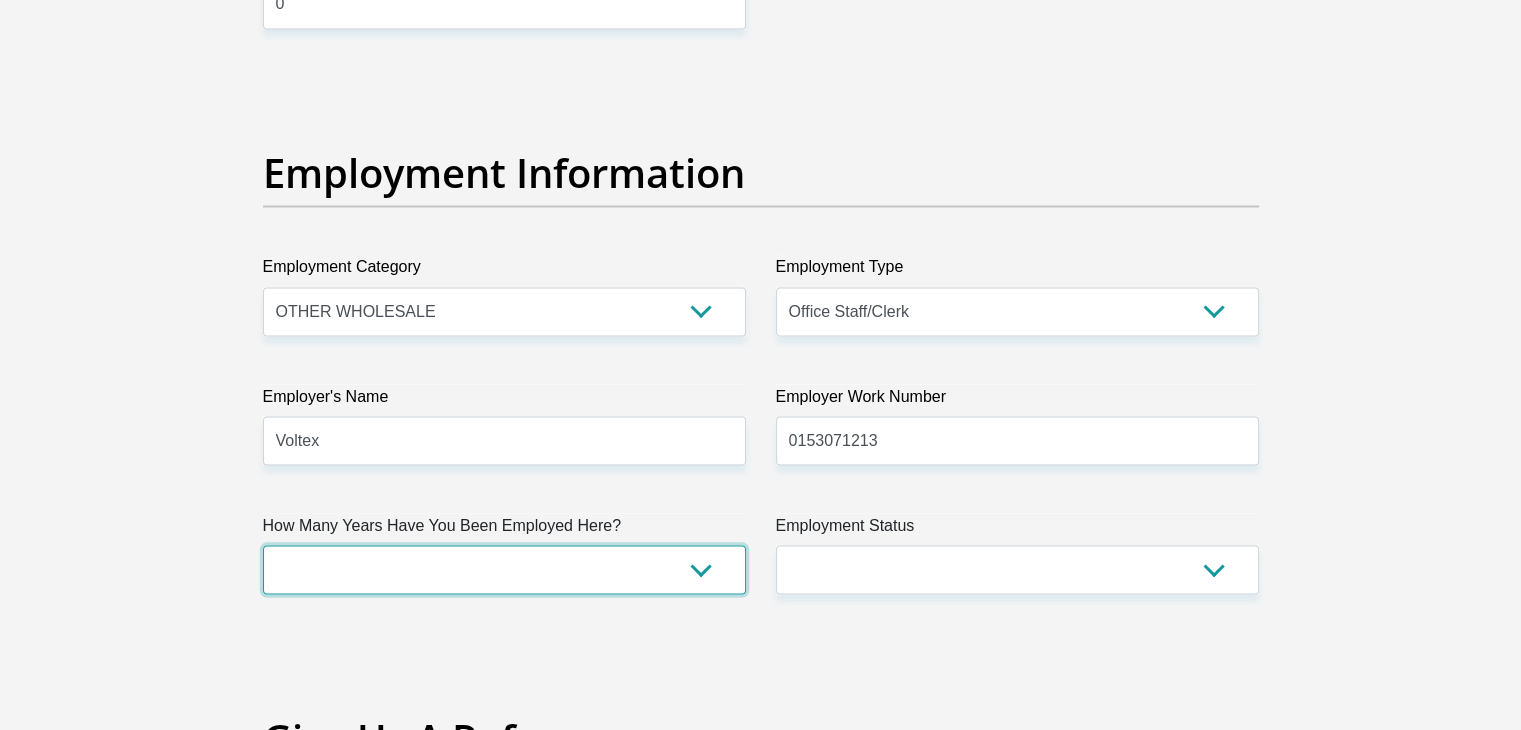 click on "less than 1 year
1-3 years
3-5 years
5+ years" at bounding box center (504, 569) 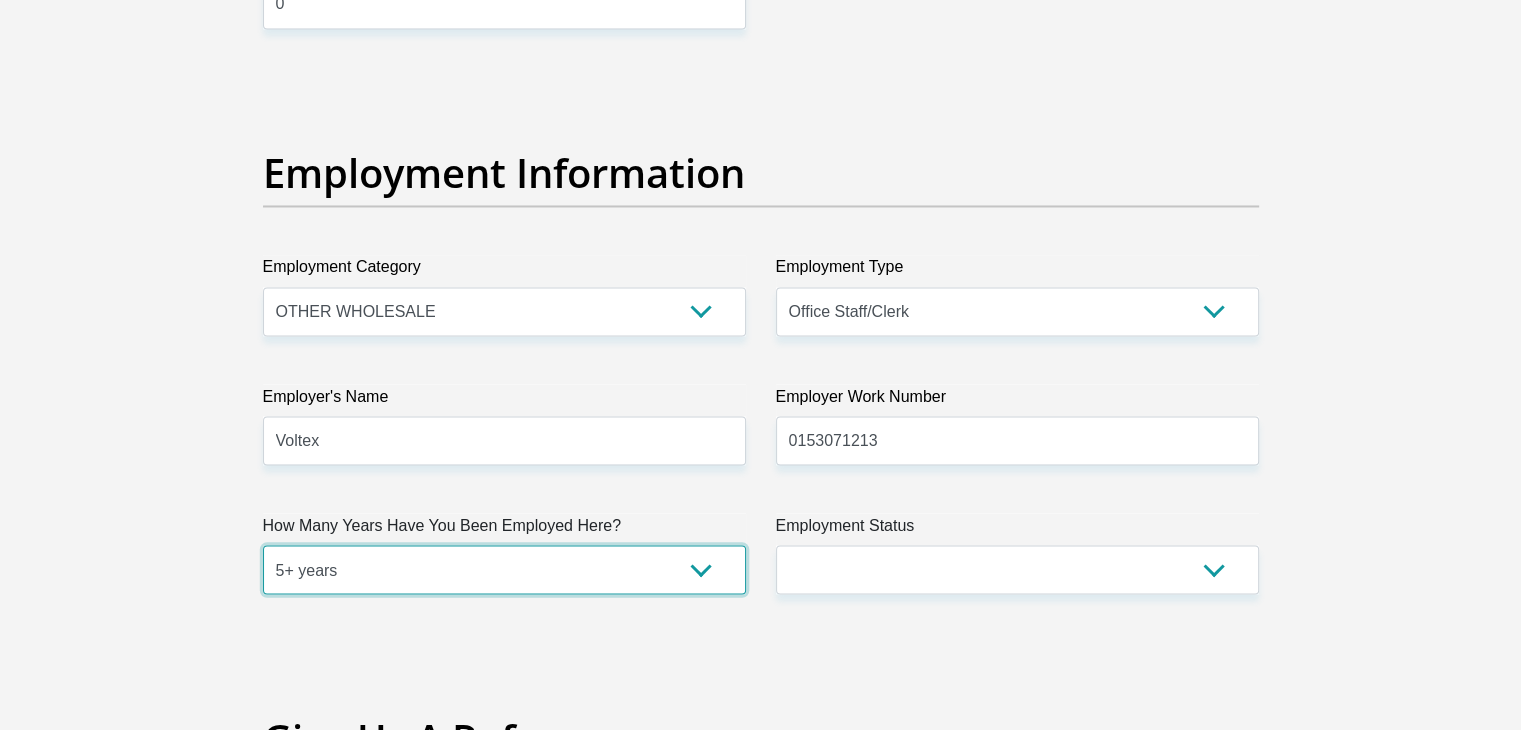 click on "less than 1 year
1-3 years
3-5 years
5+ years" at bounding box center [504, 569] 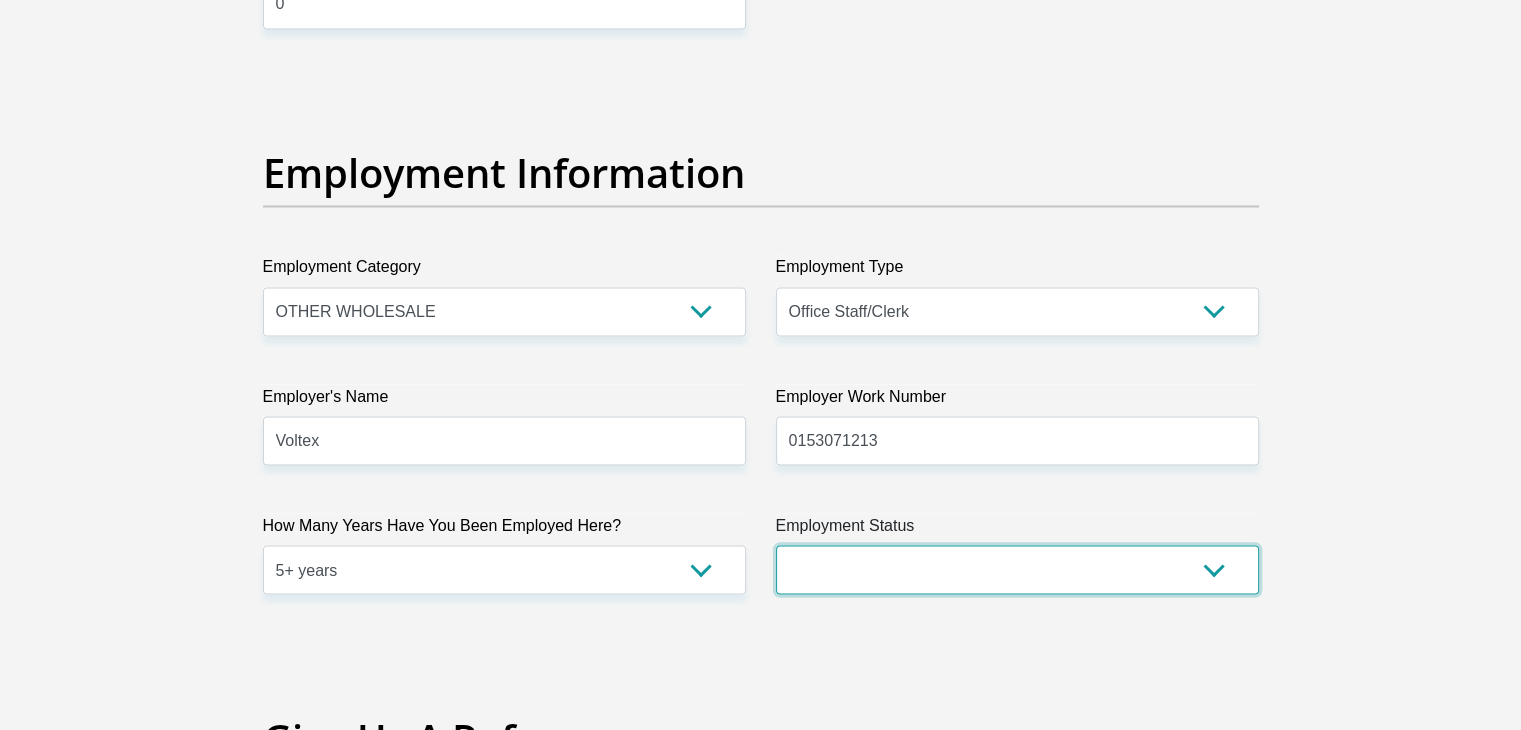 click on "Permanent/Full-time
Part-time/Casual
Contract Worker
Self-Employed
Housewife
Retired
Student
Medically Boarded
Disability
Unemployed" at bounding box center (1017, 569) 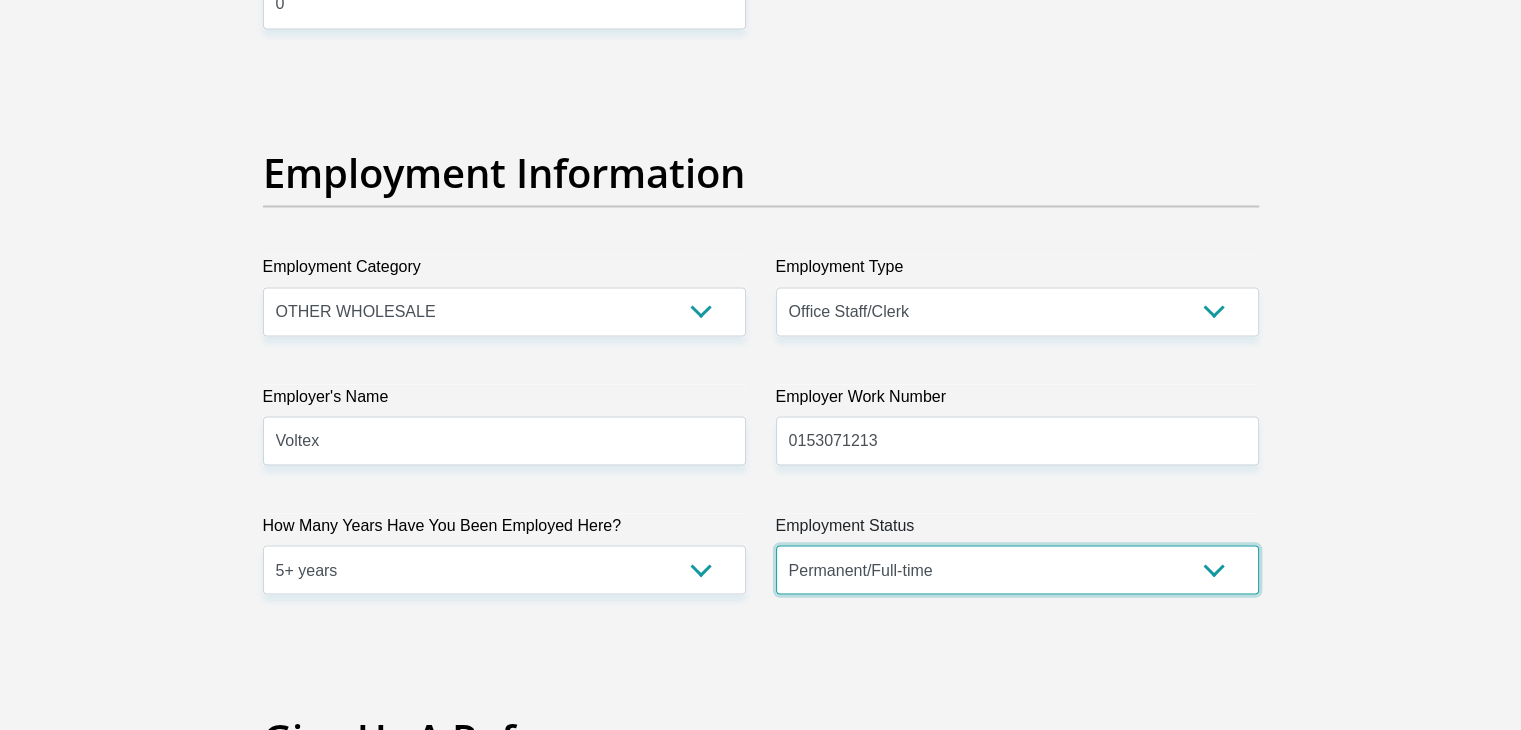 click on "Permanent/Full-time
Part-time/Casual
Contract Worker
Self-Employed
Housewife
Retired
Student
Medically Boarded
Disability
Unemployed" at bounding box center [1017, 569] 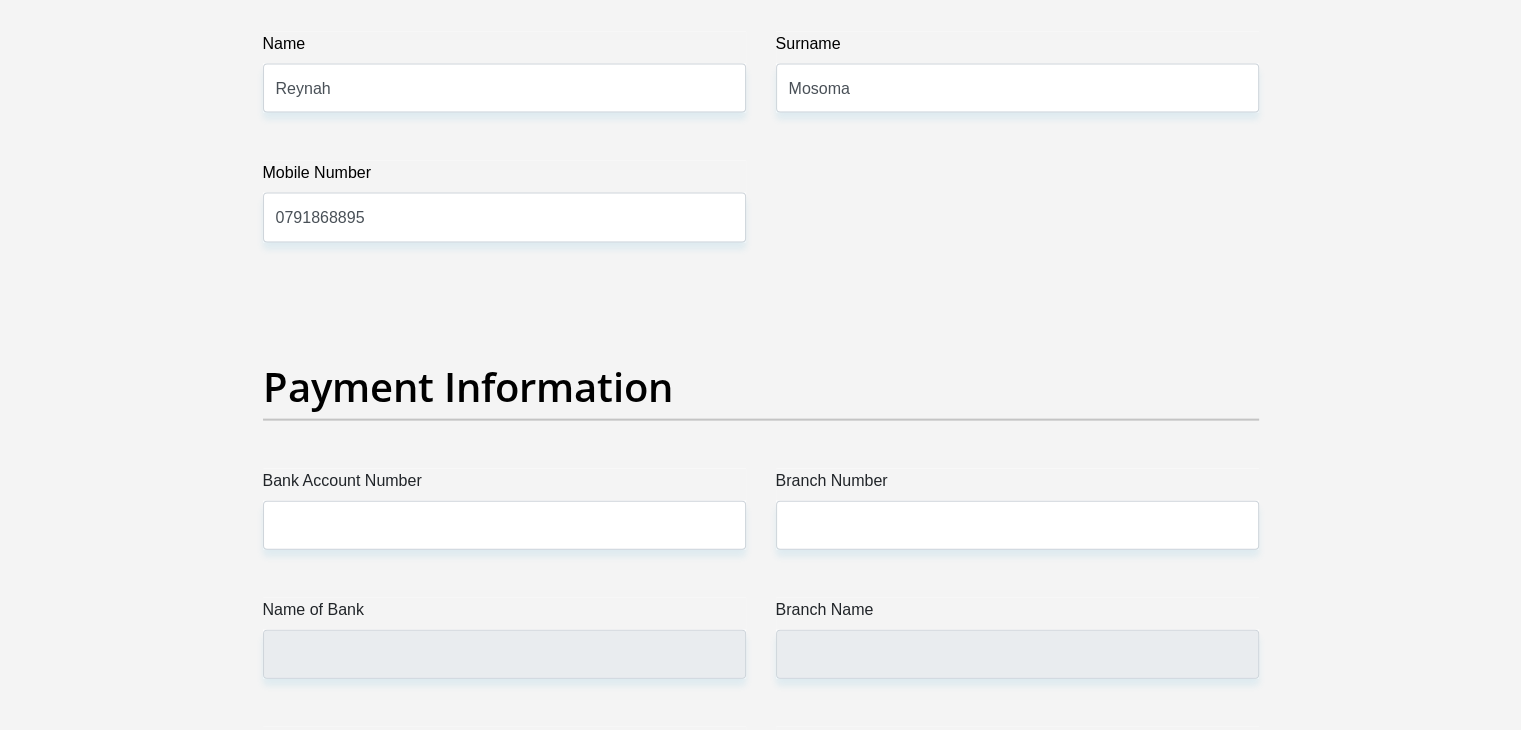 scroll, scrollTop: 4300, scrollLeft: 0, axis: vertical 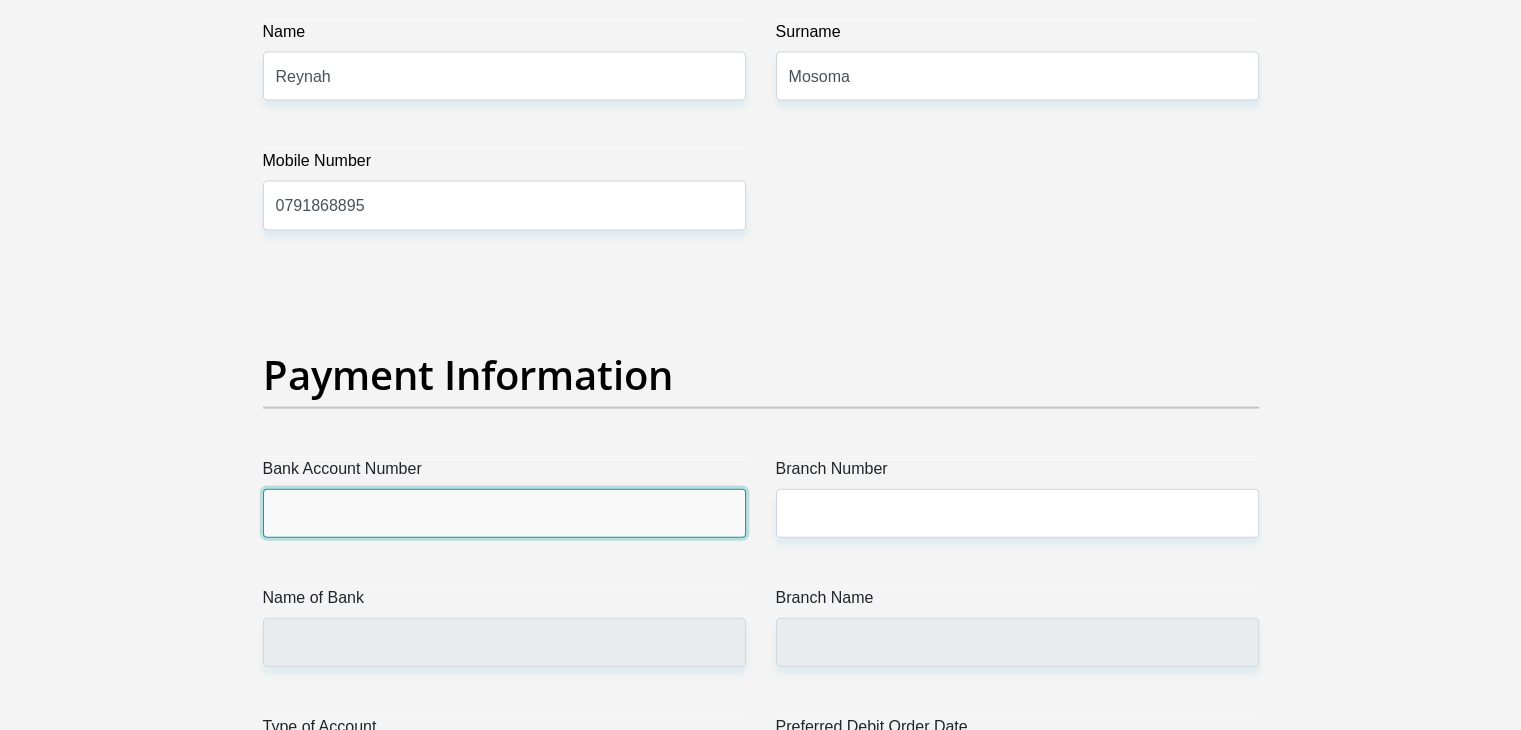 click on "Bank Account Number" at bounding box center (504, 513) 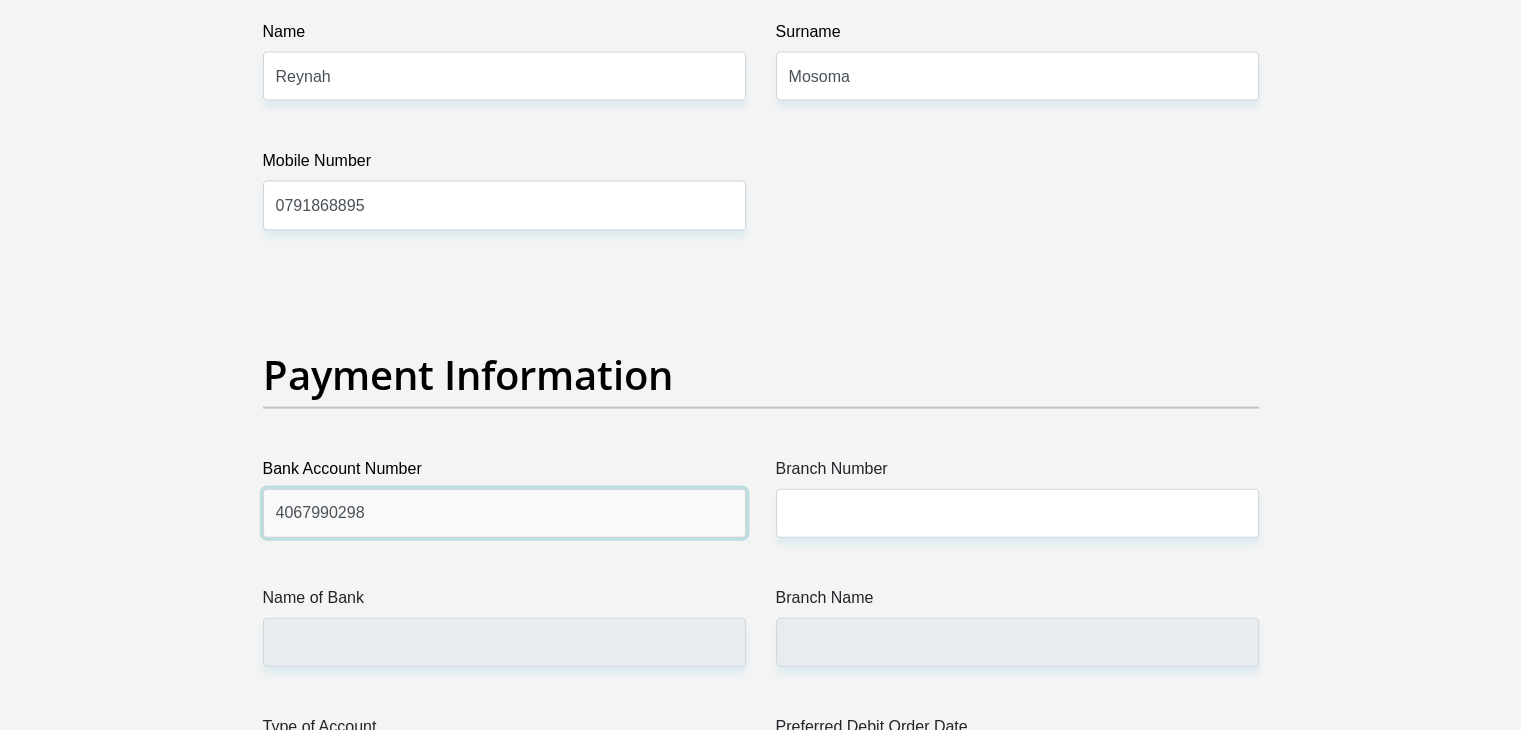 drag, startPoint x: 353, startPoint y: 503, endPoint x: 280, endPoint y: 504, distance: 73.00685 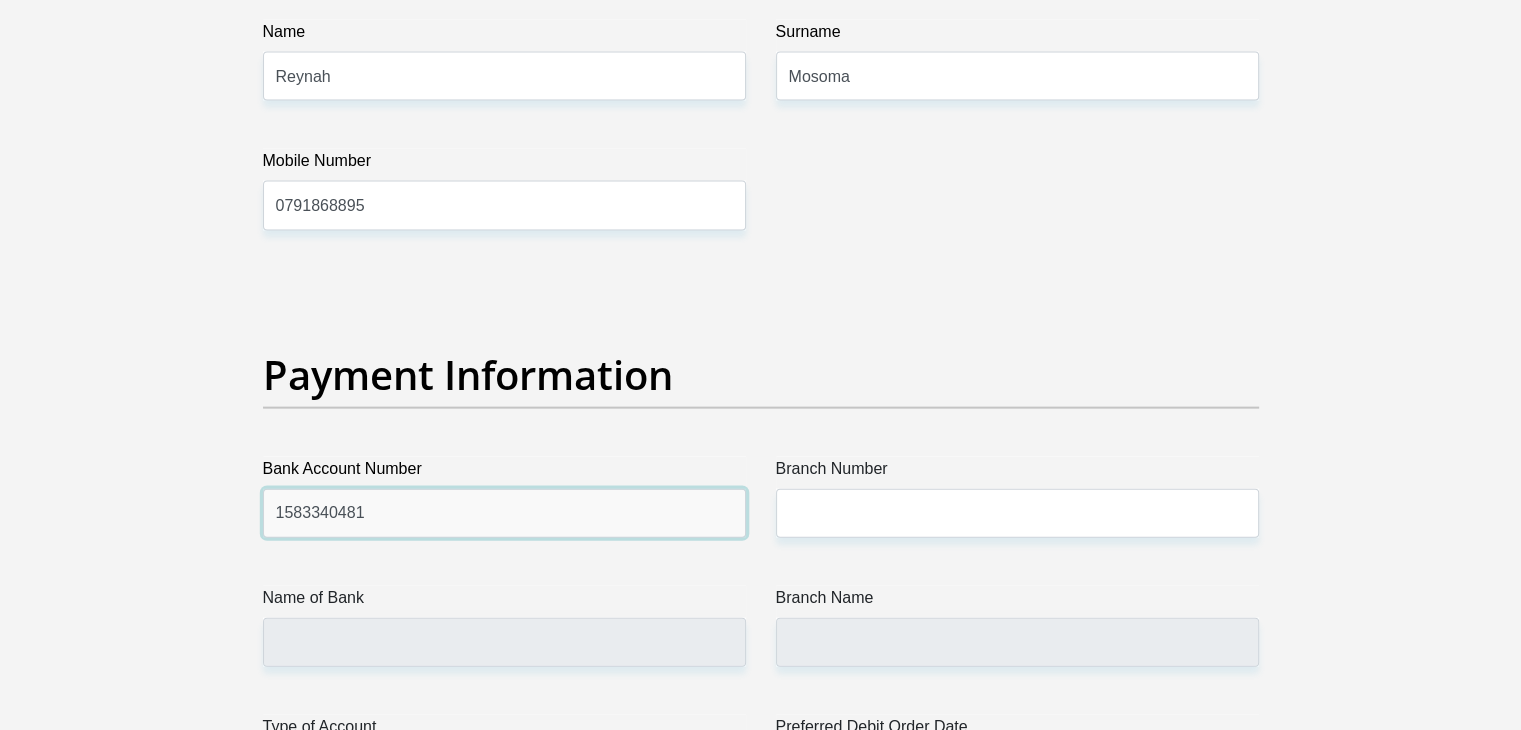 type on "1583340481" 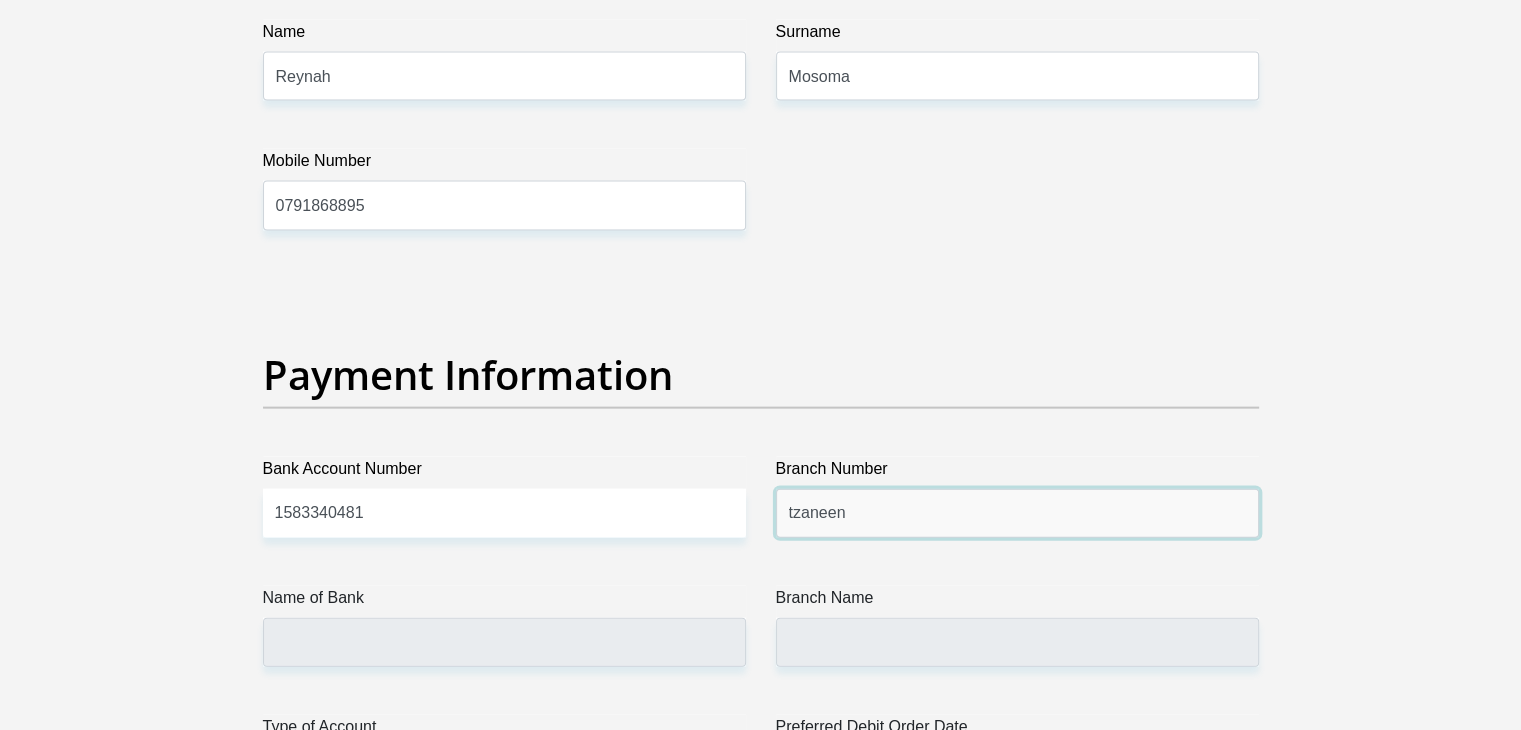 type on "tzaneen" 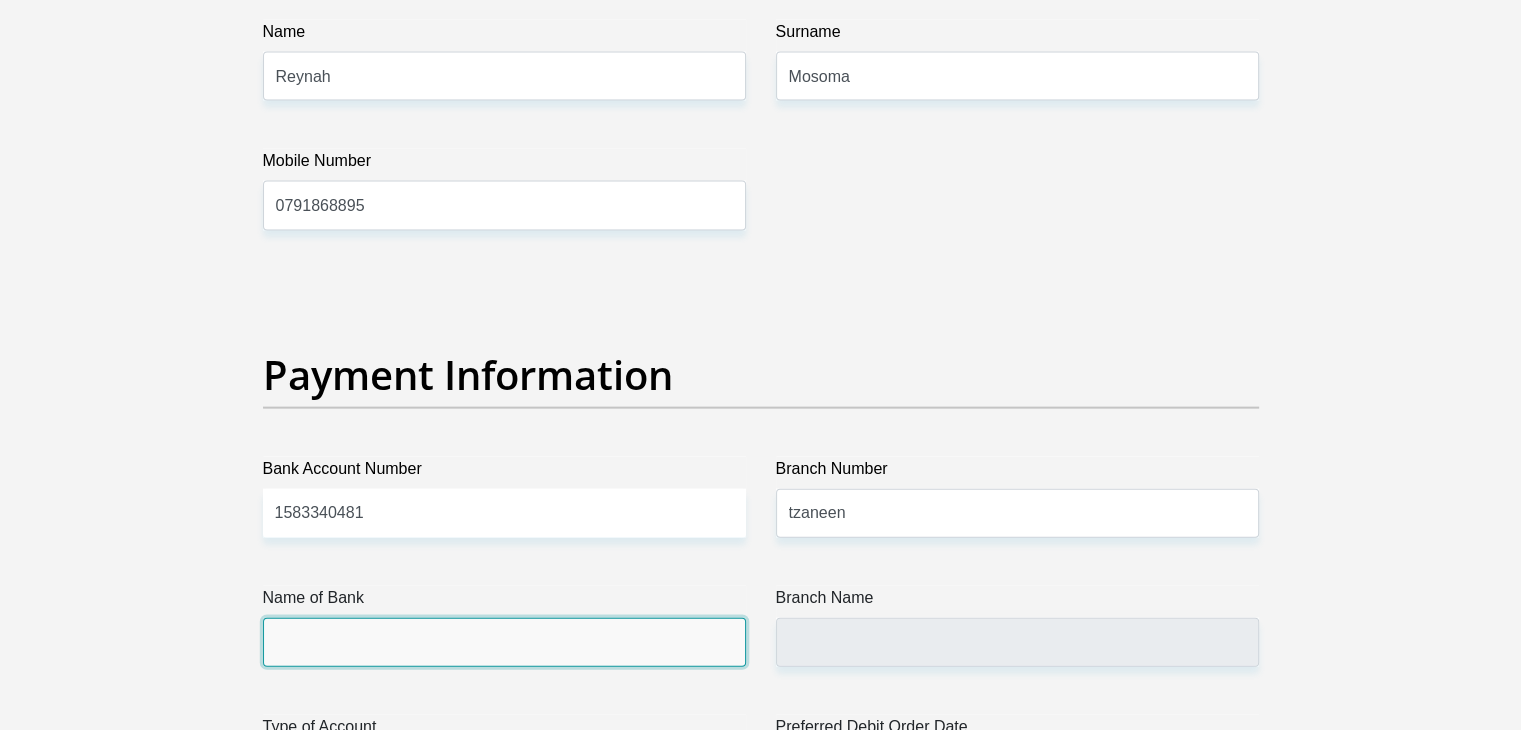 click on "Name of Bank" at bounding box center [504, 642] 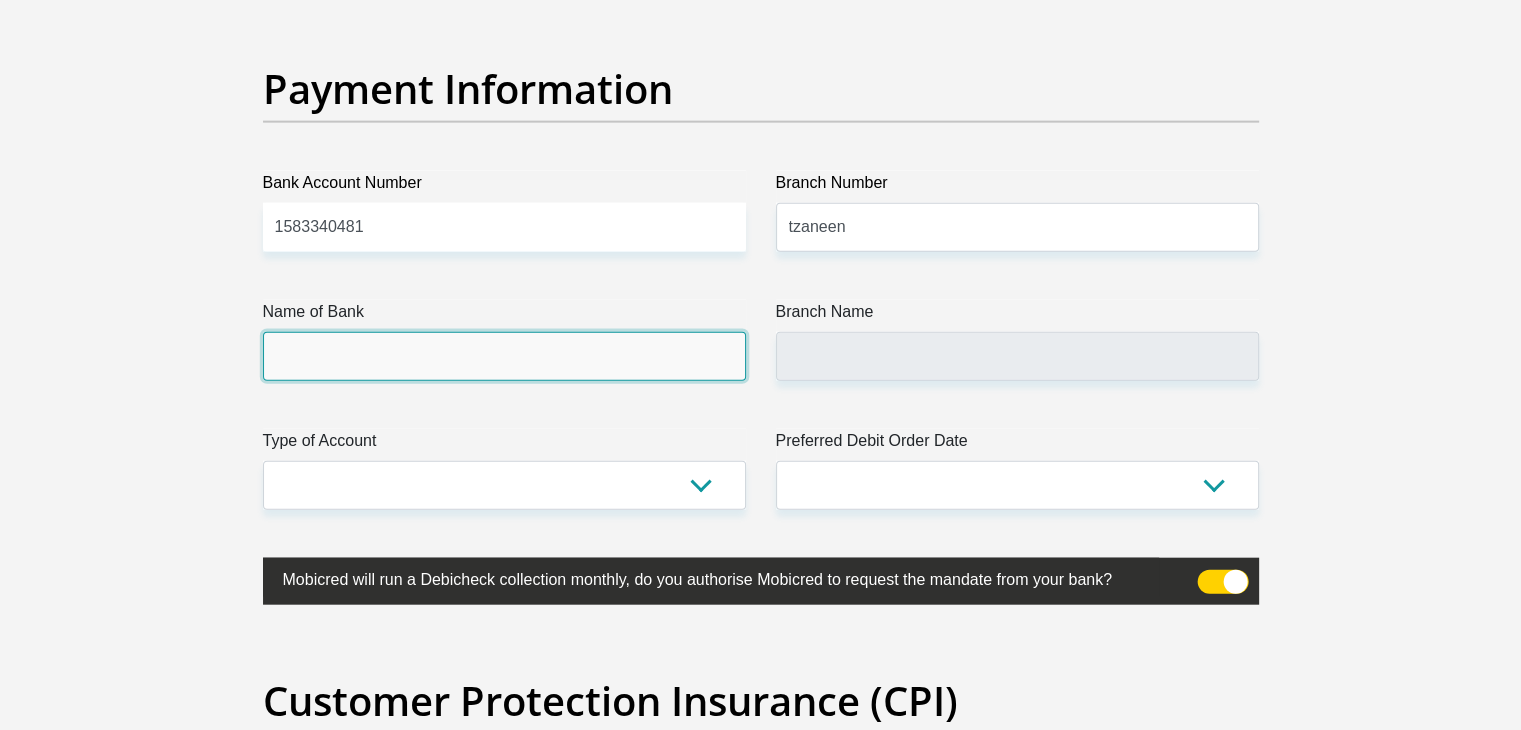 scroll, scrollTop: 4700, scrollLeft: 0, axis: vertical 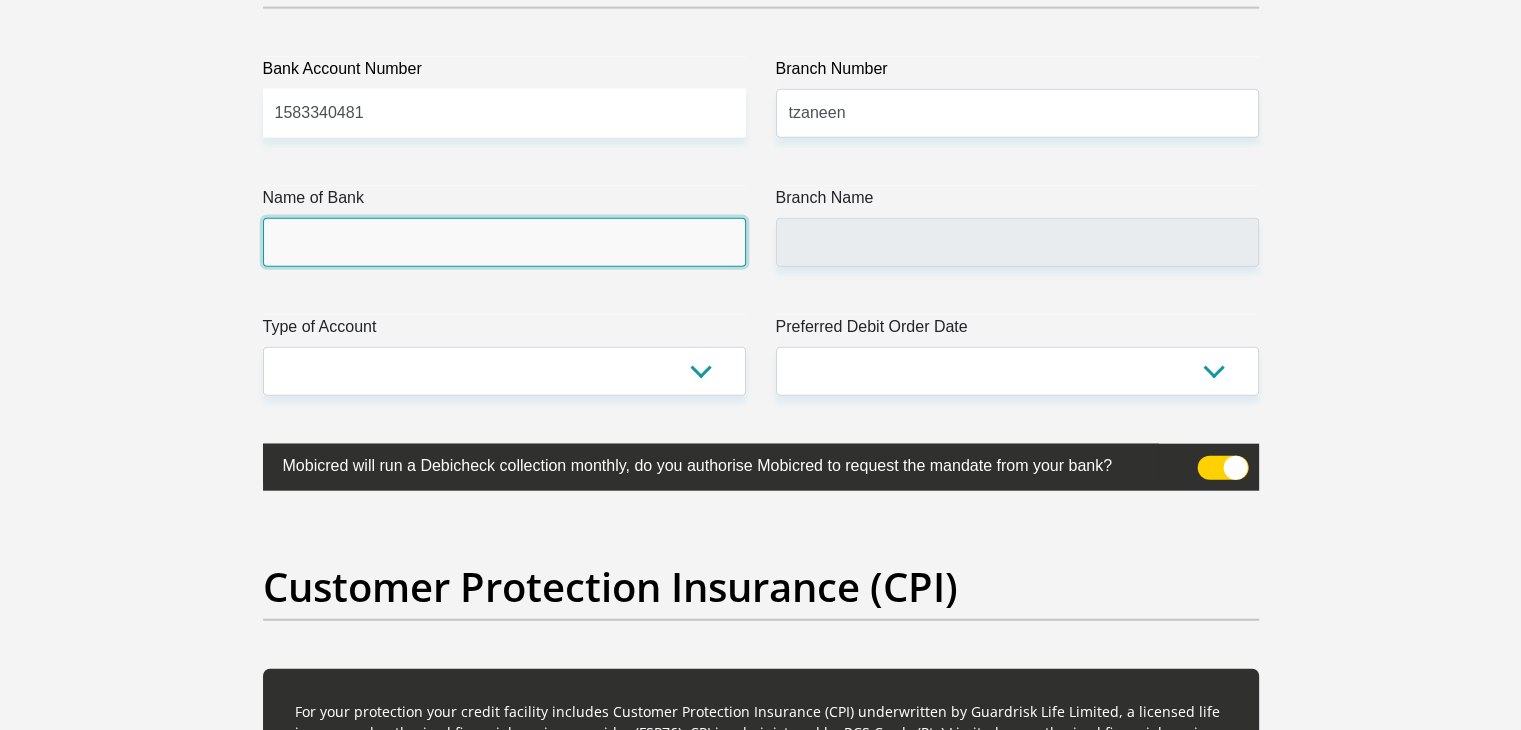 click on "Name of Bank" at bounding box center [504, 242] 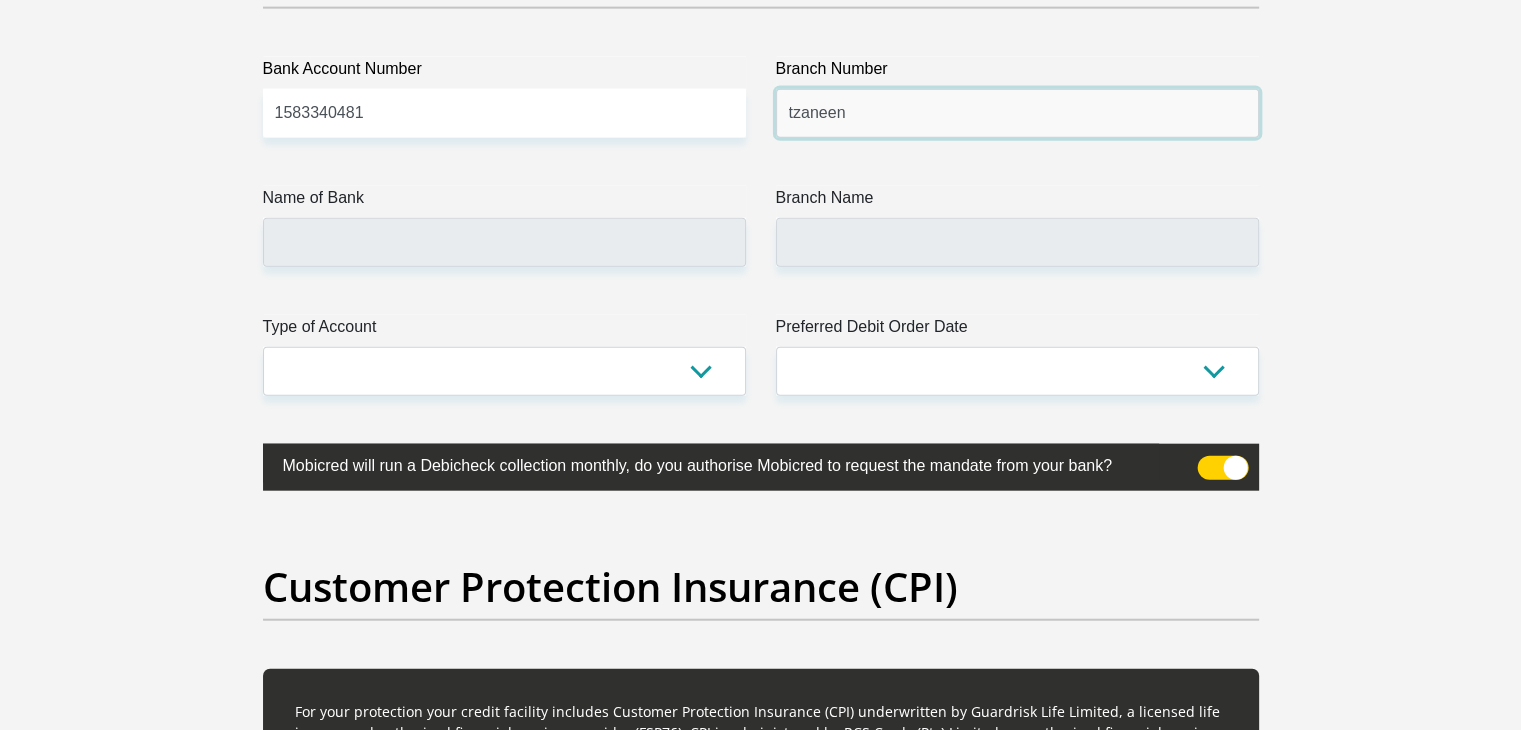 click on "tzaneen" at bounding box center [1017, 113] 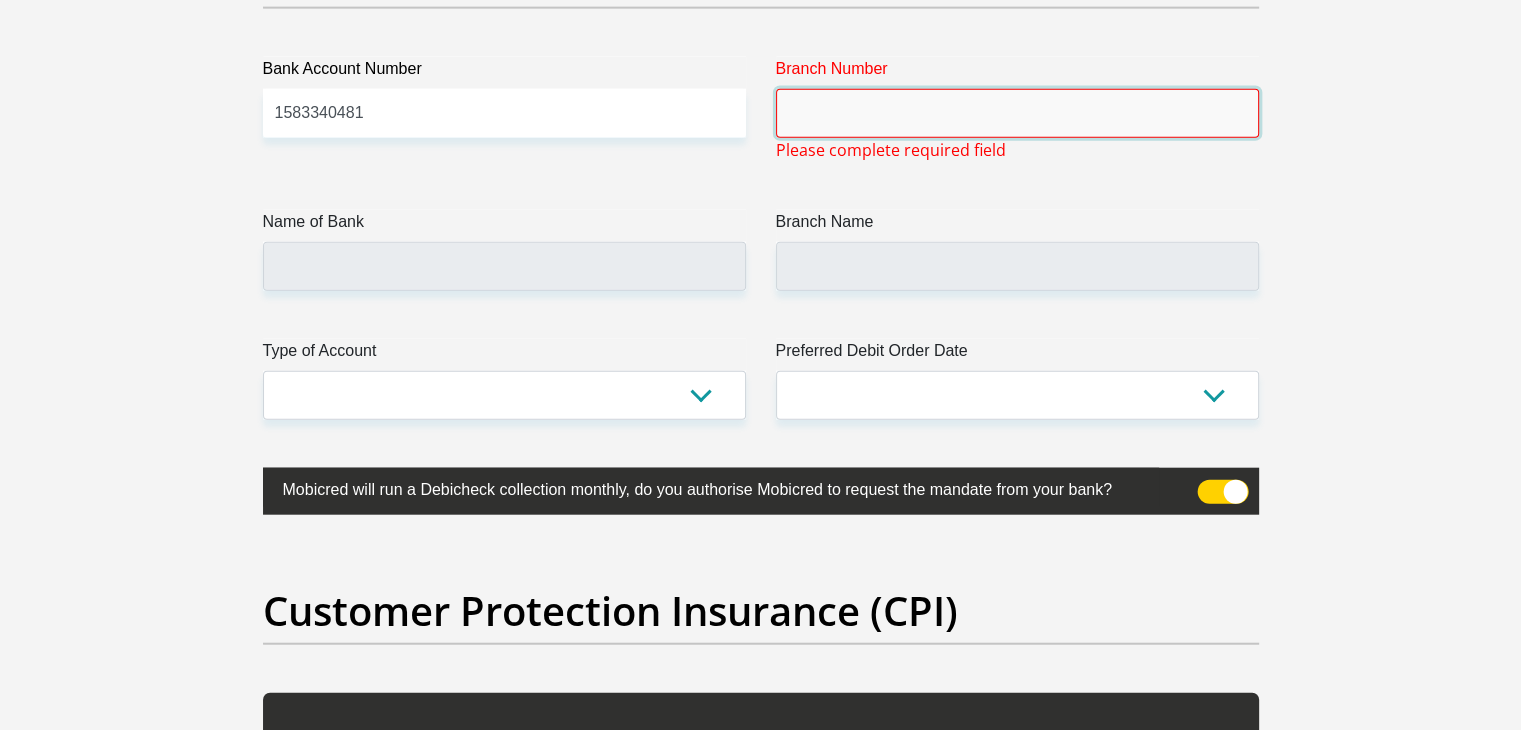 type 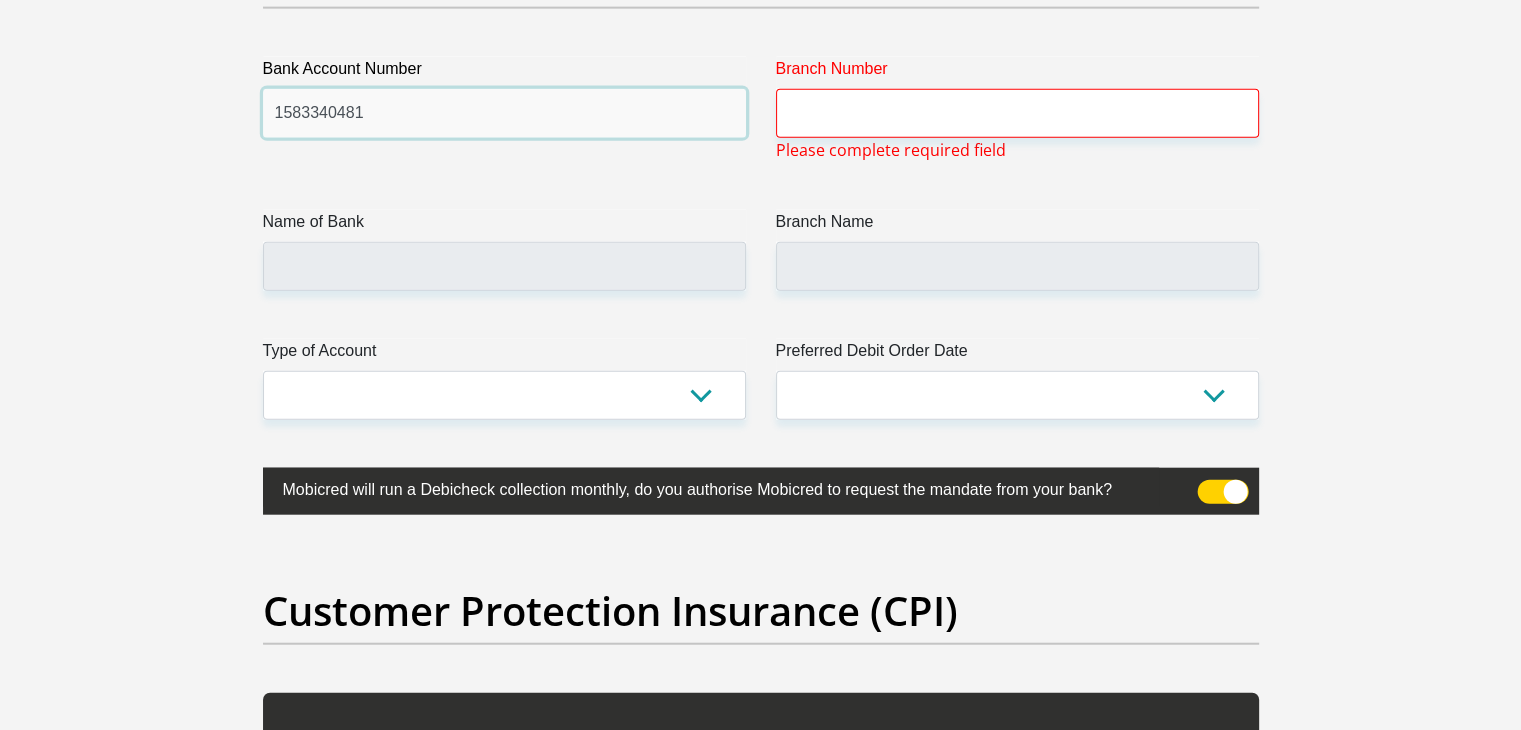 drag, startPoint x: 316, startPoint y: 117, endPoint x: 175, endPoint y: 109, distance: 141.22676 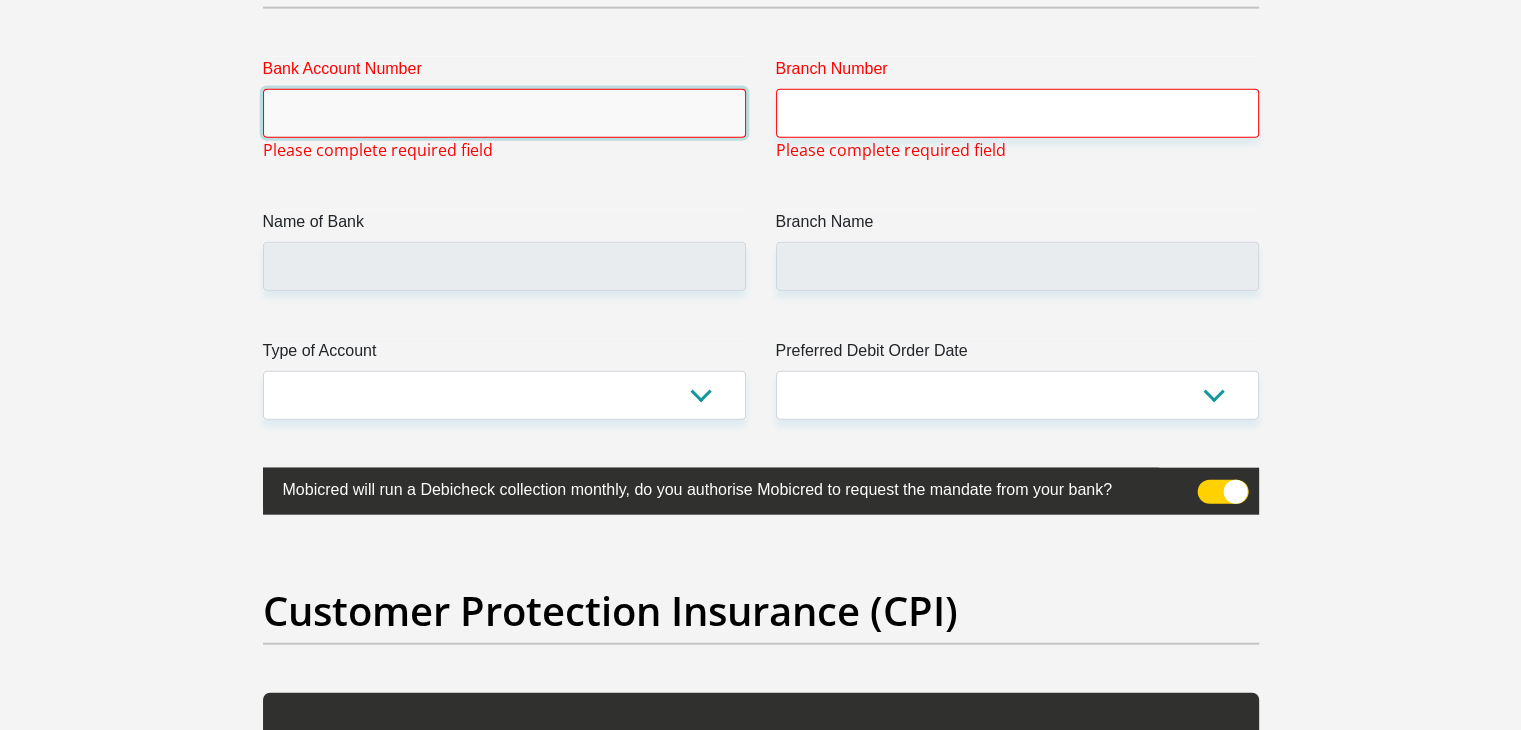 click on "Bank Account Number" at bounding box center [504, 113] 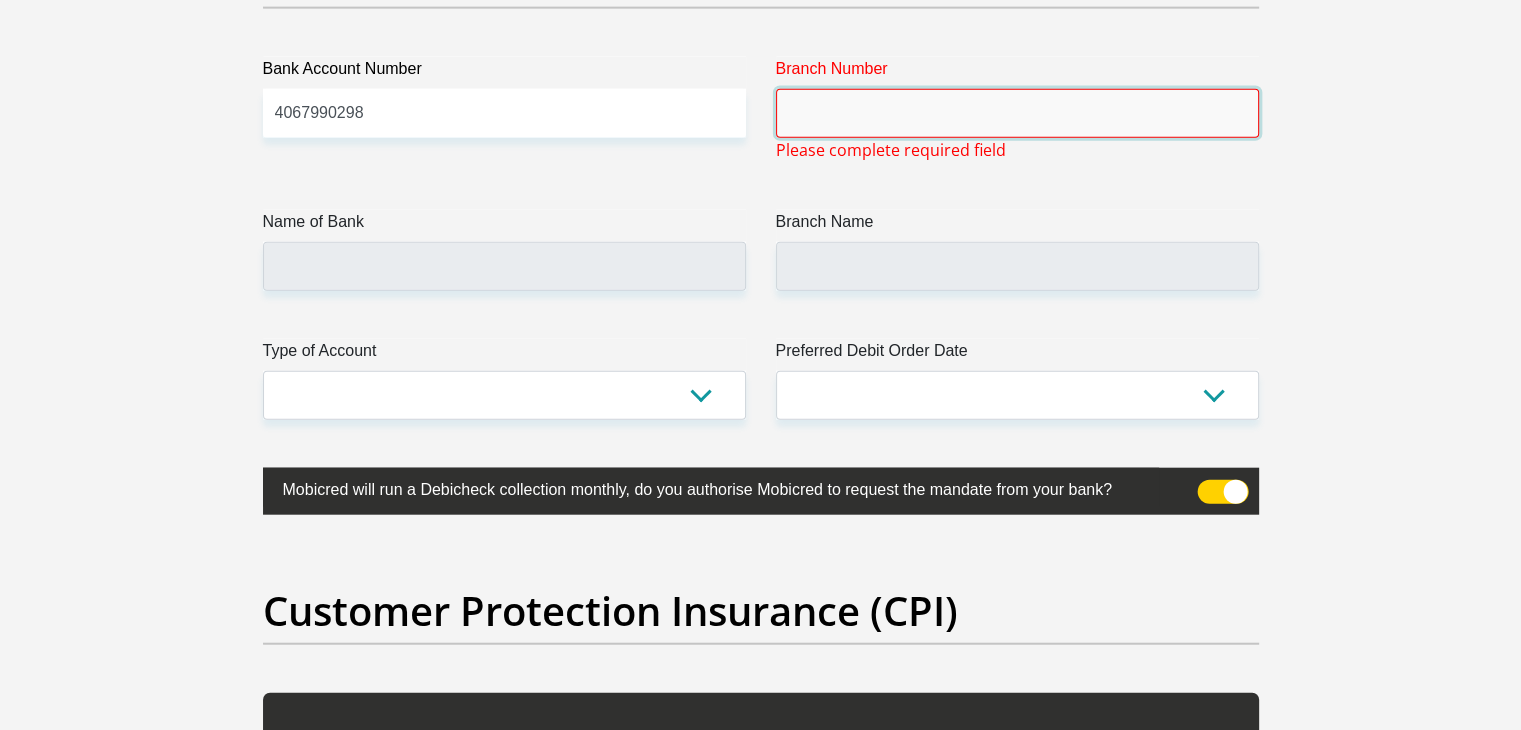 click on "Branch Number" at bounding box center [1017, 113] 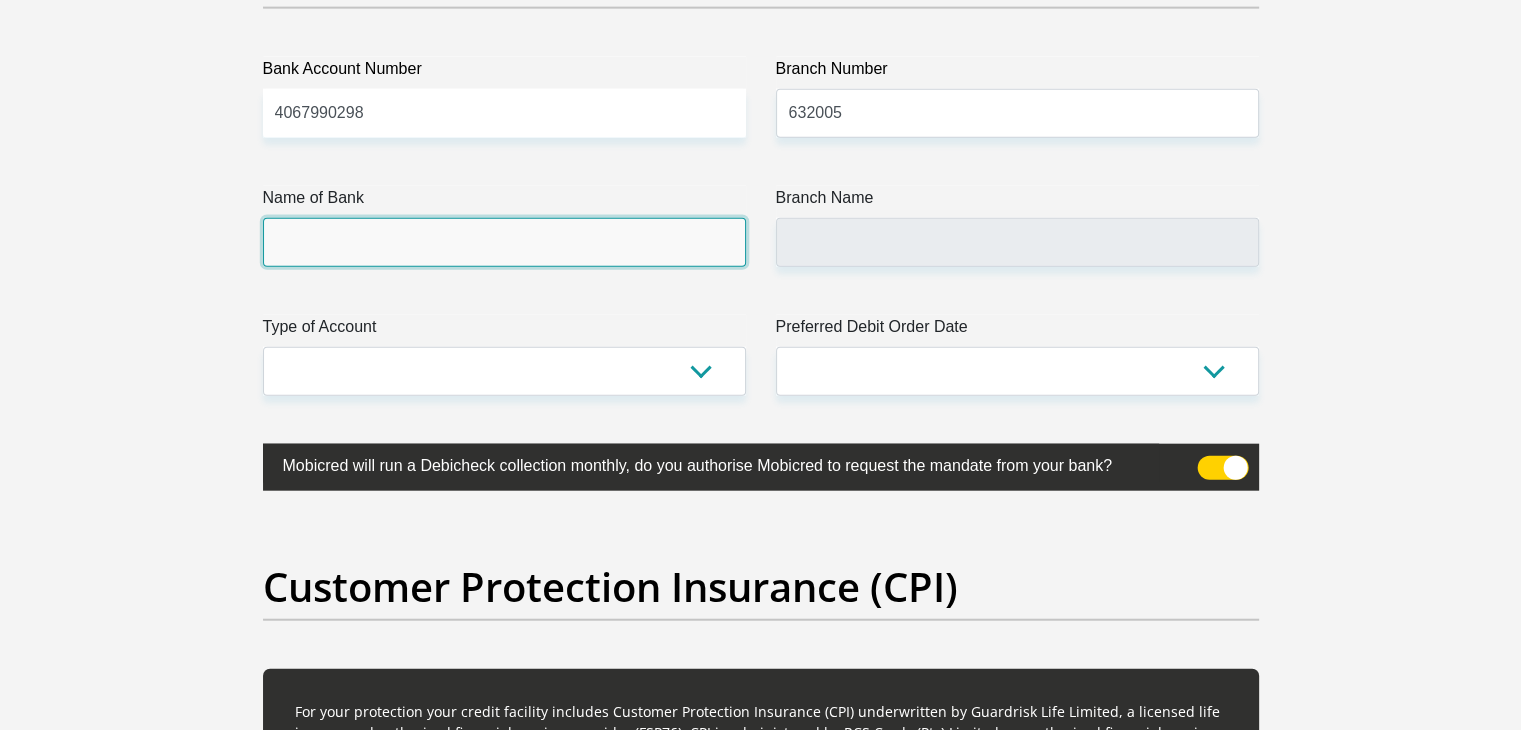 click on "Name of Bank" at bounding box center [504, 242] 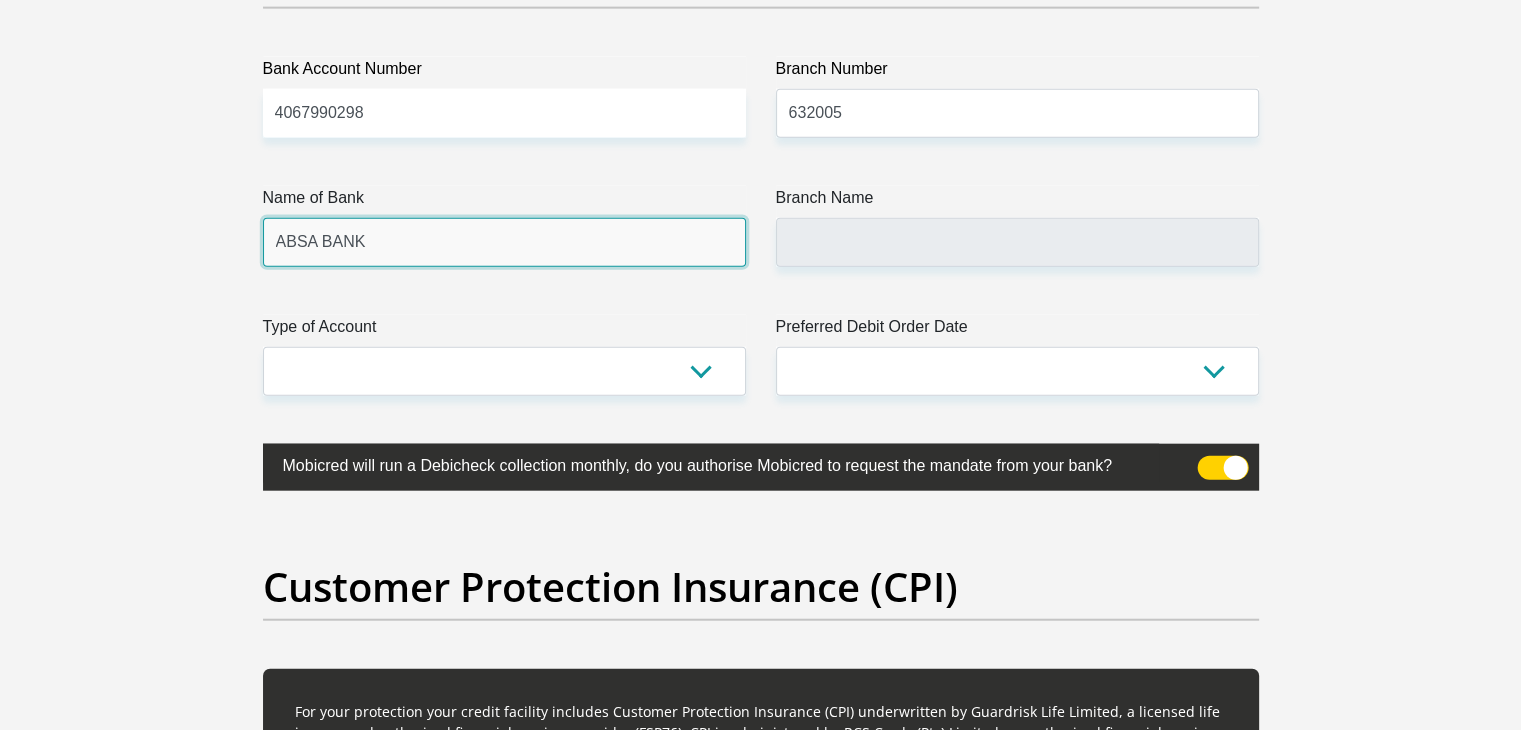 type on "ABSA ELECTRONIC SETTLEMENT CNT" 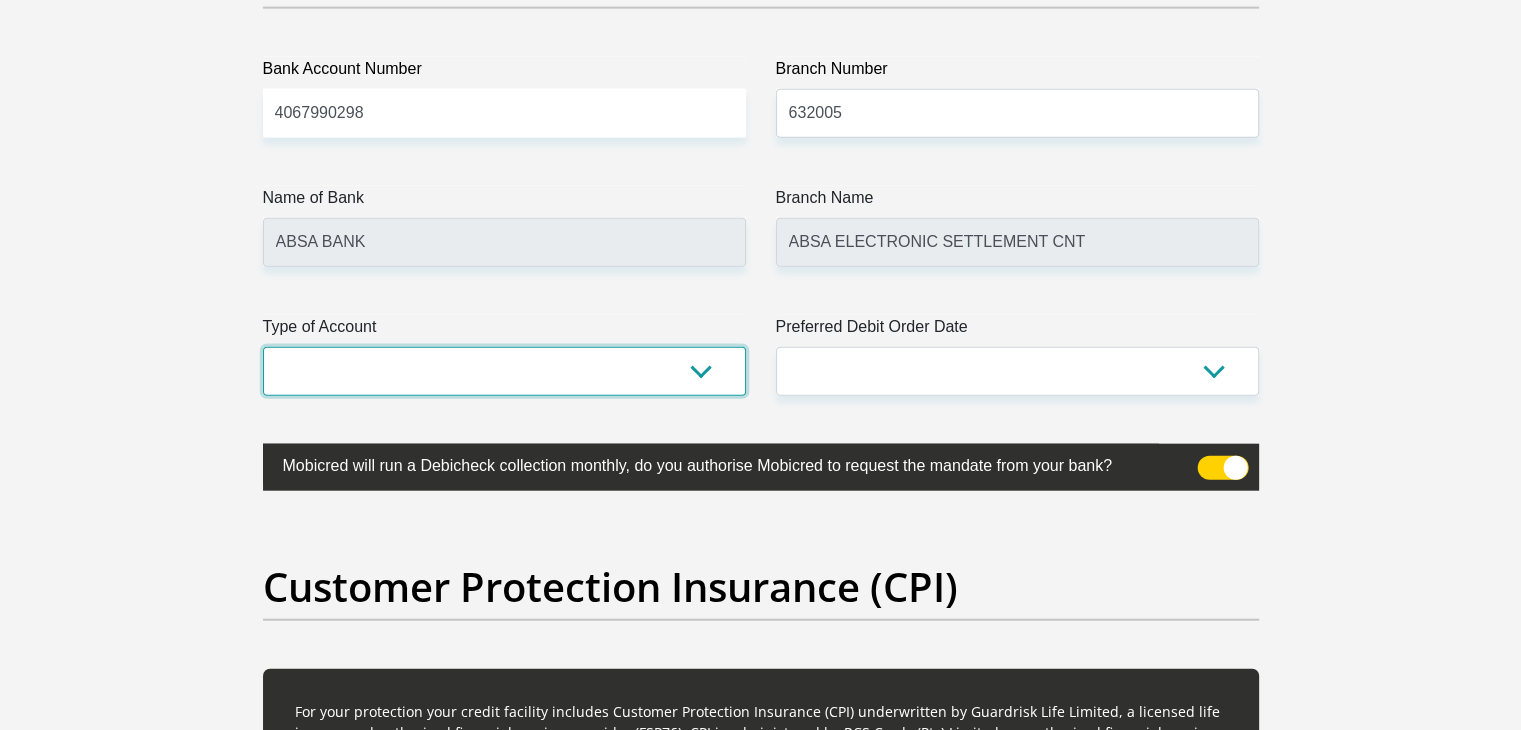 click on "Cheque
Savings" at bounding box center [504, 371] 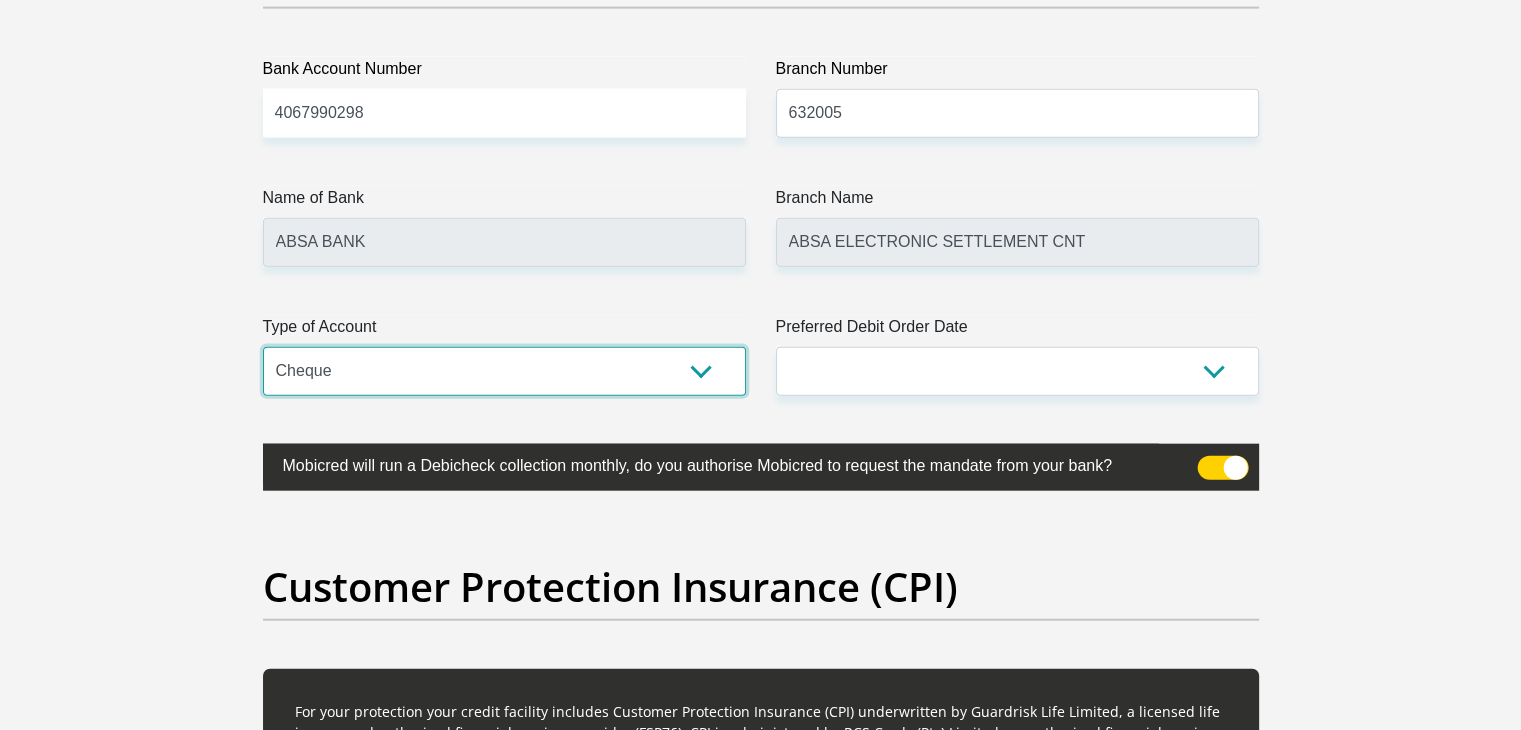 click on "Cheque
Savings" at bounding box center (504, 371) 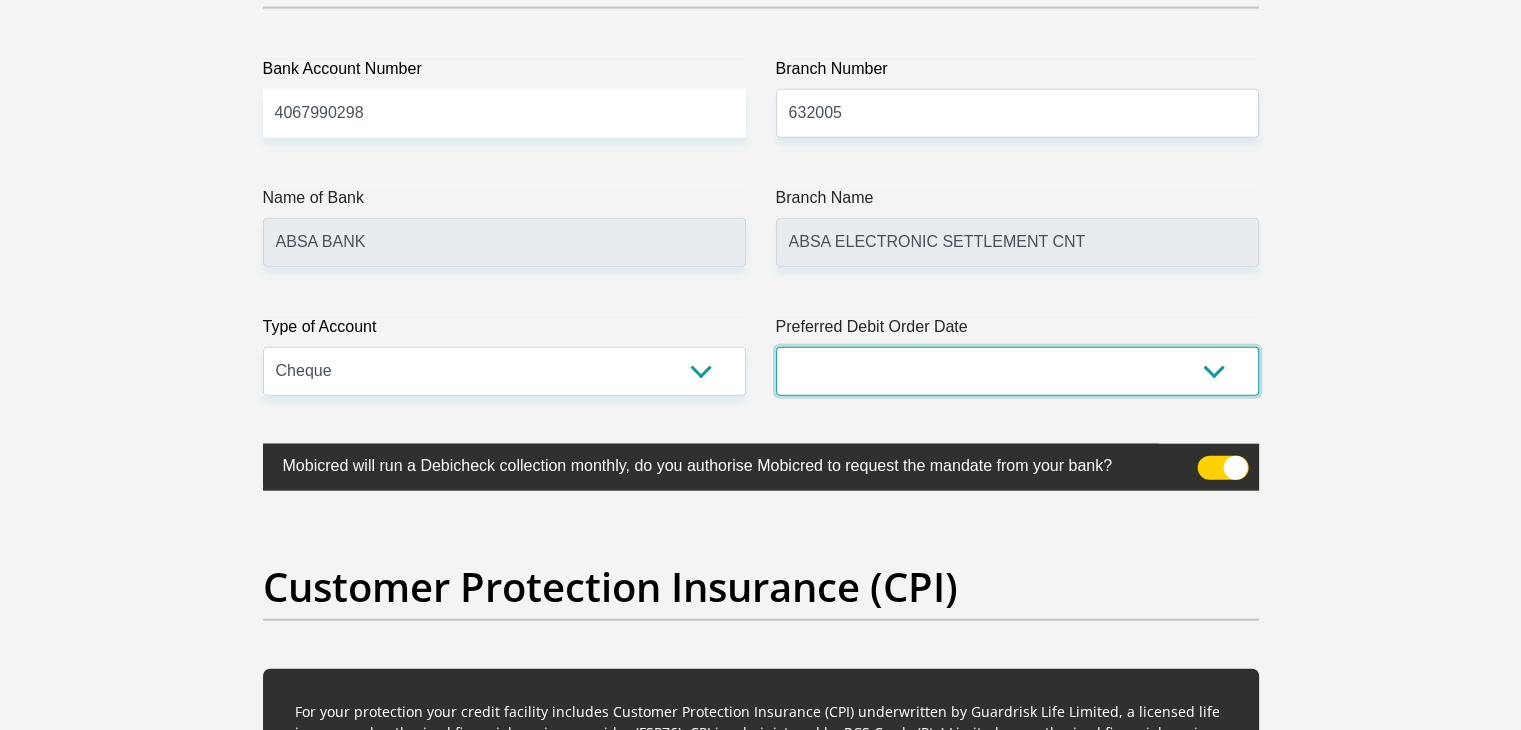 click on "1st
2nd
3rd
4th
5th
7th
18th
19th
20th
21st
22nd
23rd
24th
25th
26th
27th
28th
29th
30th" at bounding box center (1017, 371) 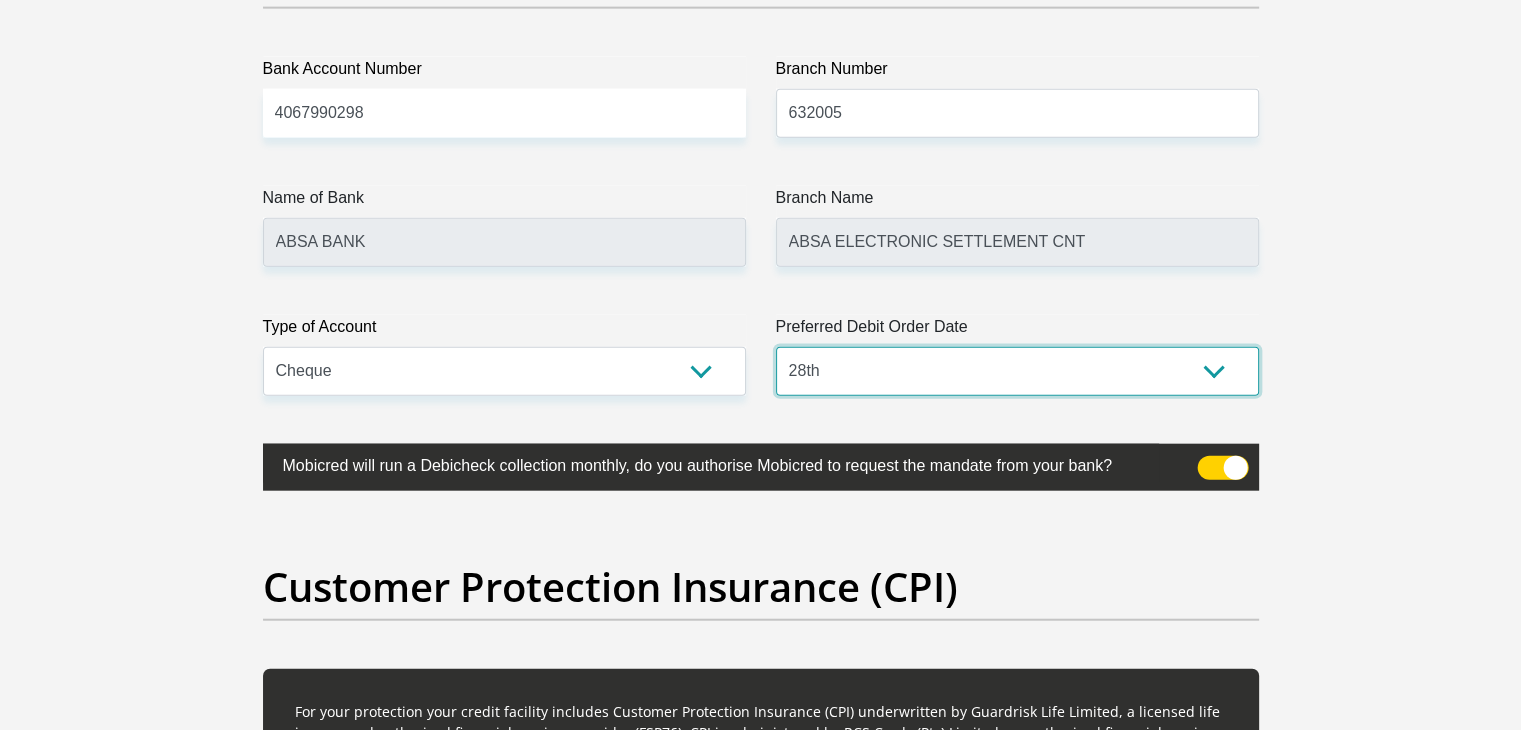 click on "1st
2nd
3rd
4th
5th
7th
18th
19th
20th
21st
22nd
23rd
24th
25th
26th
27th
28th
29th
30th" at bounding box center [1017, 371] 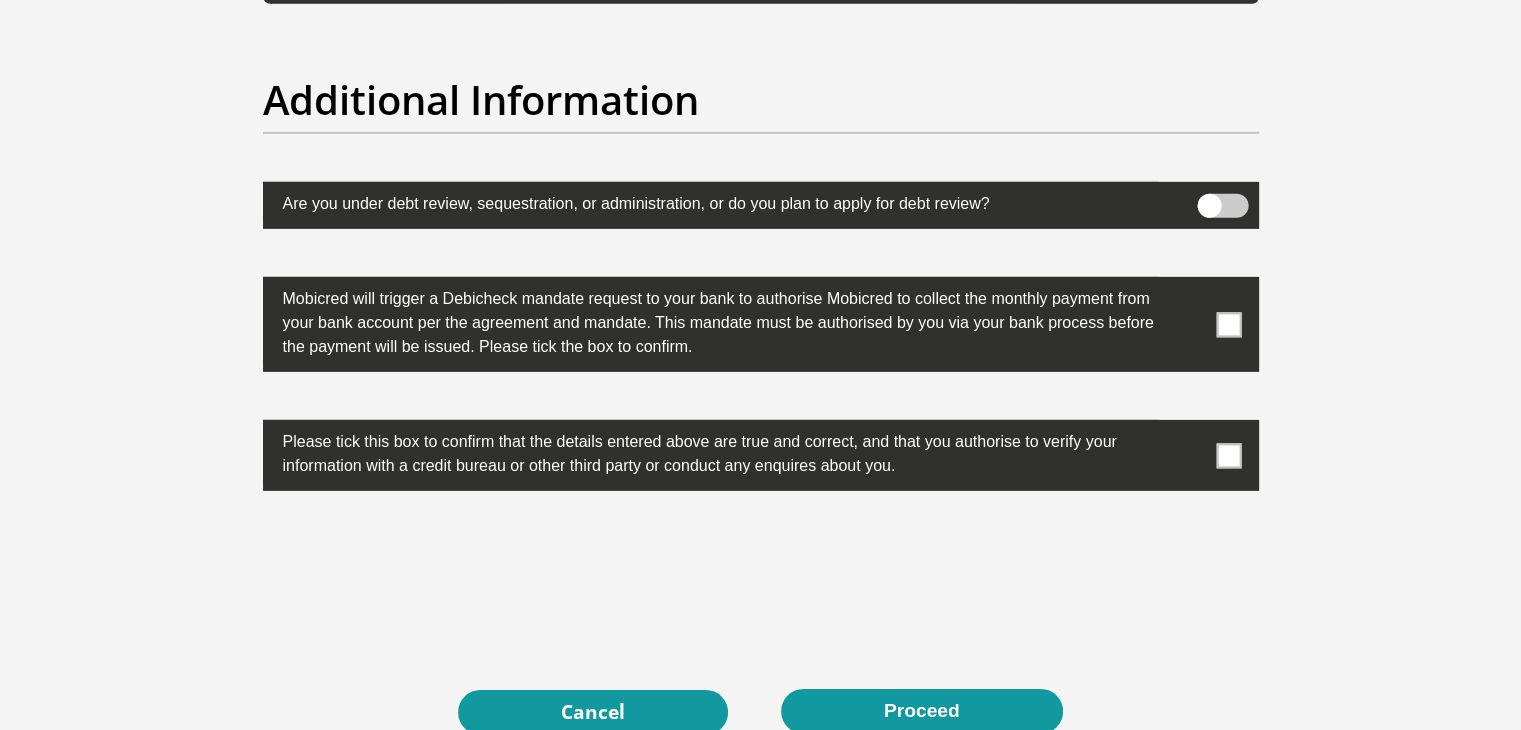 scroll, scrollTop: 6300, scrollLeft: 0, axis: vertical 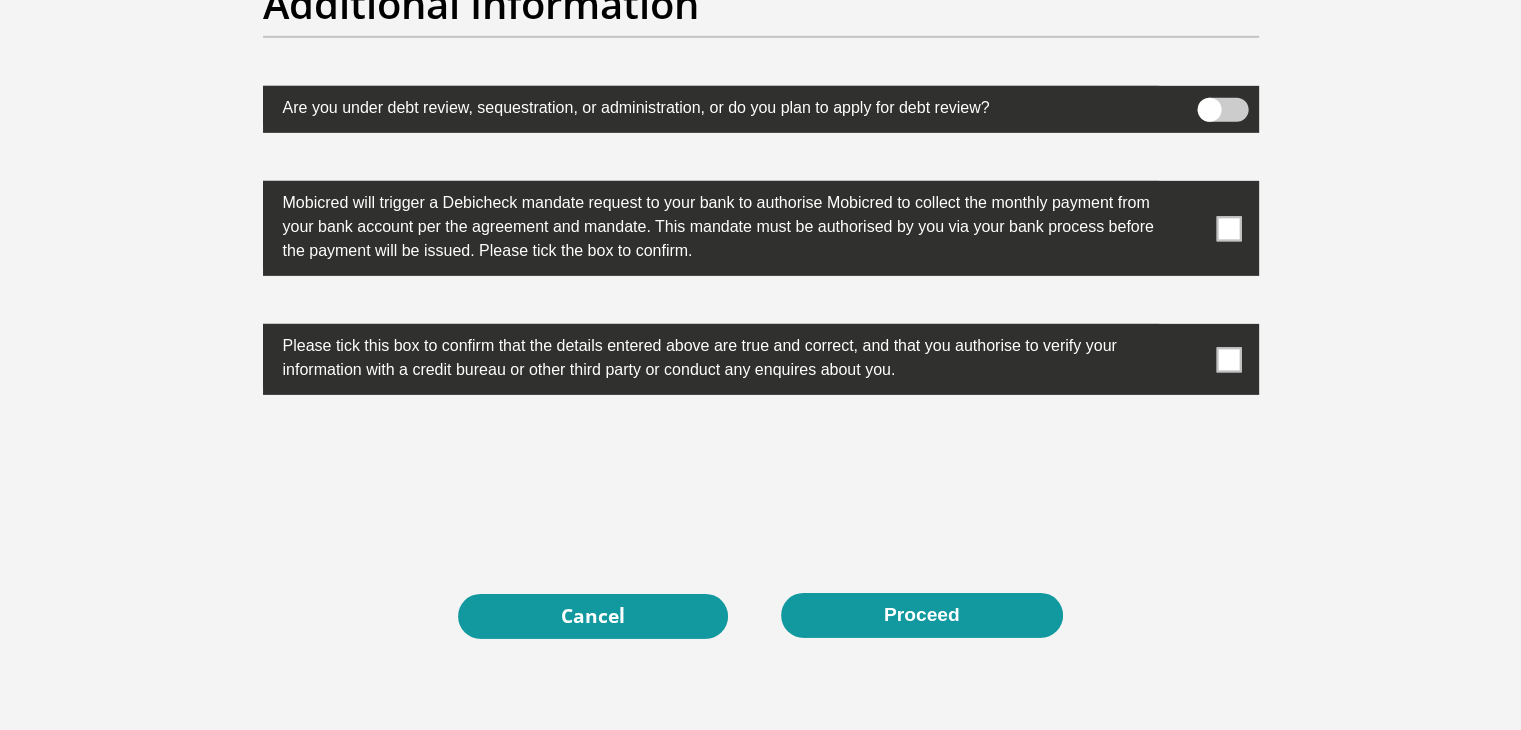 click at bounding box center [1222, 110] 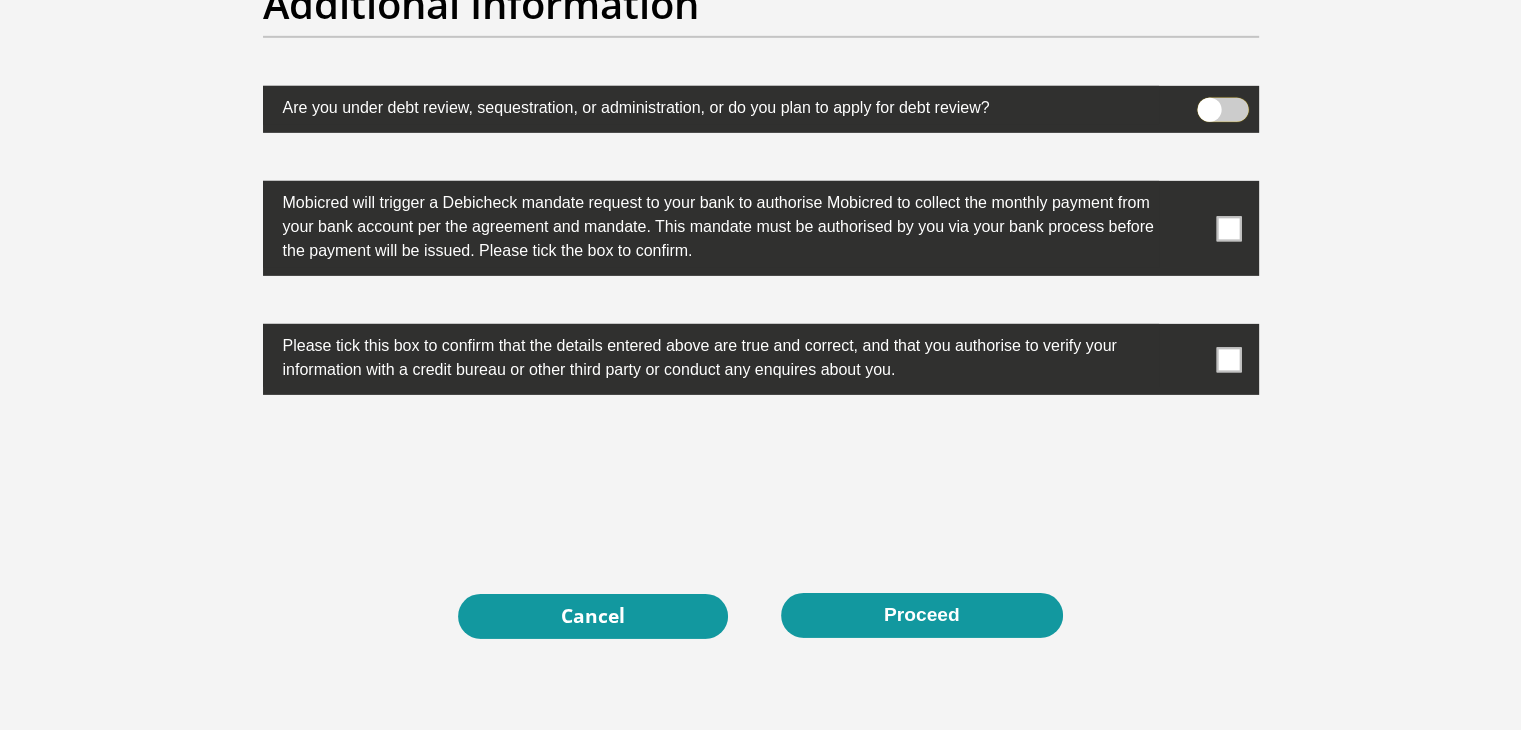 click at bounding box center [1209, 103] 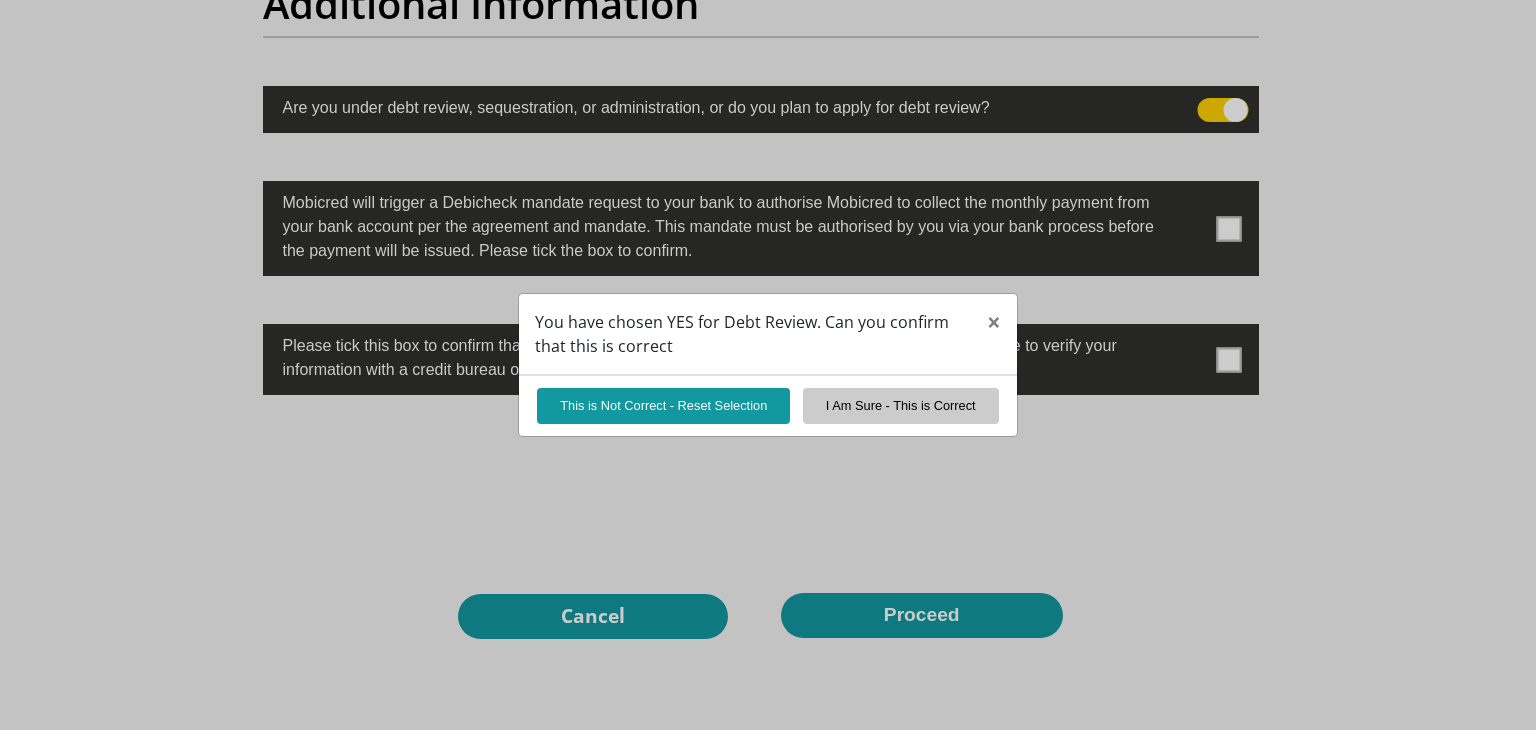 click on "You have chosen YES for Debt Review.
Can you confirm that this is correct
×
This is Not Correct - Reset Selection
I Am Sure - This is Correct" at bounding box center [768, 365] 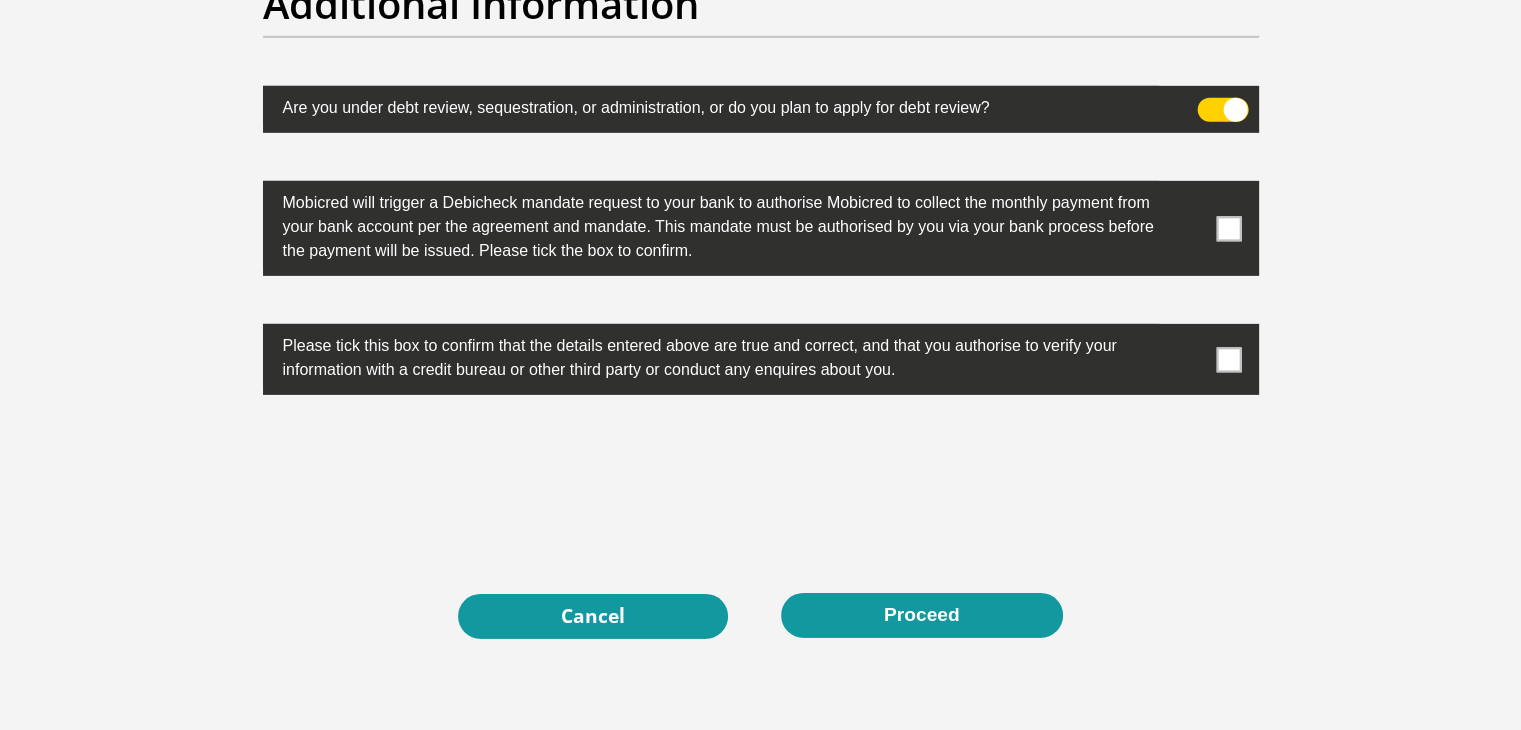 click at bounding box center [1222, 110] 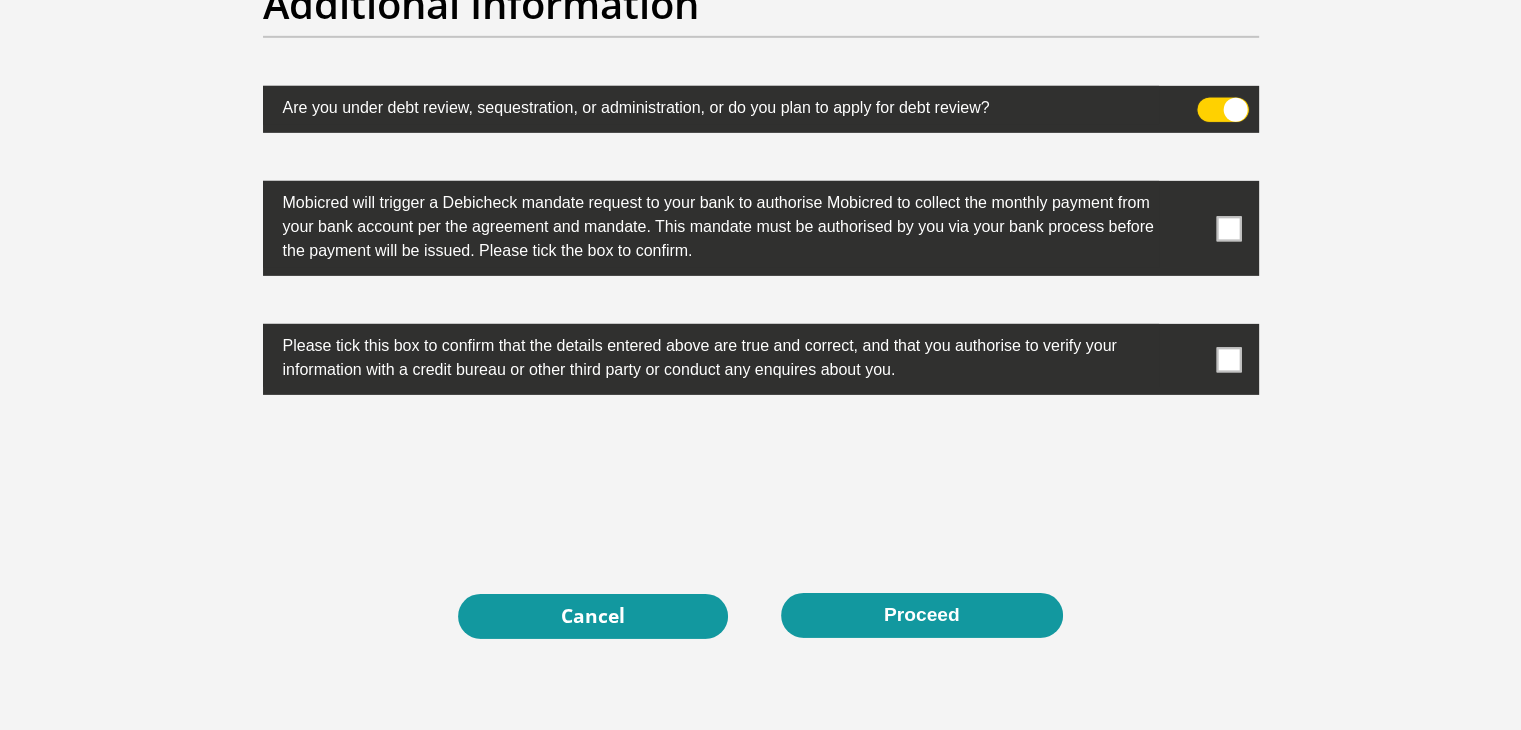 click at bounding box center [1209, 103] 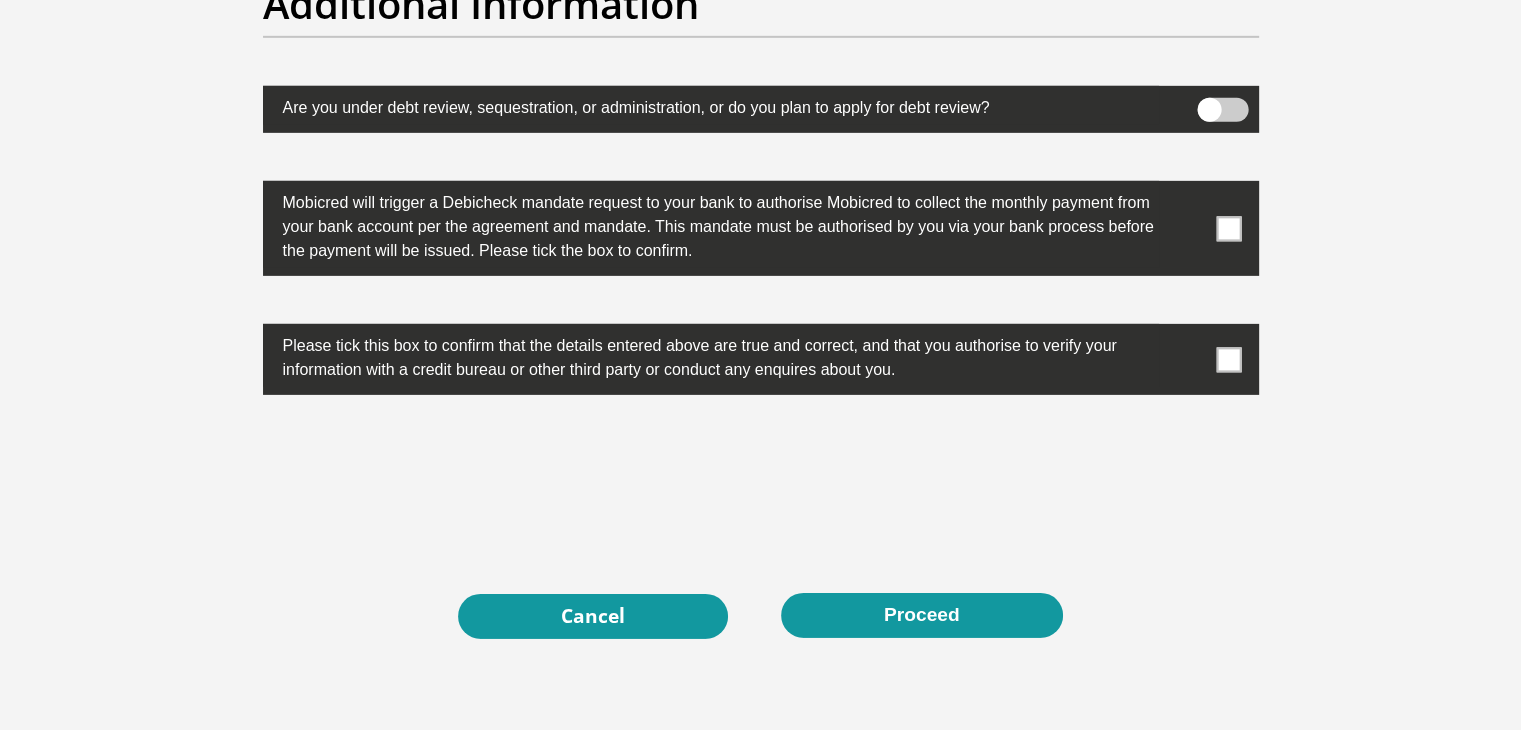 click at bounding box center (1228, 228) 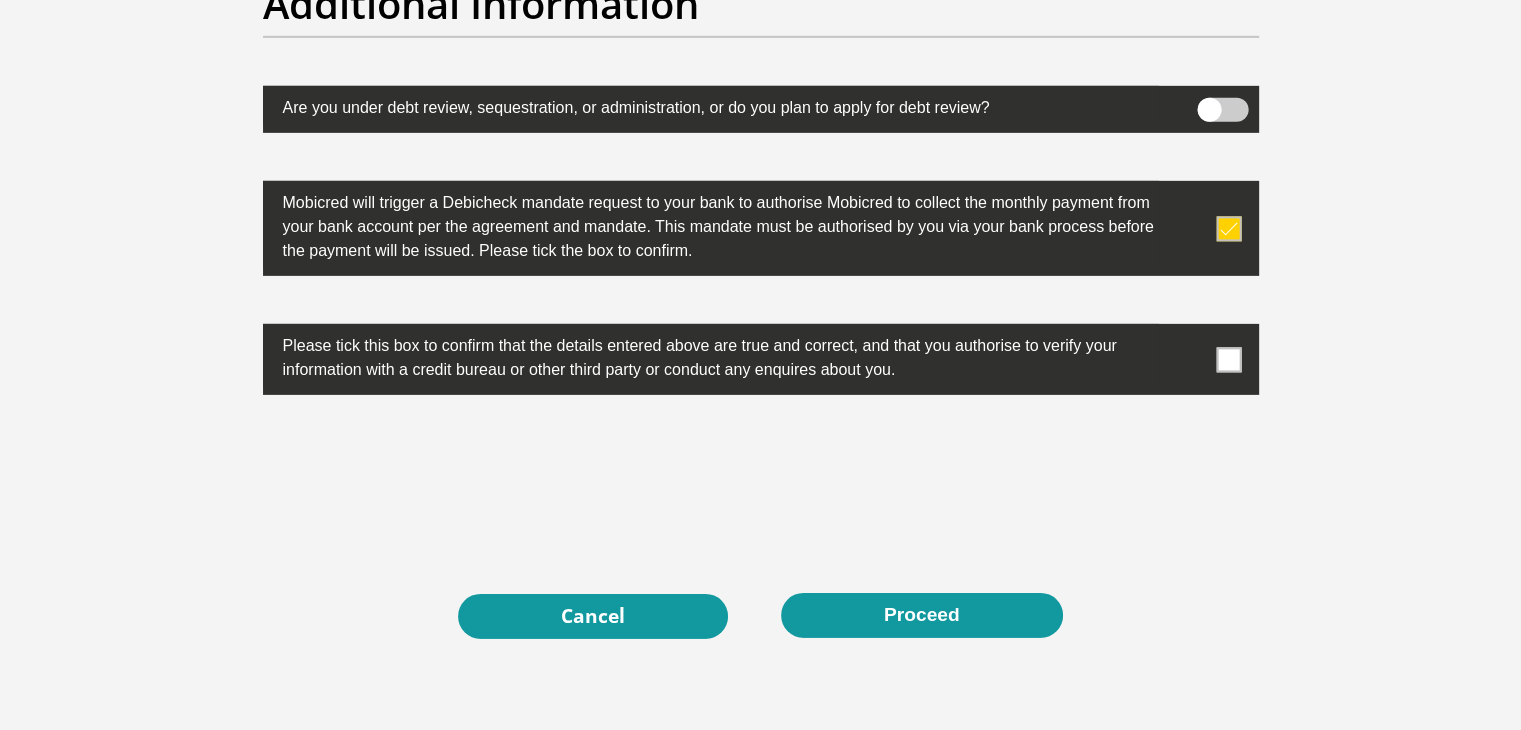 click at bounding box center (1228, 359) 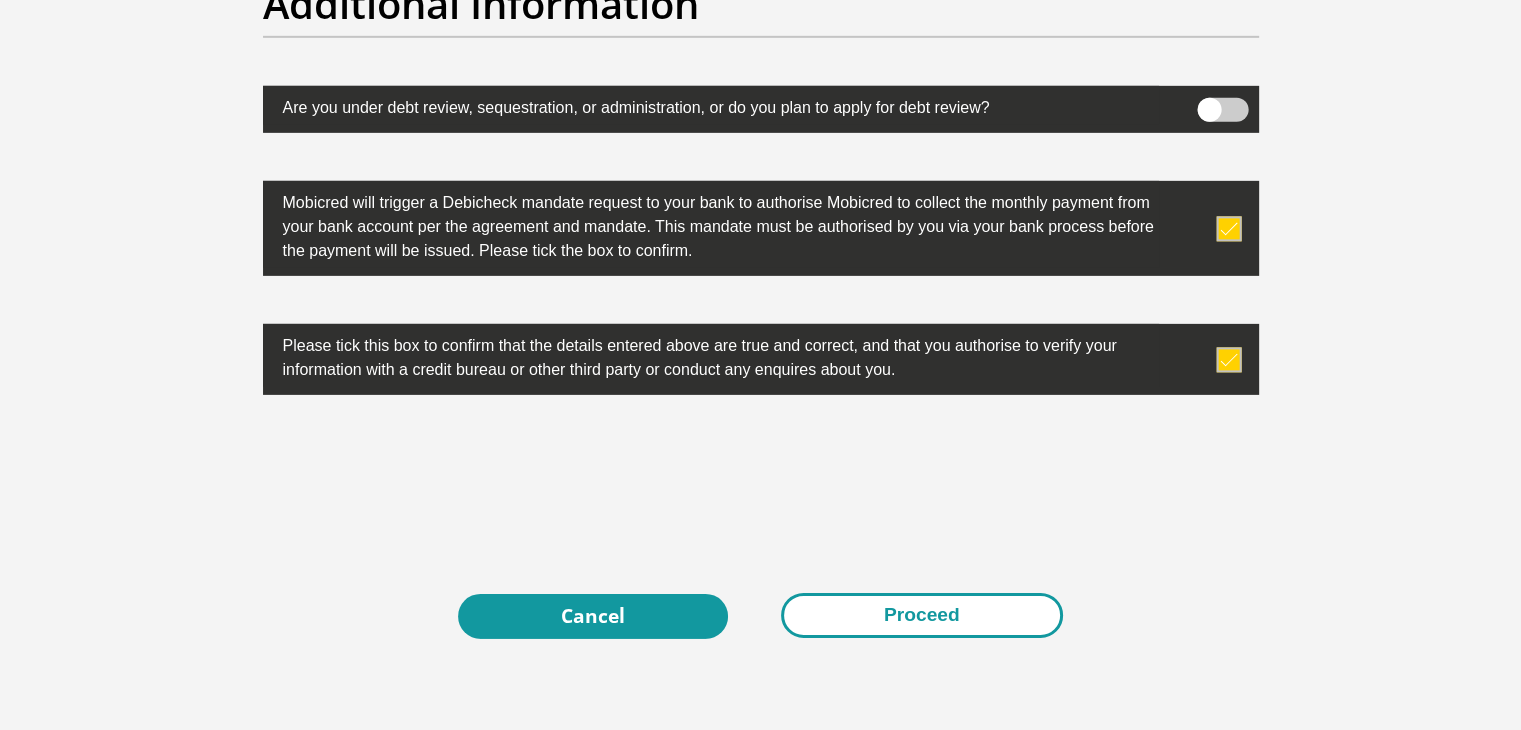 click on "Proceed" at bounding box center (922, 615) 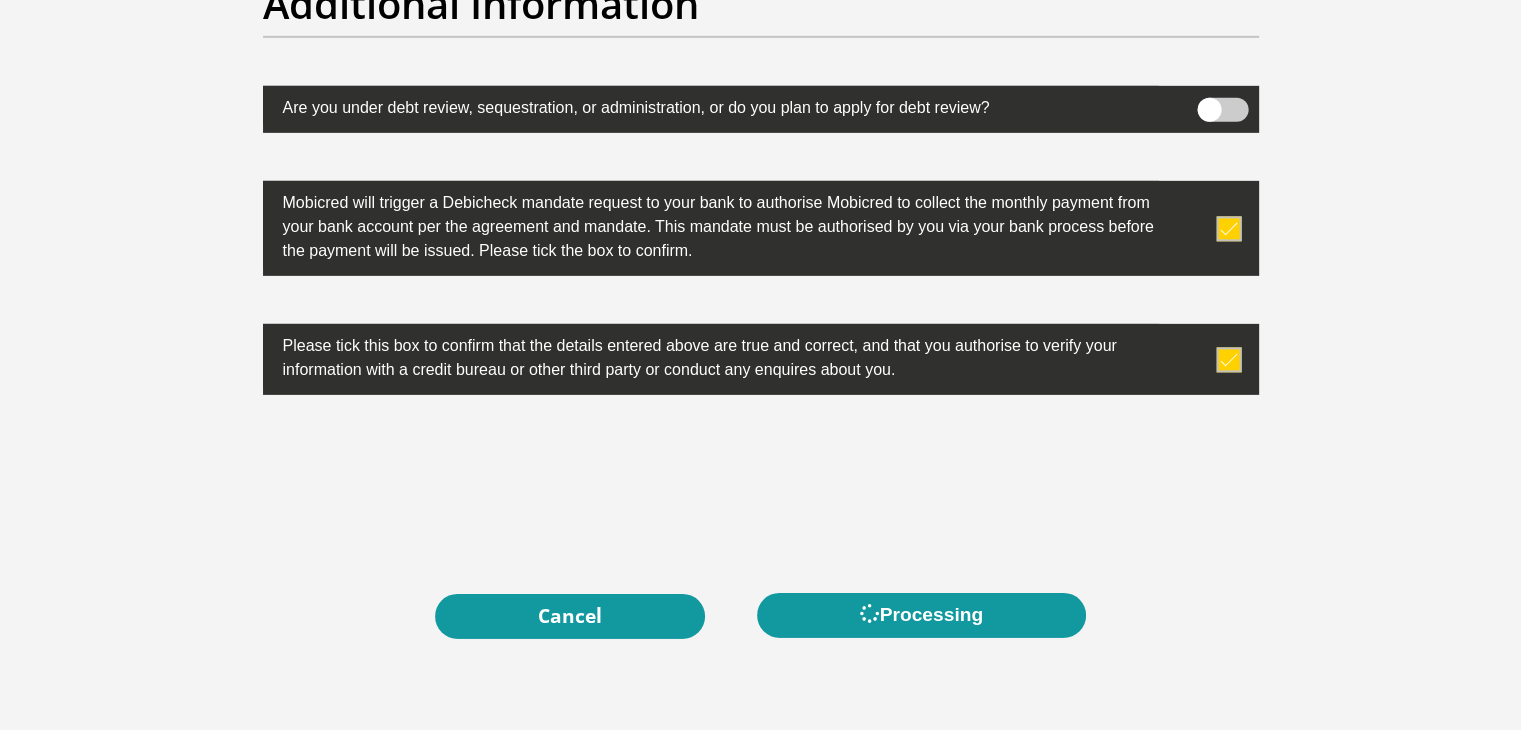 scroll, scrollTop: 0, scrollLeft: 0, axis: both 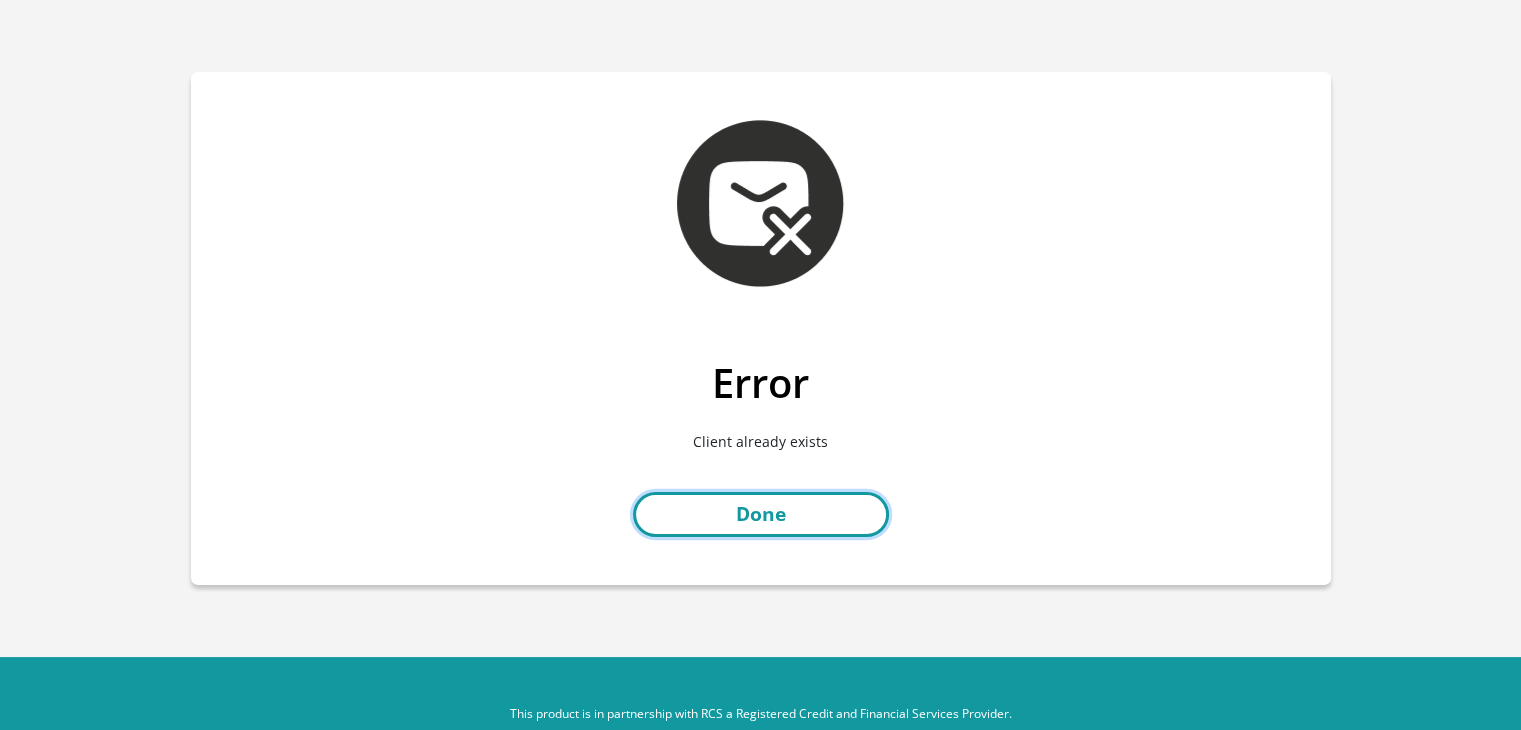 click on "Done" at bounding box center [761, 514] 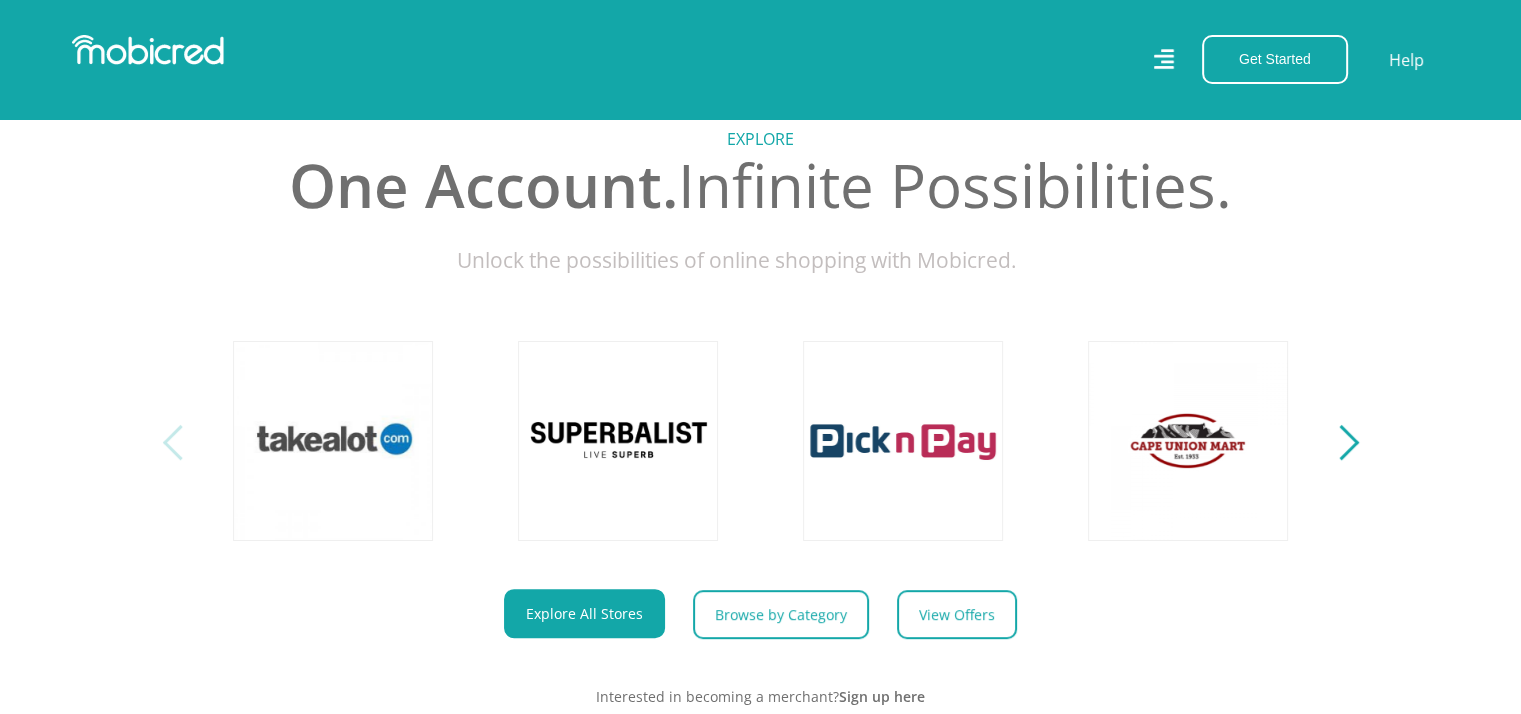 scroll, scrollTop: 700, scrollLeft: 0, axis: vertical 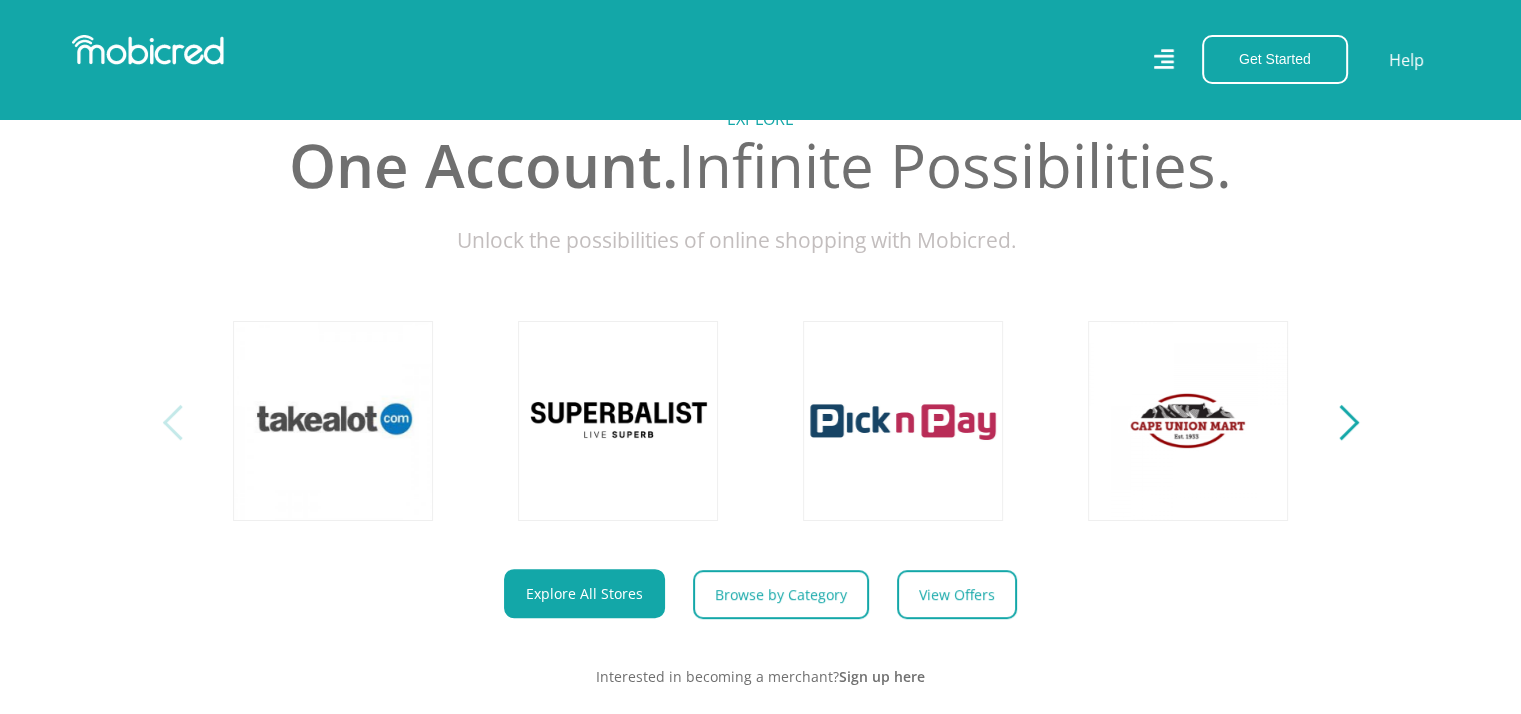 click at bounding box center (1340, 422) 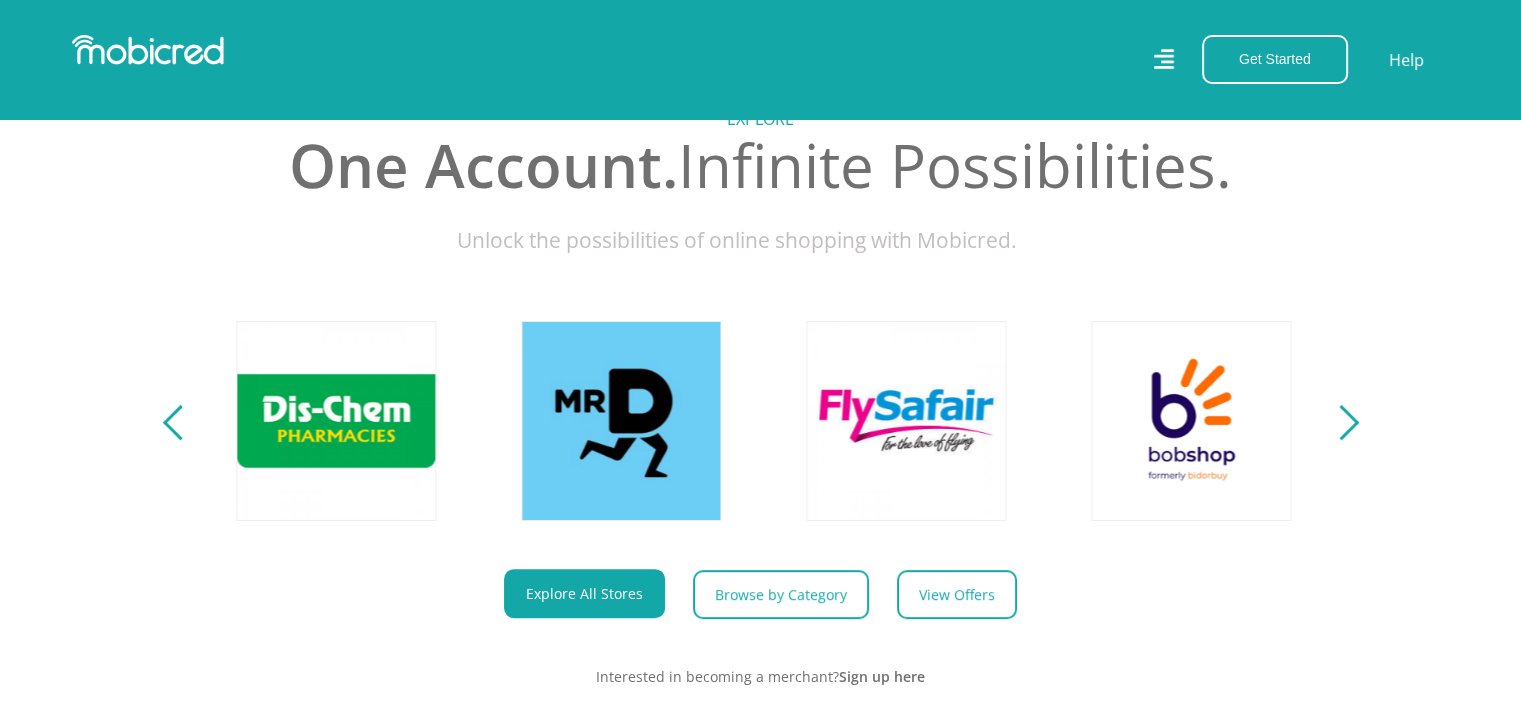 scroll, scrollTop: 0, scrollLeft: 2564, axis: horizontal 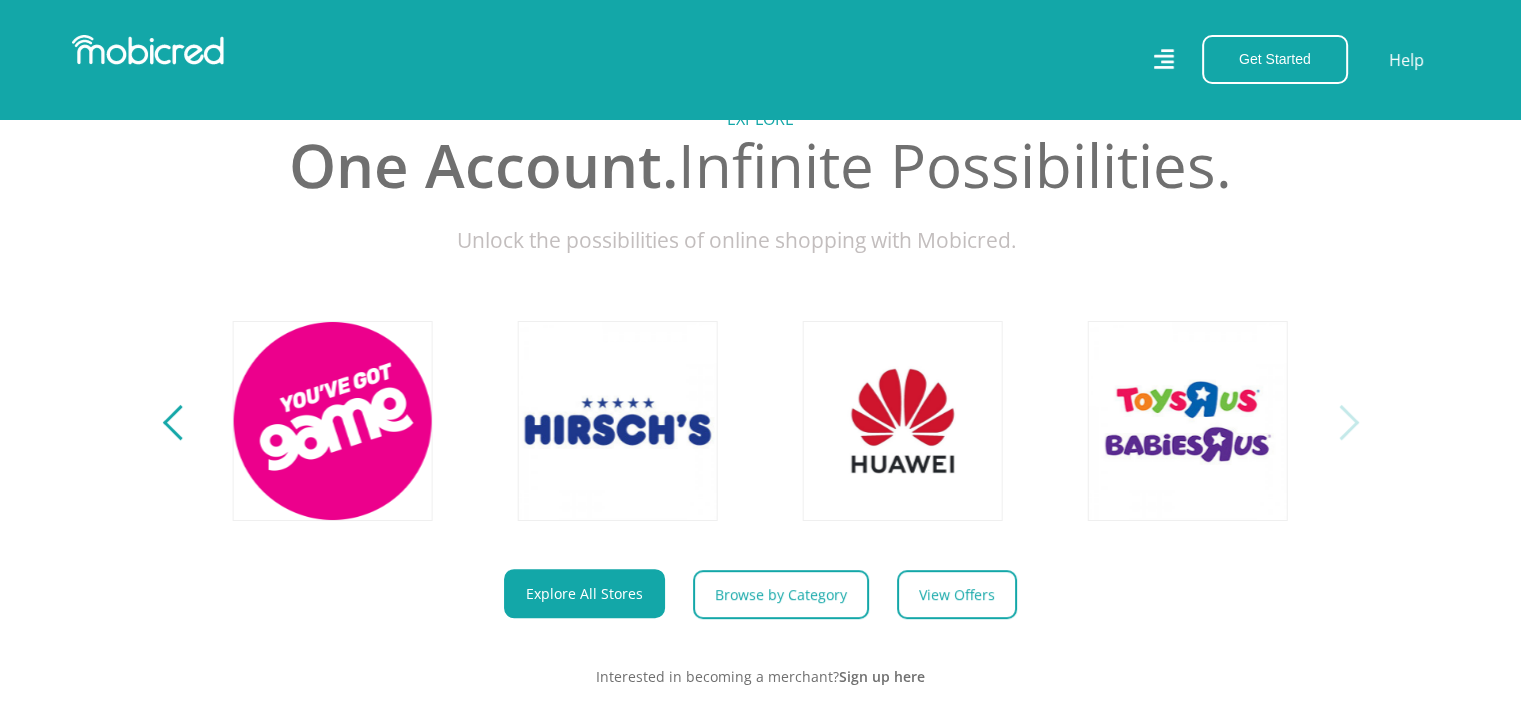 click at bounding box center (1340, 422) 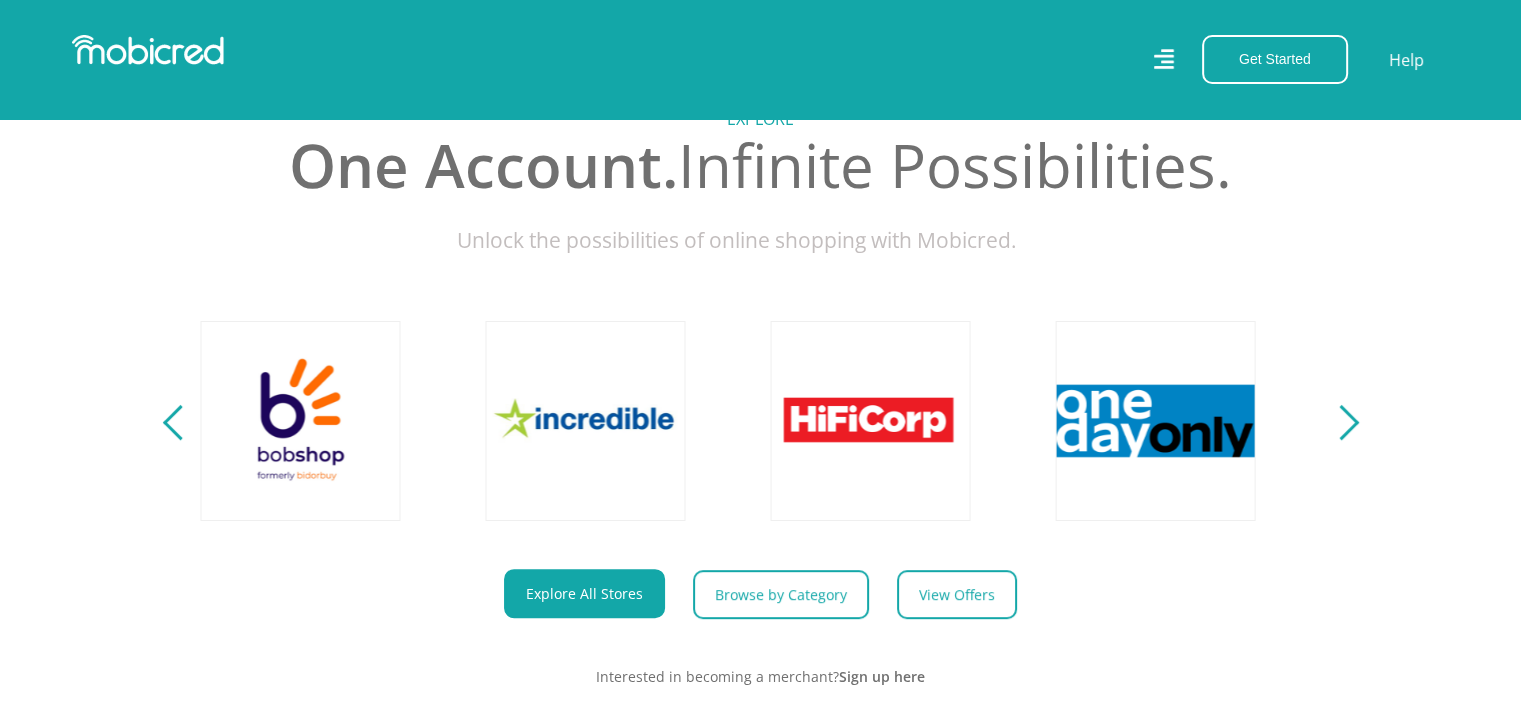 scroll, scrollTop: 0, scrollLeft: 3420, axis: horizontal 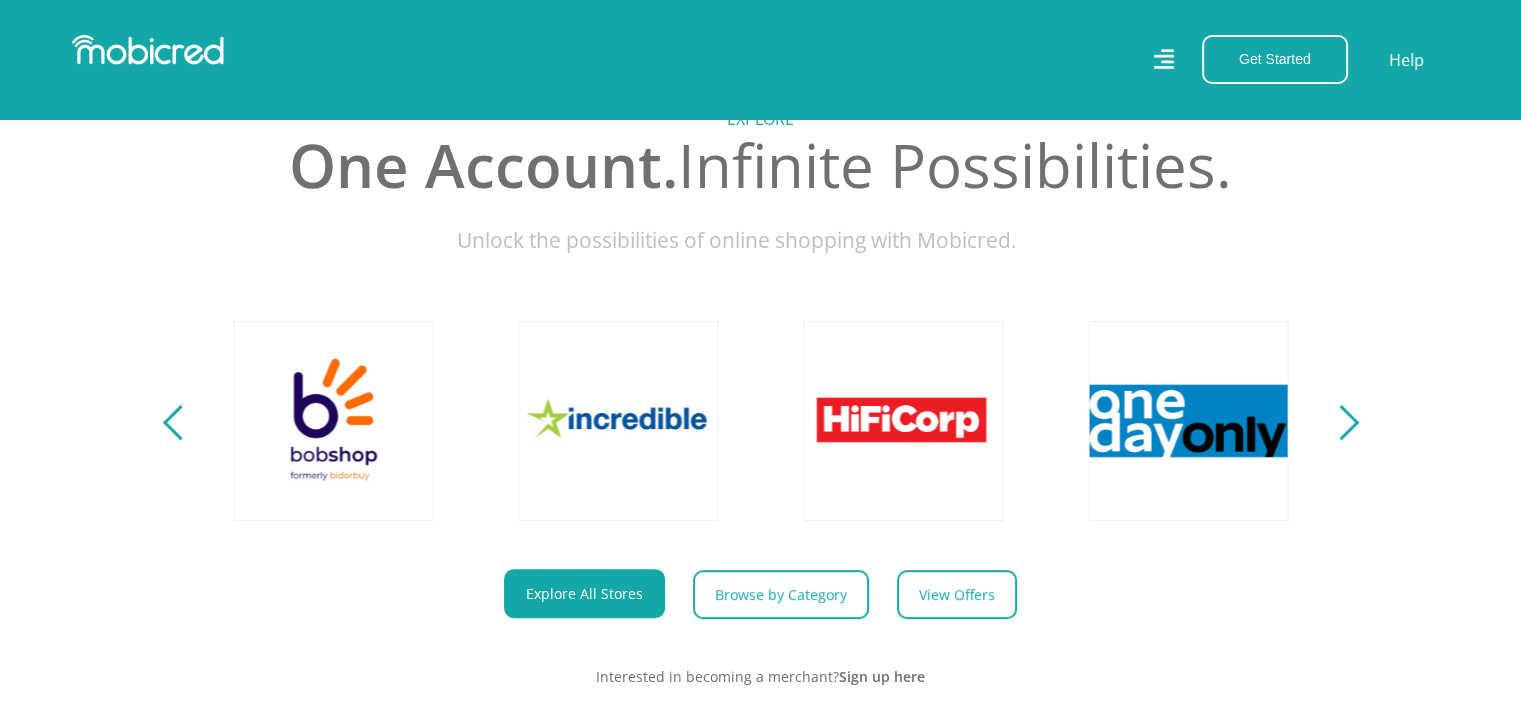 click on "Explore
One Account.  Infinite Possibilities.
Unlock the possibilities of online shopping with Mobicred." at bounding box center [760, 382] 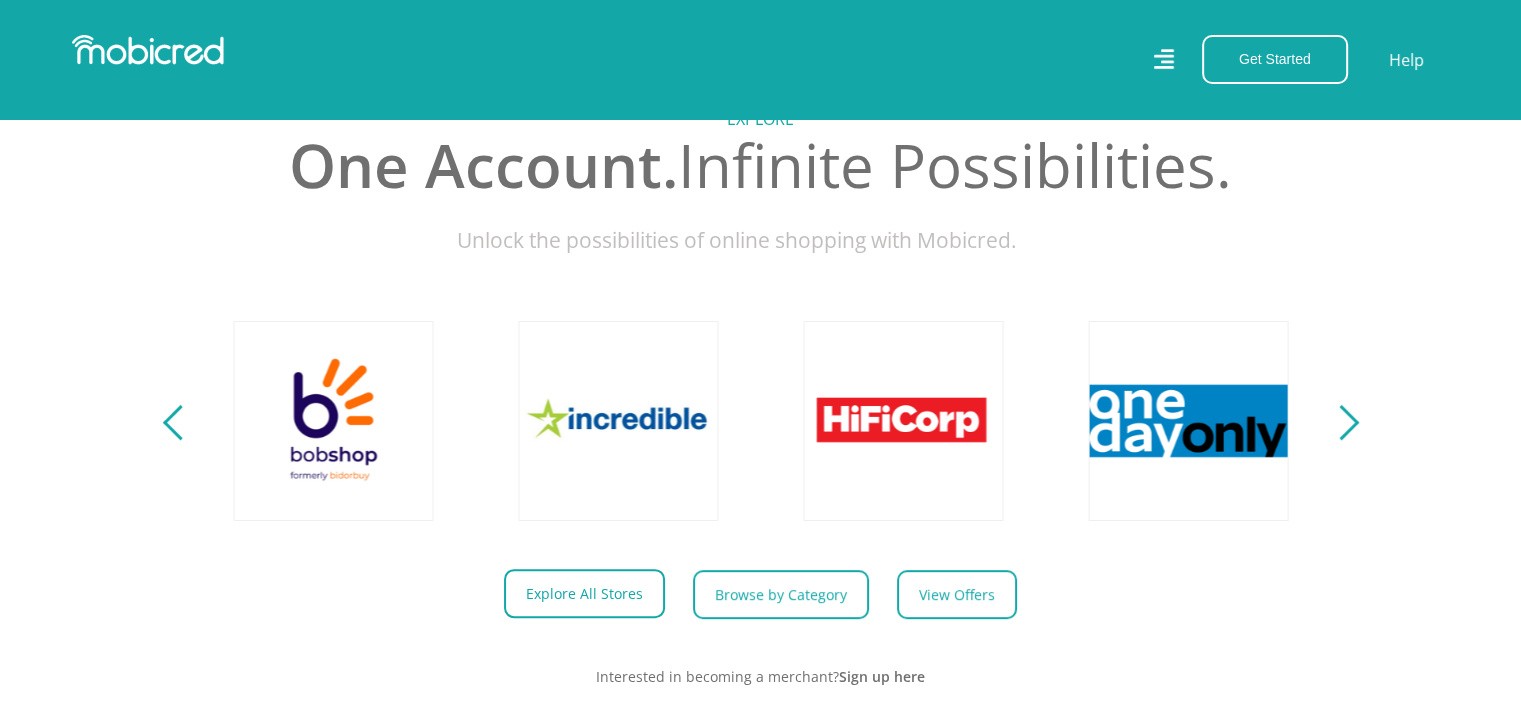 click on "Explore All Stores" at bounding box center (584, 593) 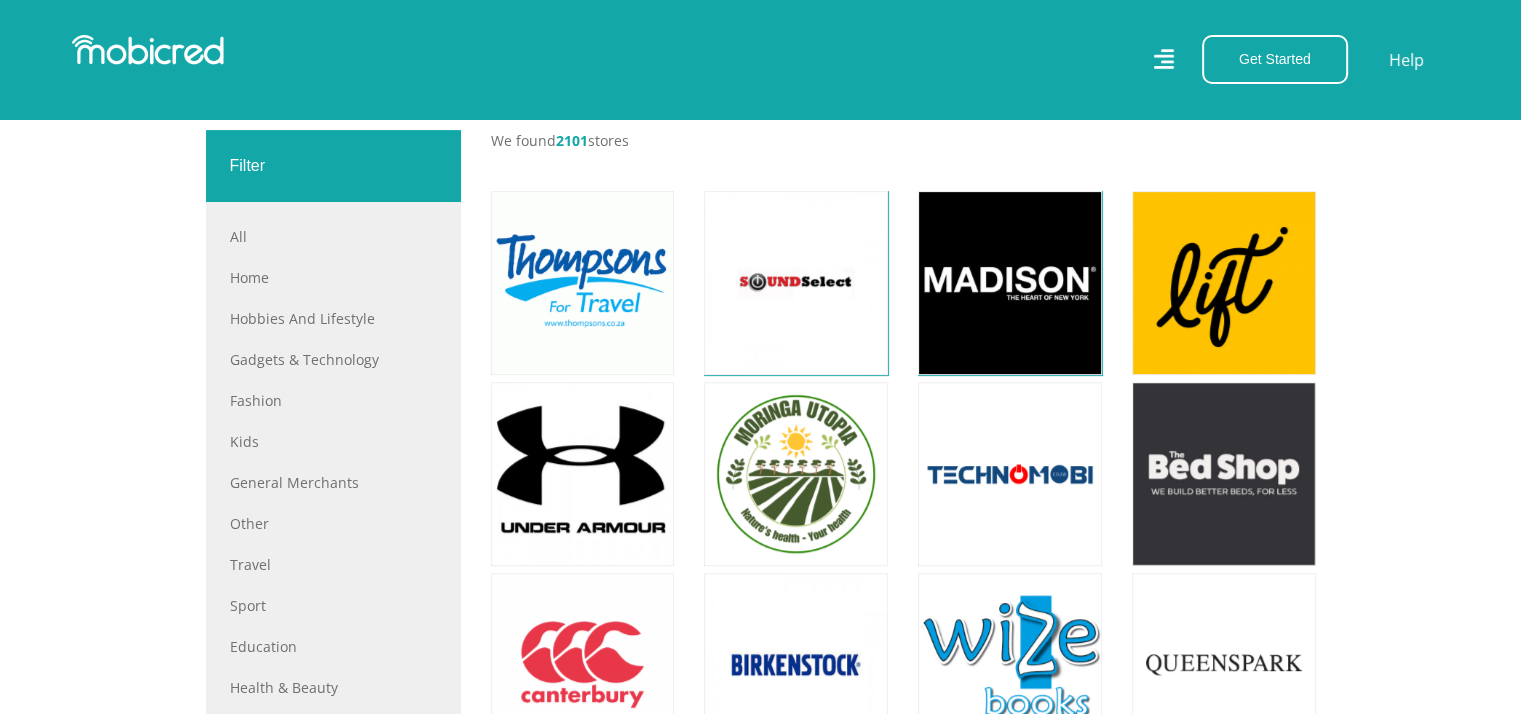 scroll, scrollTop: 800, scrollLeft: 0, axis: vertical 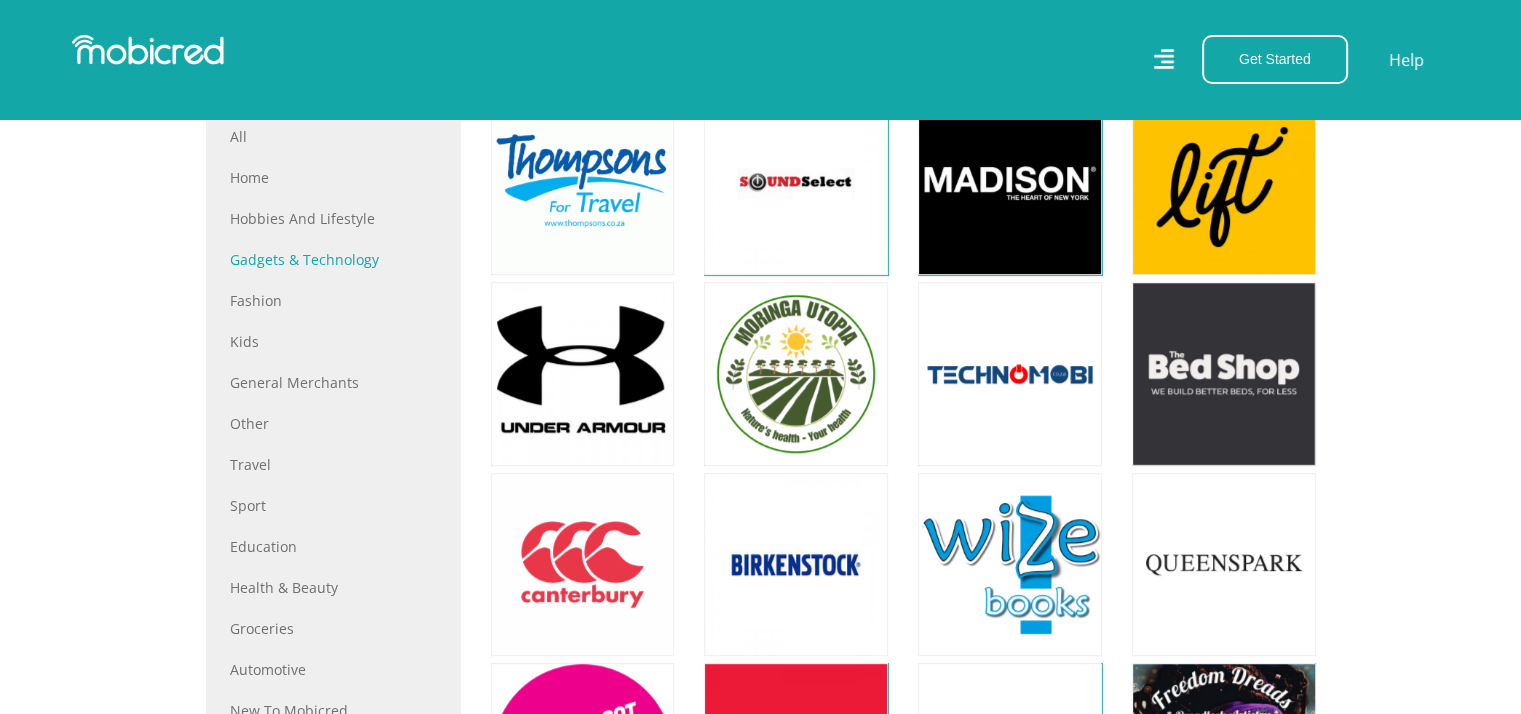 click on "Gadgets & Technology" at bounding box center (333, 259) 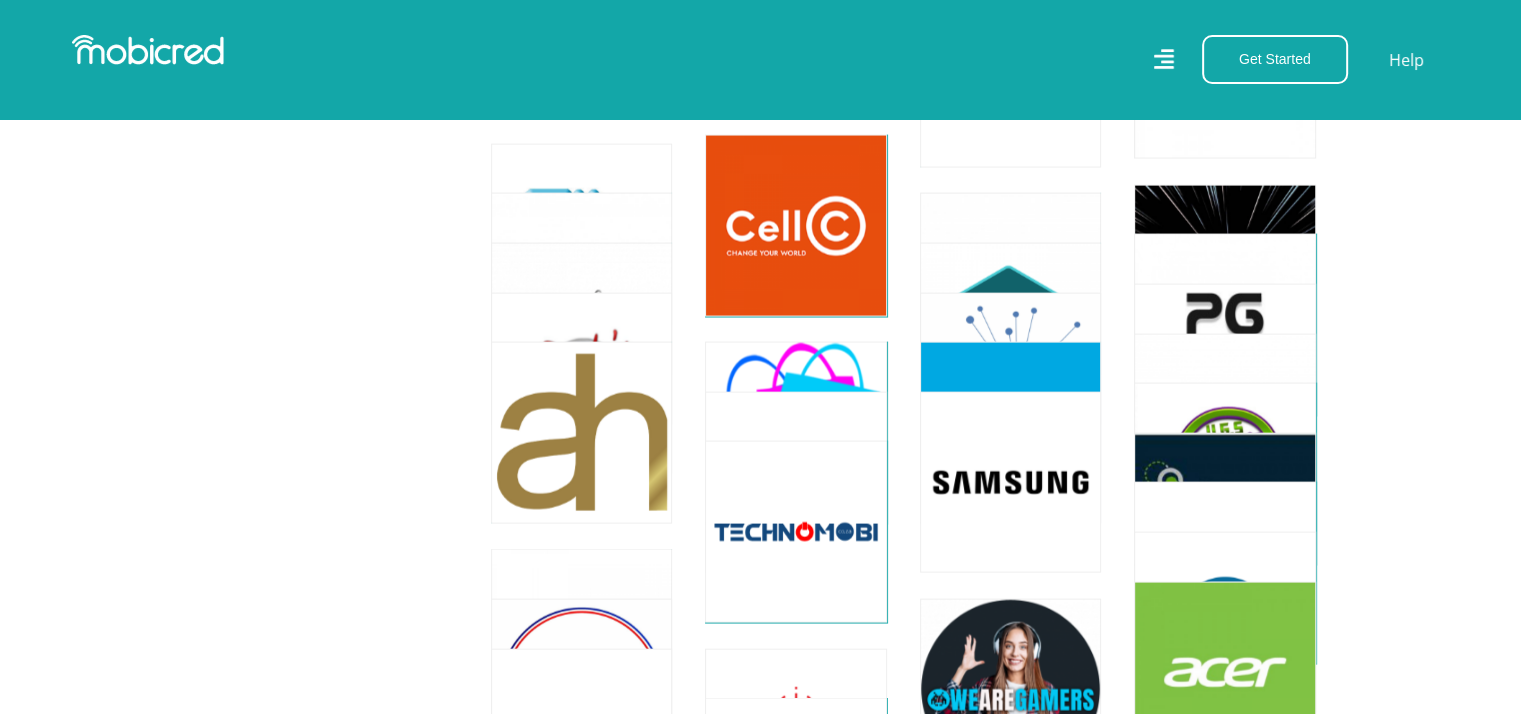 scroll, scrollTop: 4100, scrollLeft: 0, axis: vertical 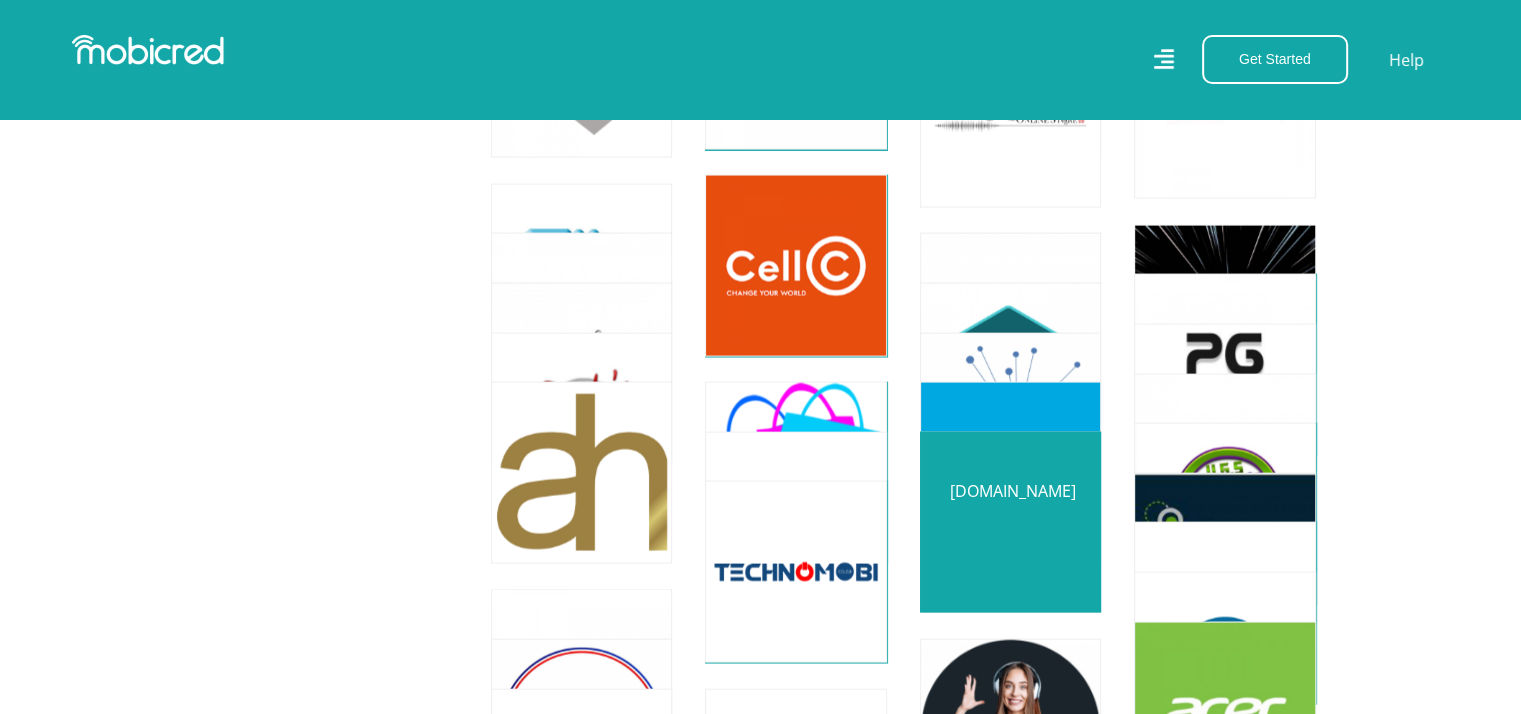 click at bounding box center (1010, 522) 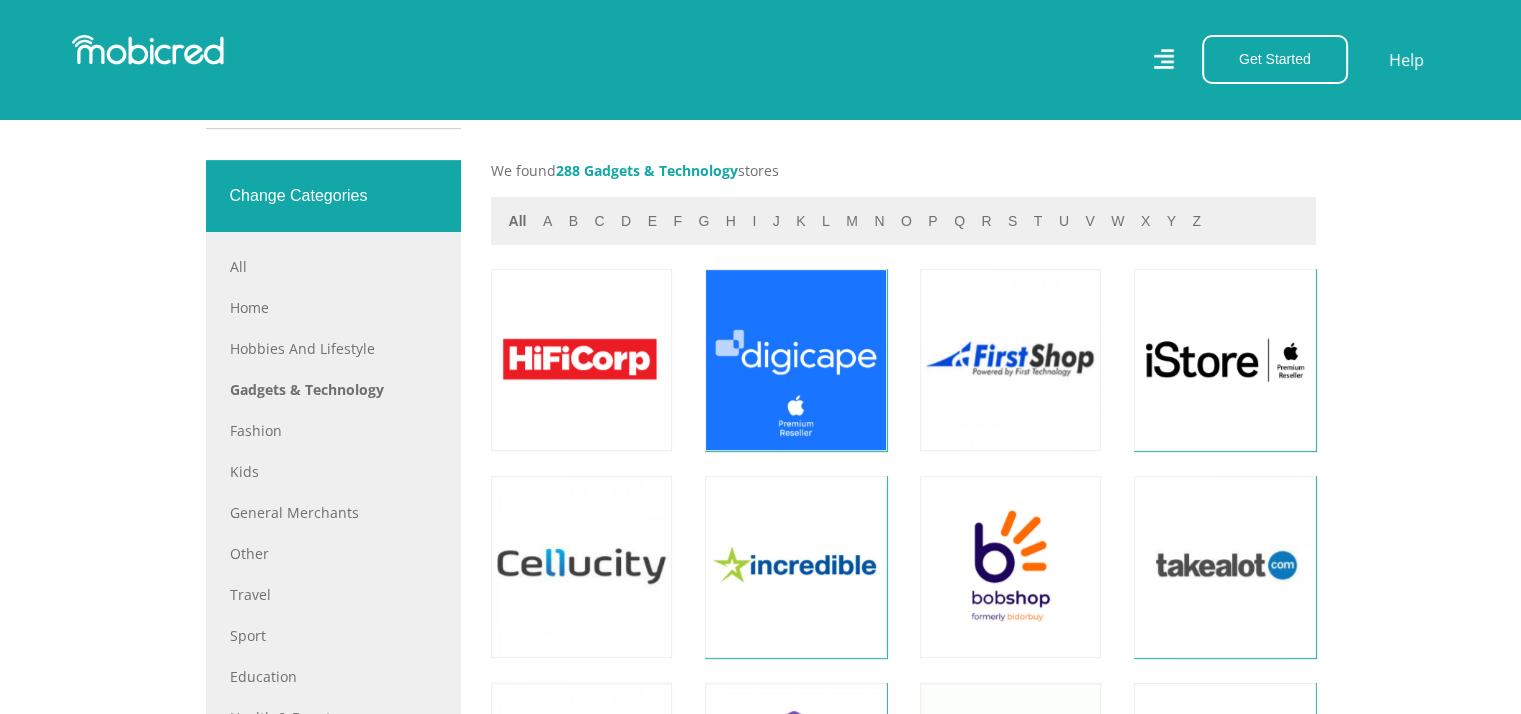 scroll, scrollTop: 800, scrollLeft: 0, axis: vertical 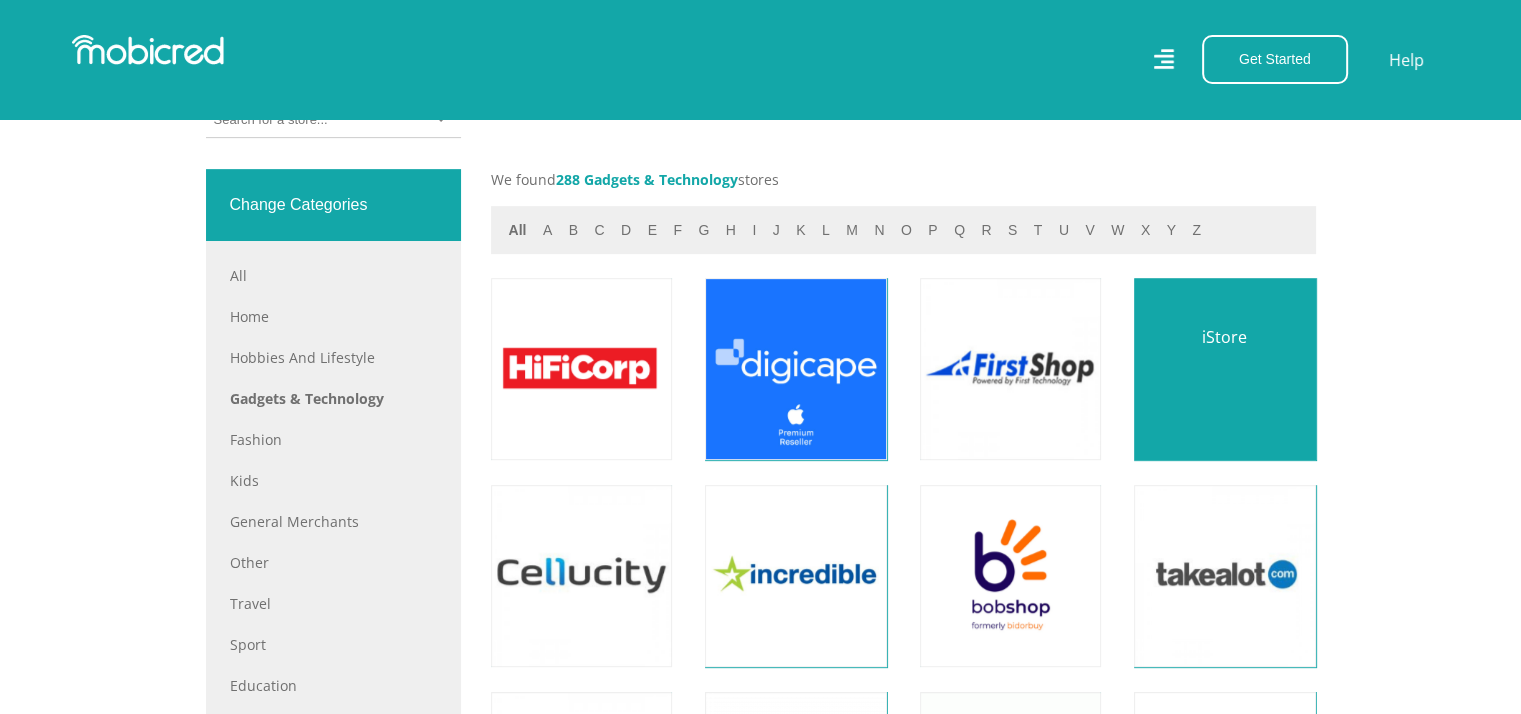 click at bounding box center (1224, 368) 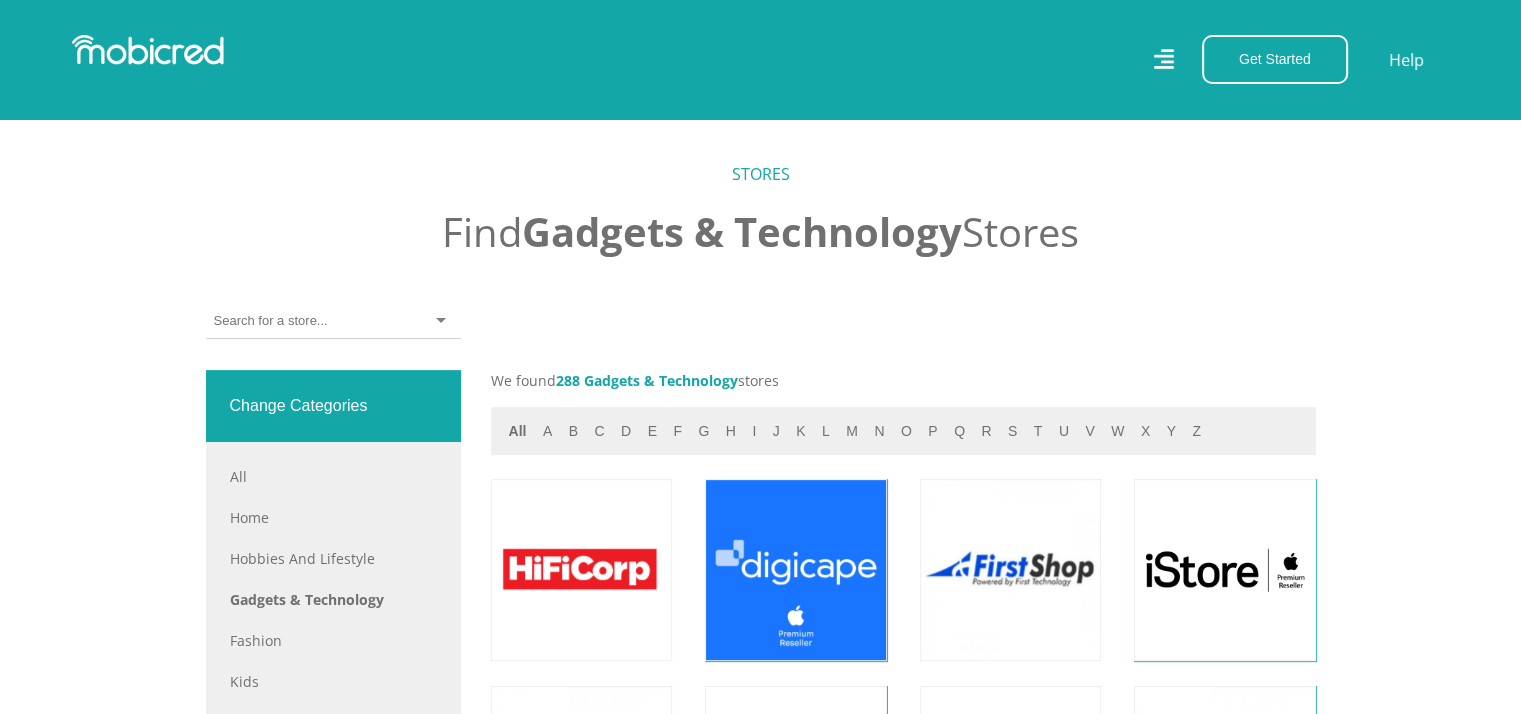 scroll, scrollTop: 600, scrollLeft: 0, axis: vertical 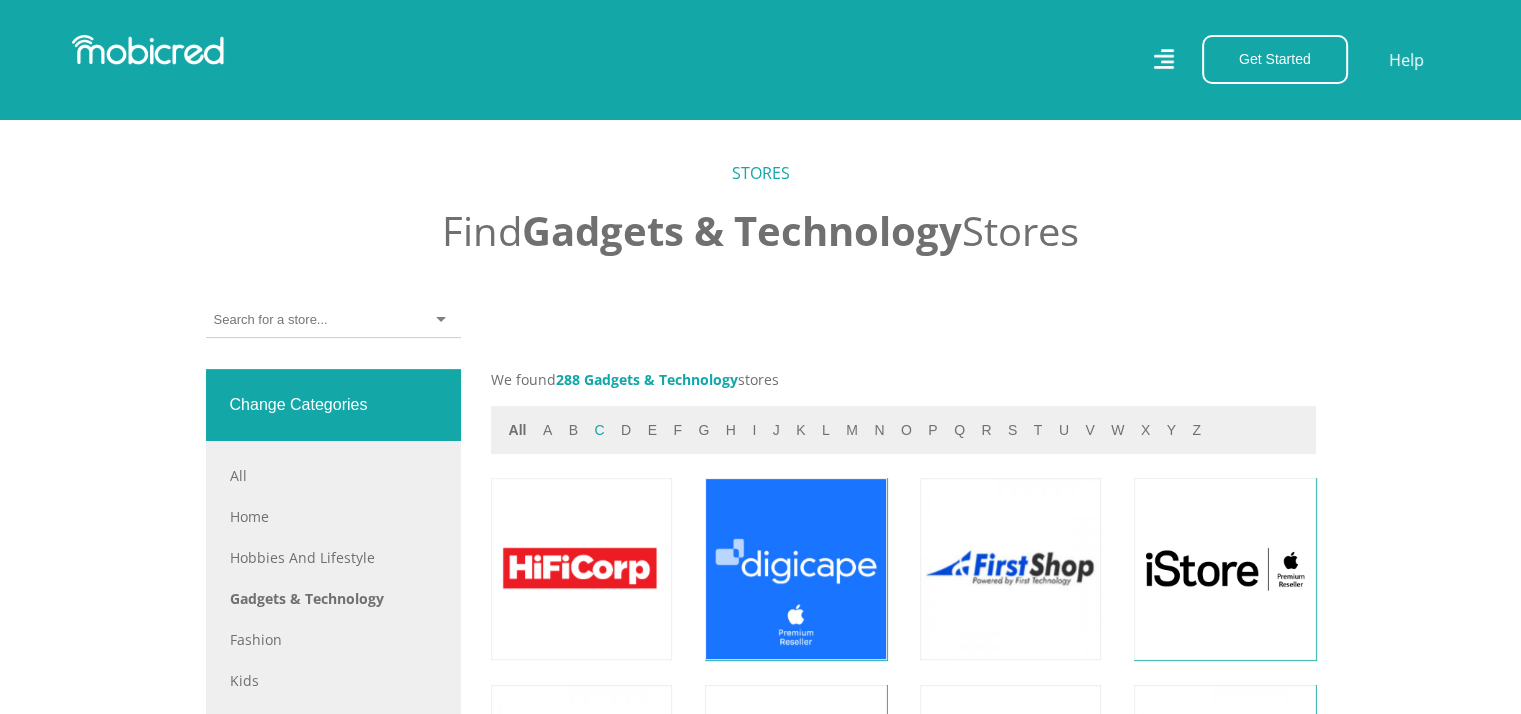 click on "c" at bounding box center [599, 430] 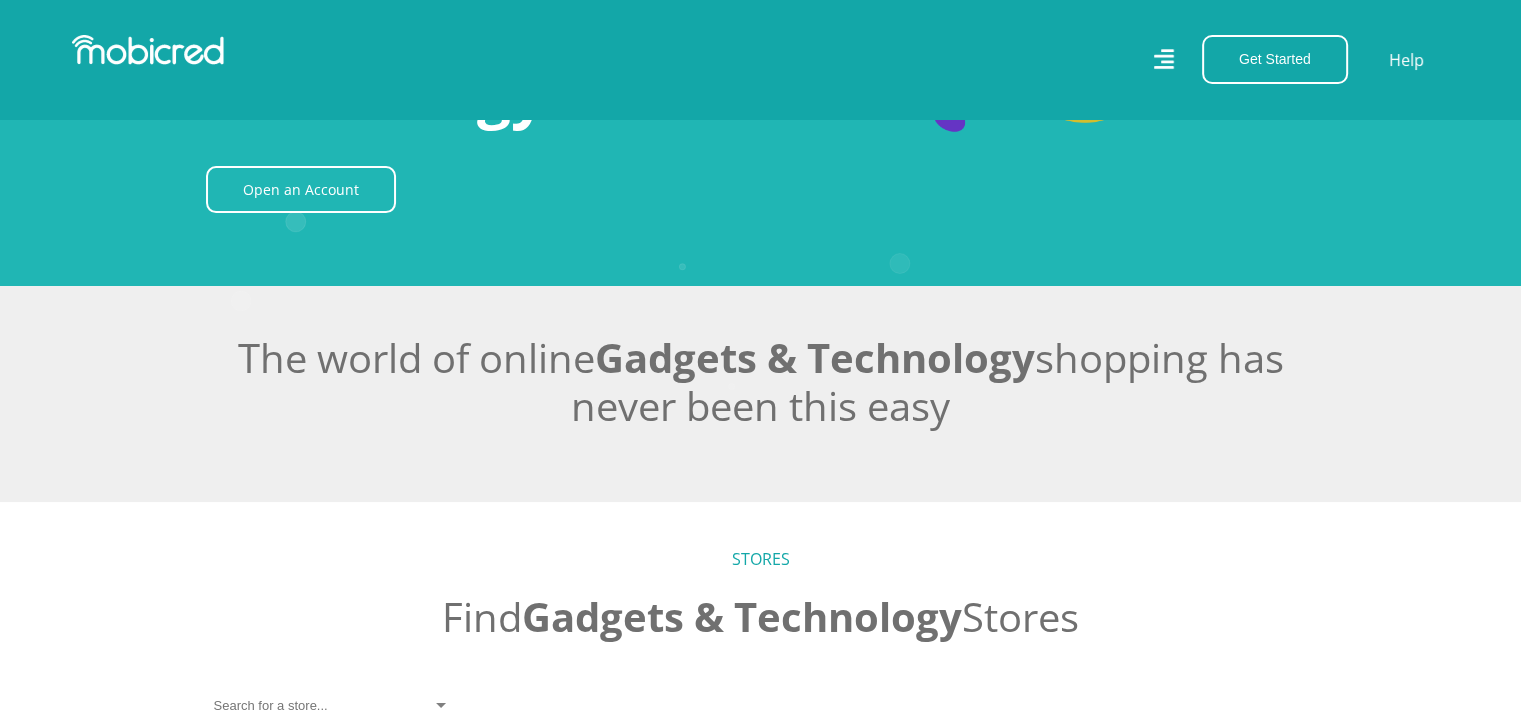 scroll, scrollTop: 500, scrollLeft: 0, axis: vertical 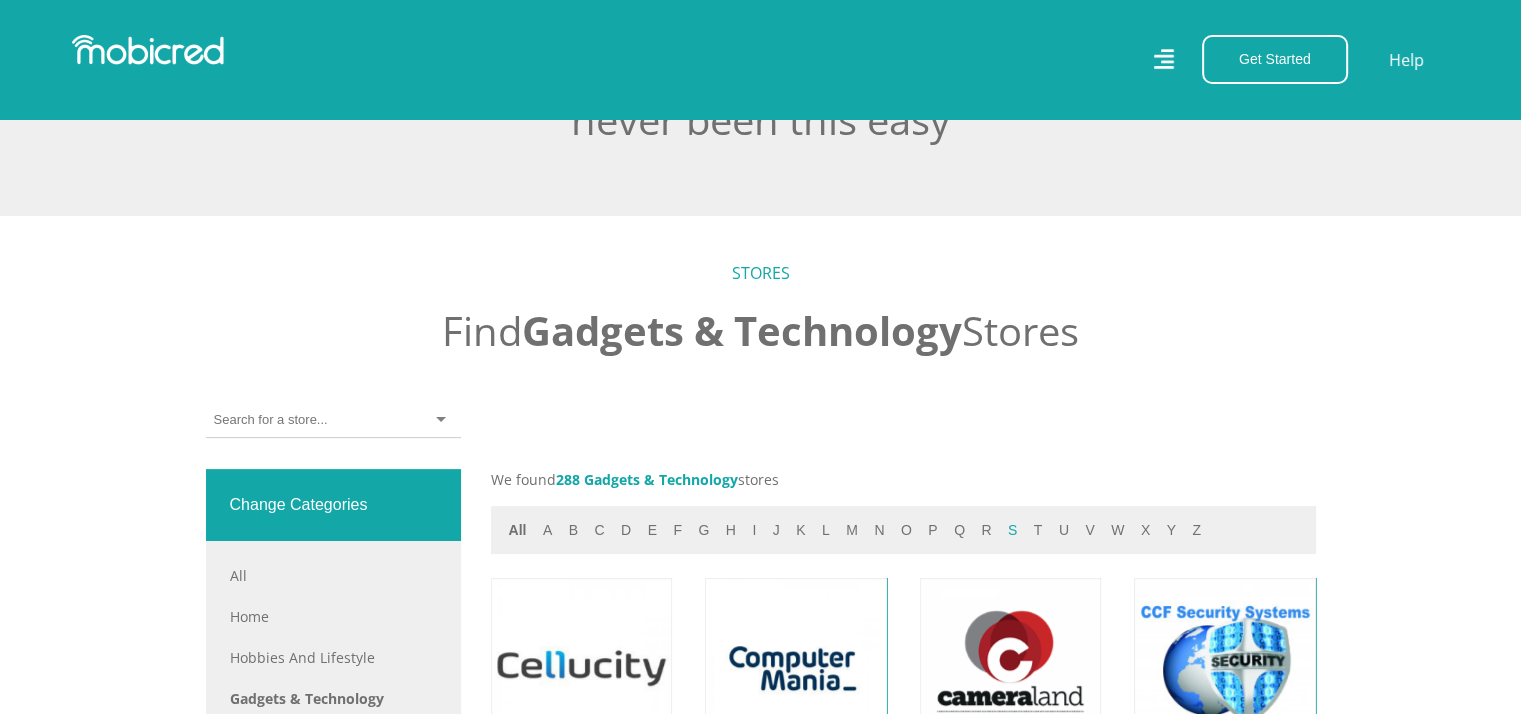 click on "s" at bounding box center (1012, 530) 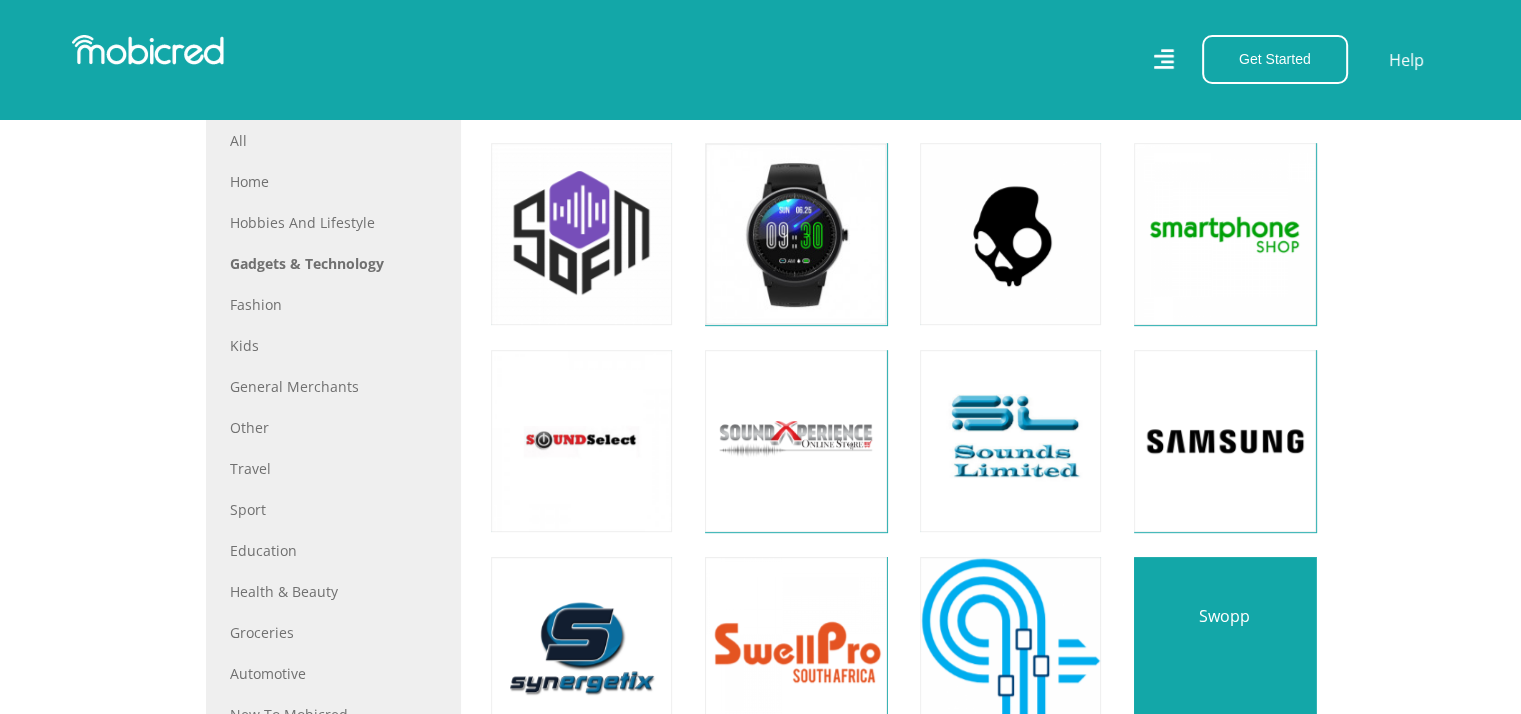 scroll, scrollTop: 900, scrollLeft: 0, axis: vertical 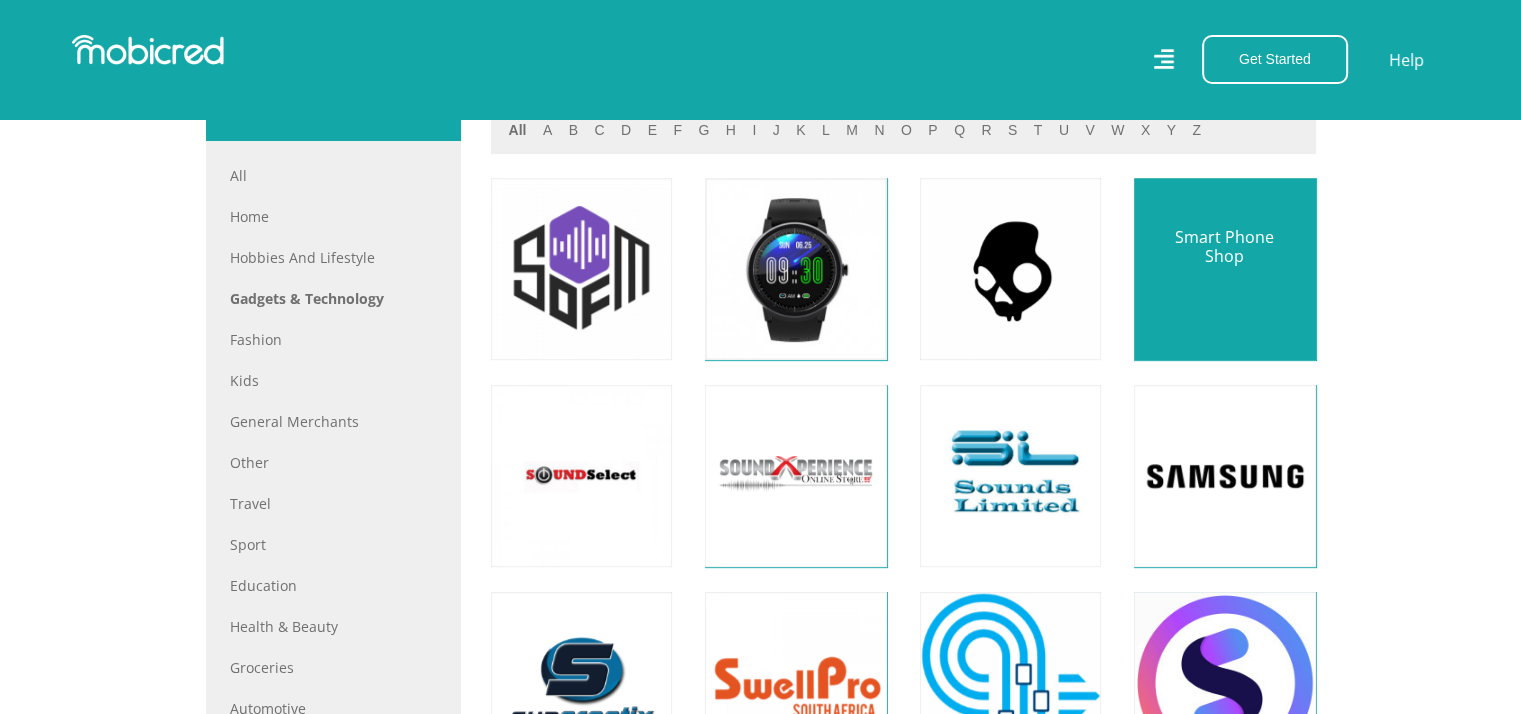 click at bounding box center [1224, 268] 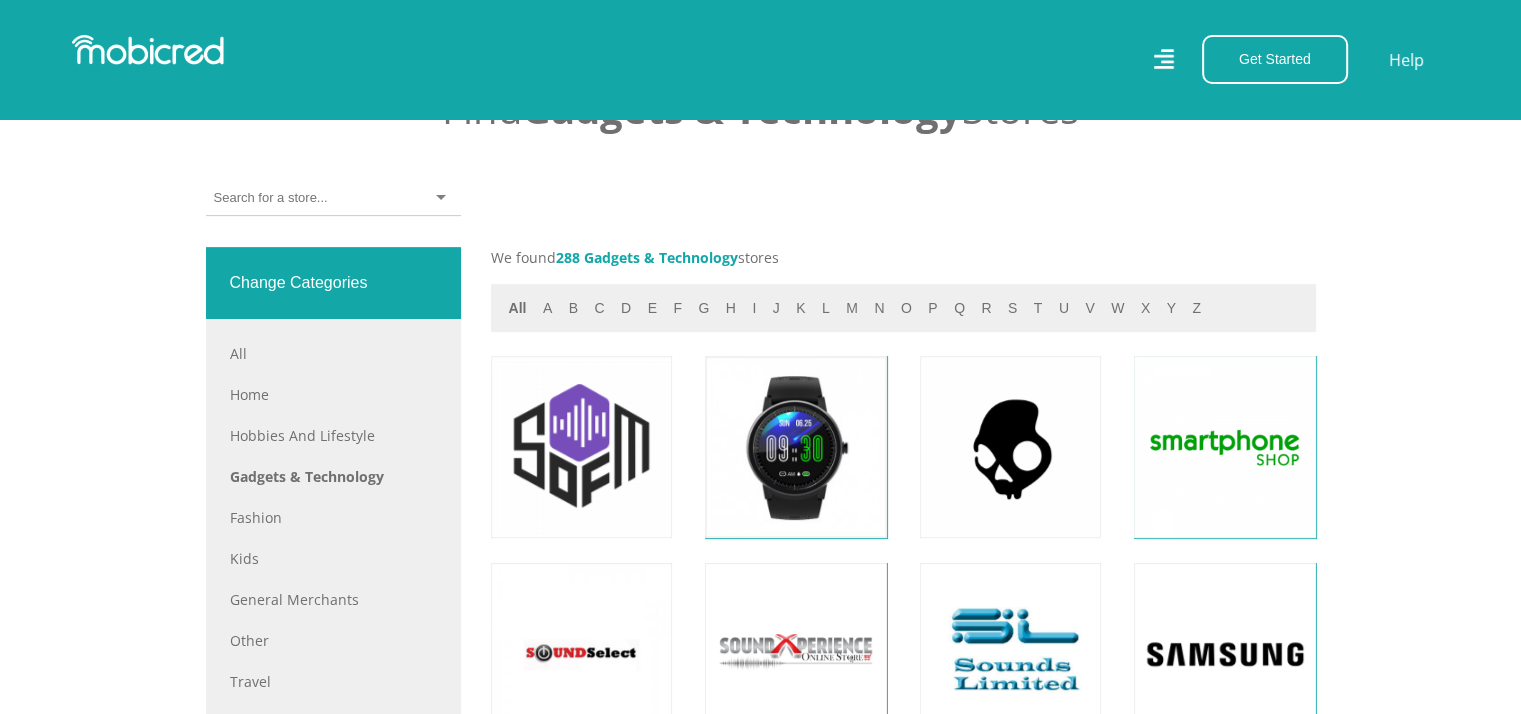 scroll, scrollTop: 600, scrollLeft: 0, axis: vertical 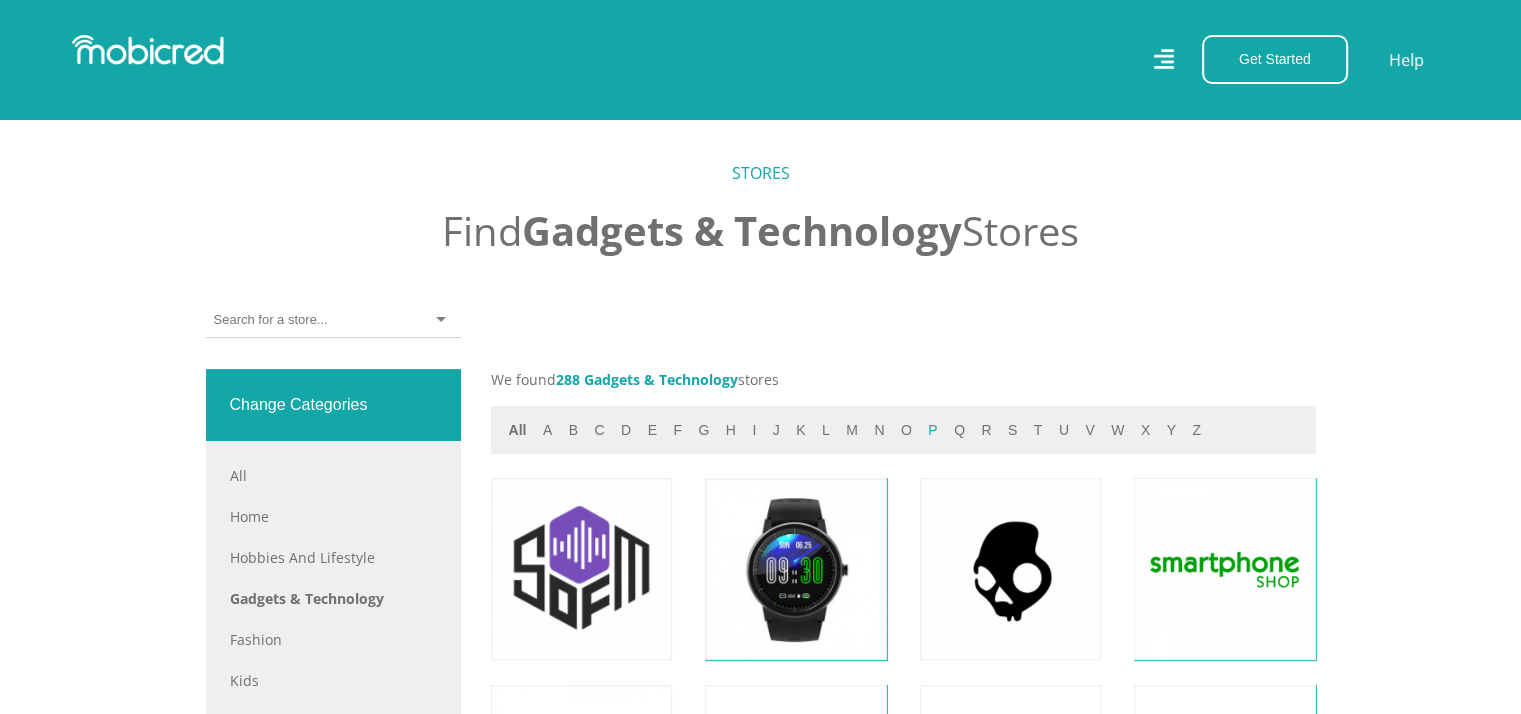 click on "p" at bounding box center [932, 430] 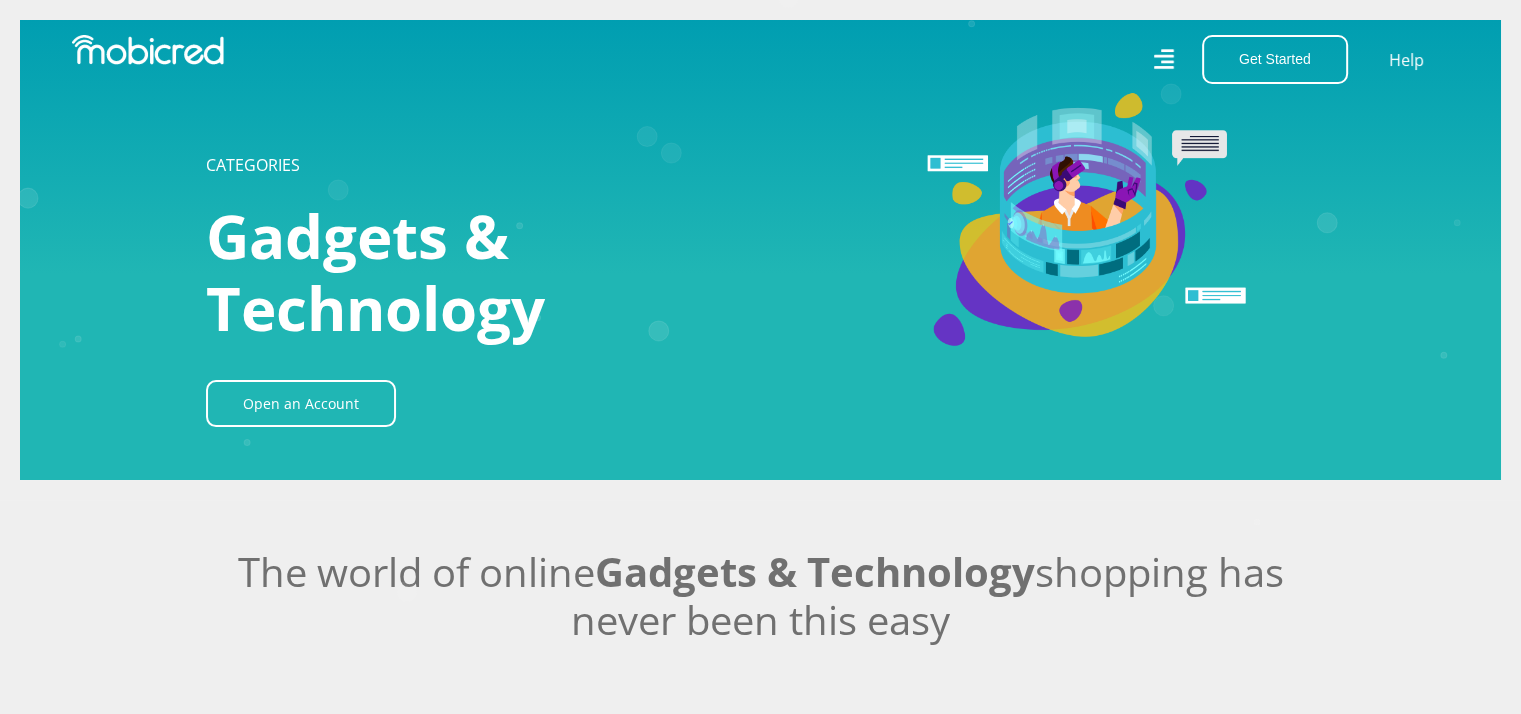 scroll, scrollTop: 400, scrollLeft: 0, axis: vertical 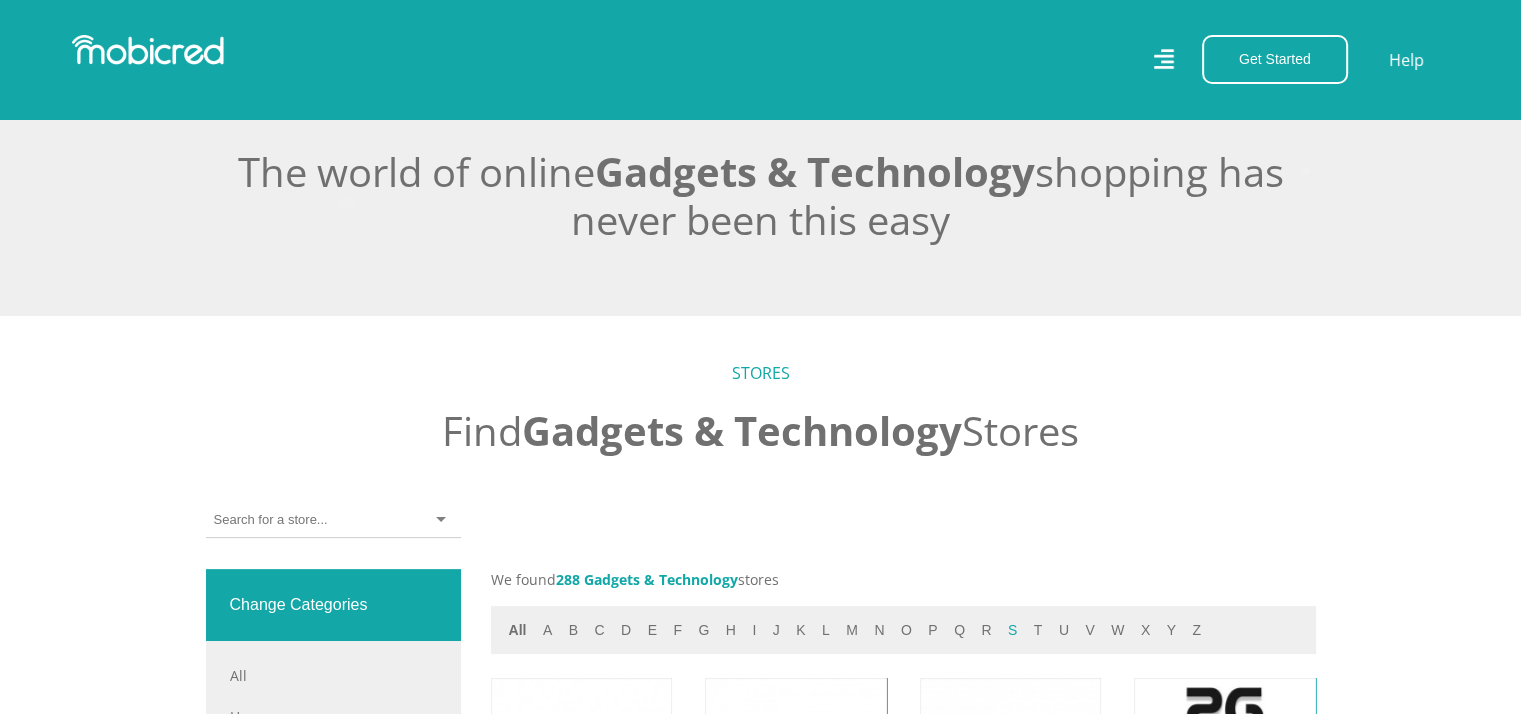 click on "s" at bounding box center (1012, 630) 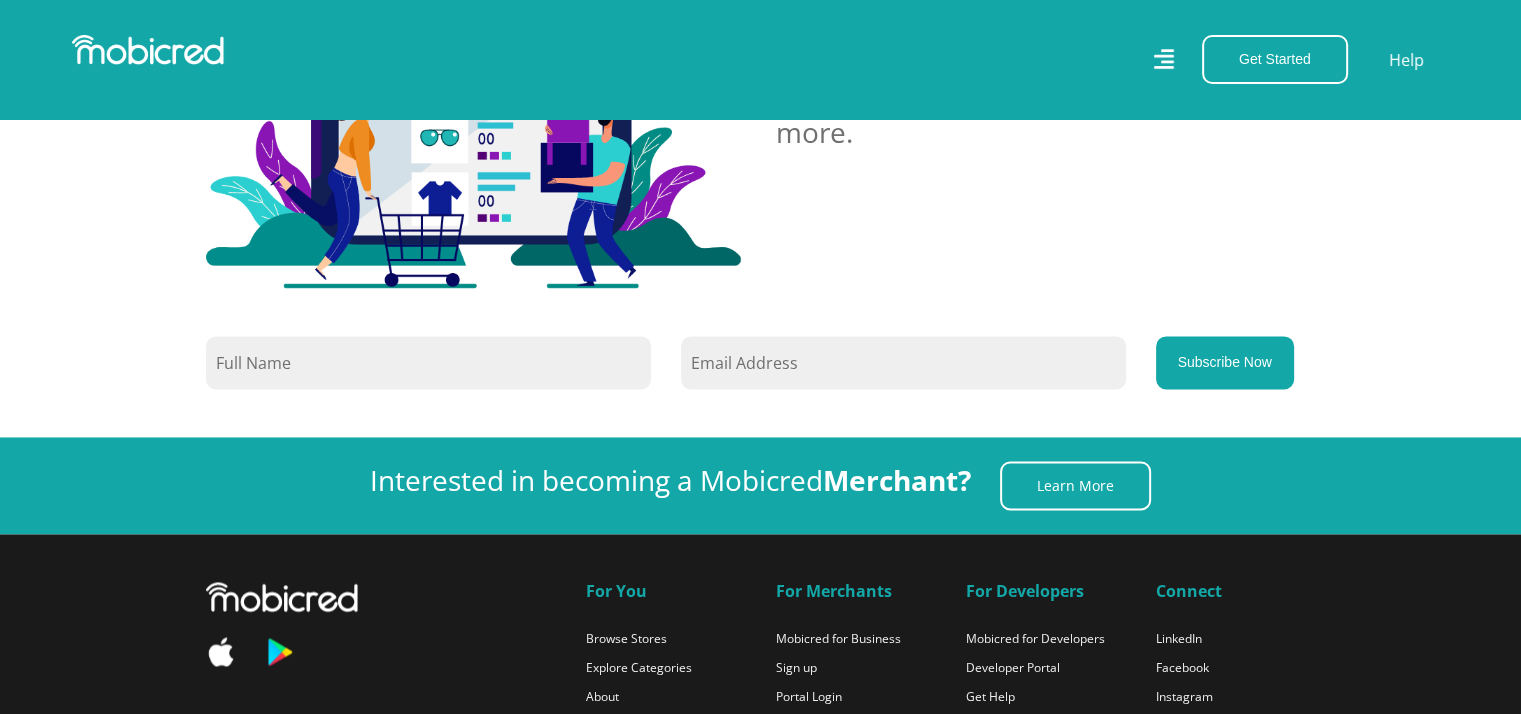 scroll, scrollTop: 3000, scrollLeft: 0, axis: vertical 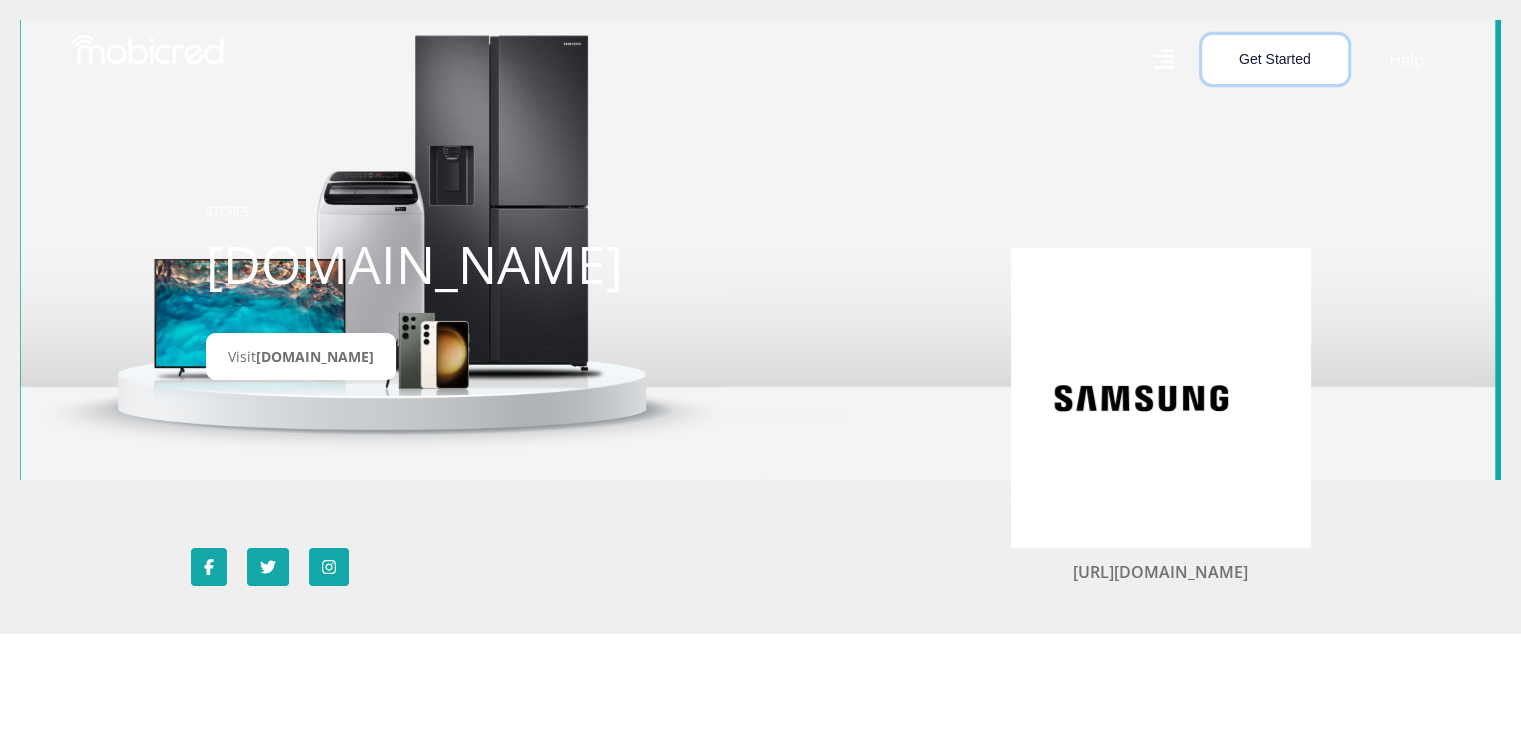click on "Get Started" at bounding box center [1275, 59] 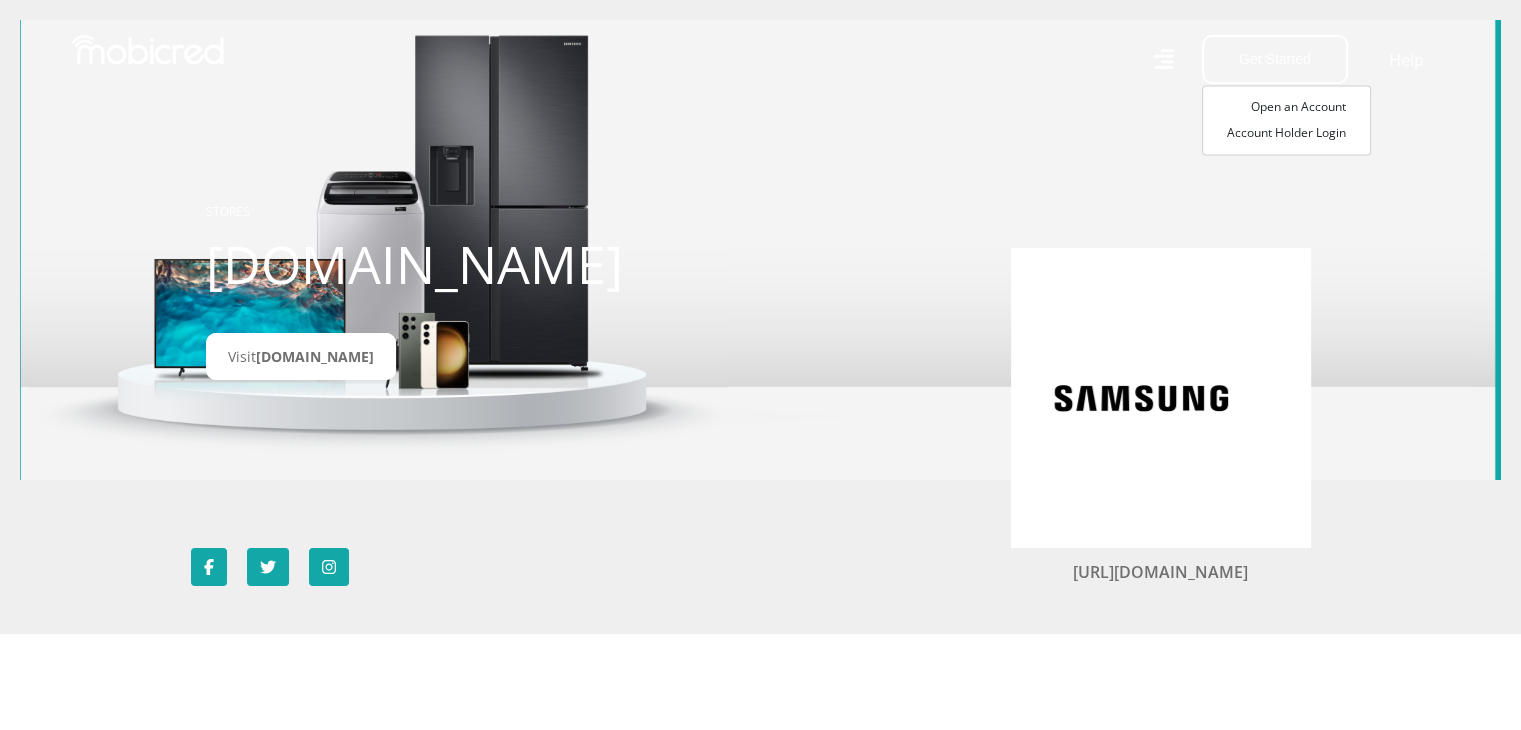 click on "Get Started
Open an Account
Account Holder Login
Help" at bounding box center [760, 59] 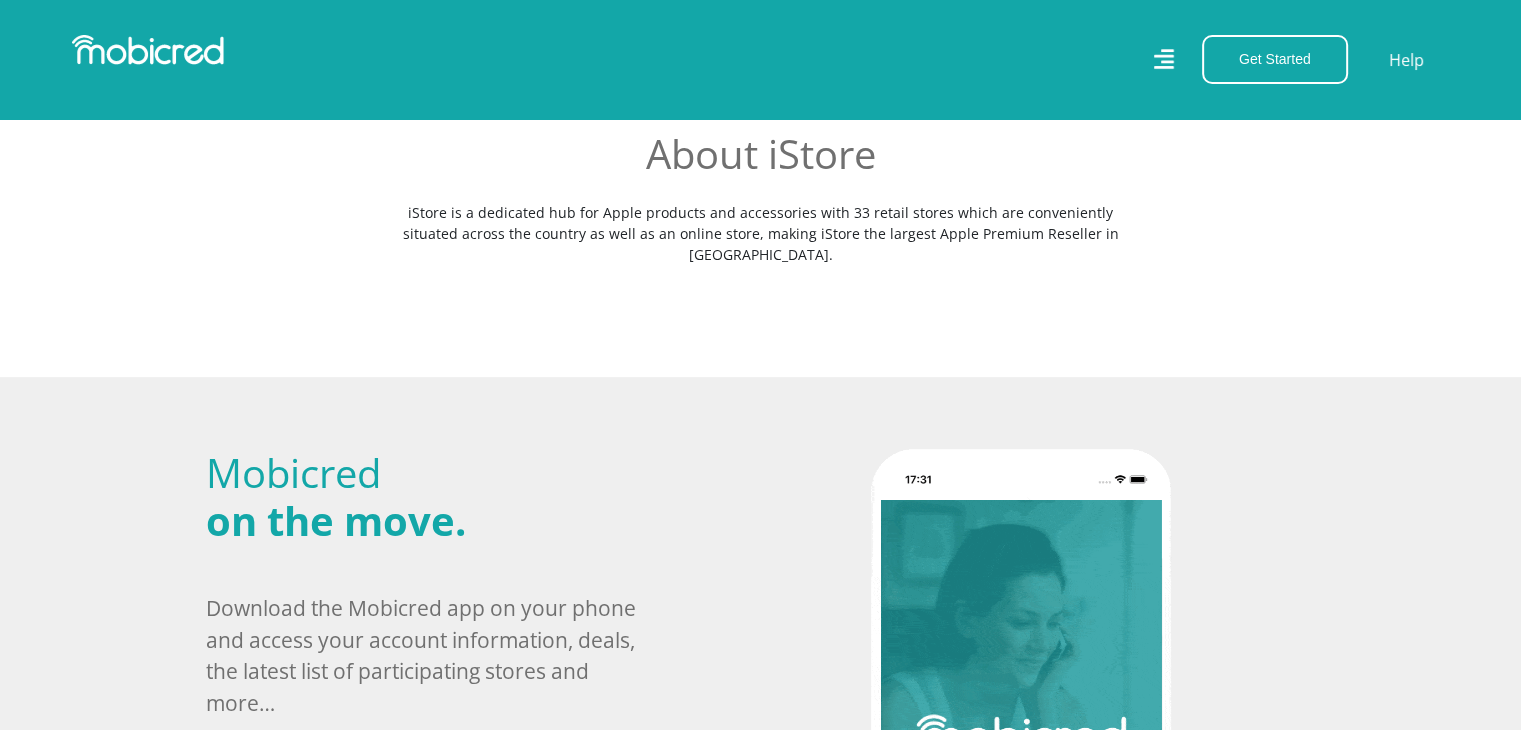 scroll, scrollTop: 500, scrollLeft: 0, axis: vertical 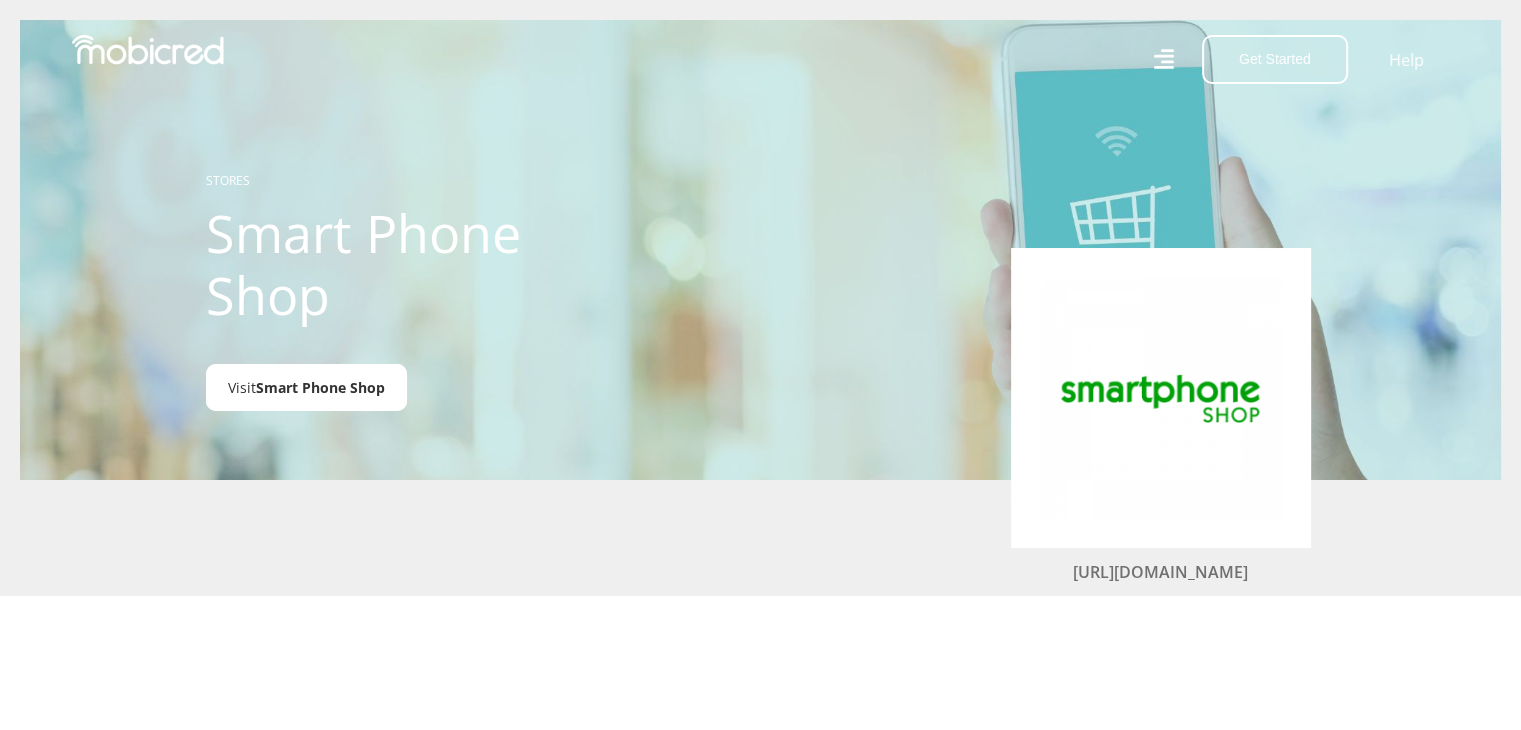 click on "Smart Phone Shop" at bounding box center (320, 387) 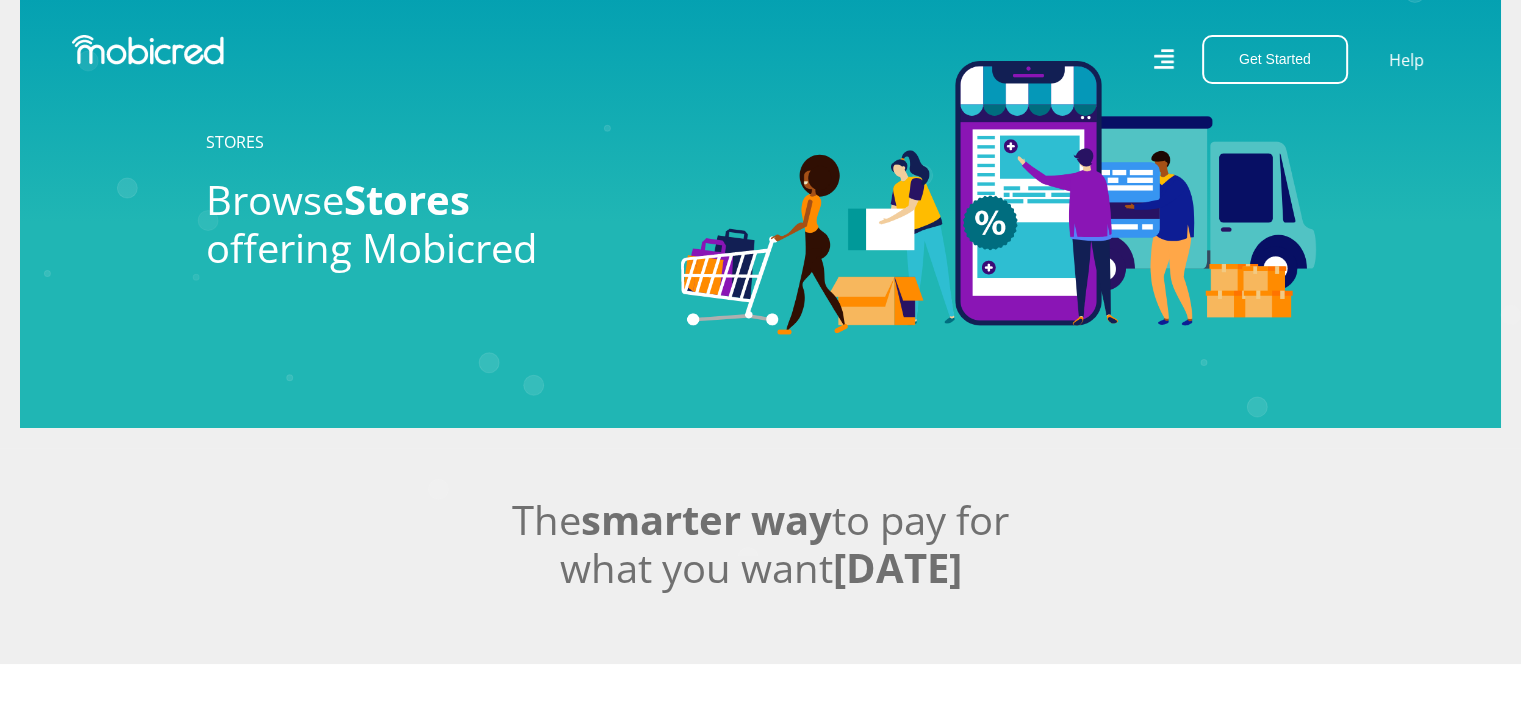 scroll, scrollTop: 0, scrollLeft: 0, axis: both 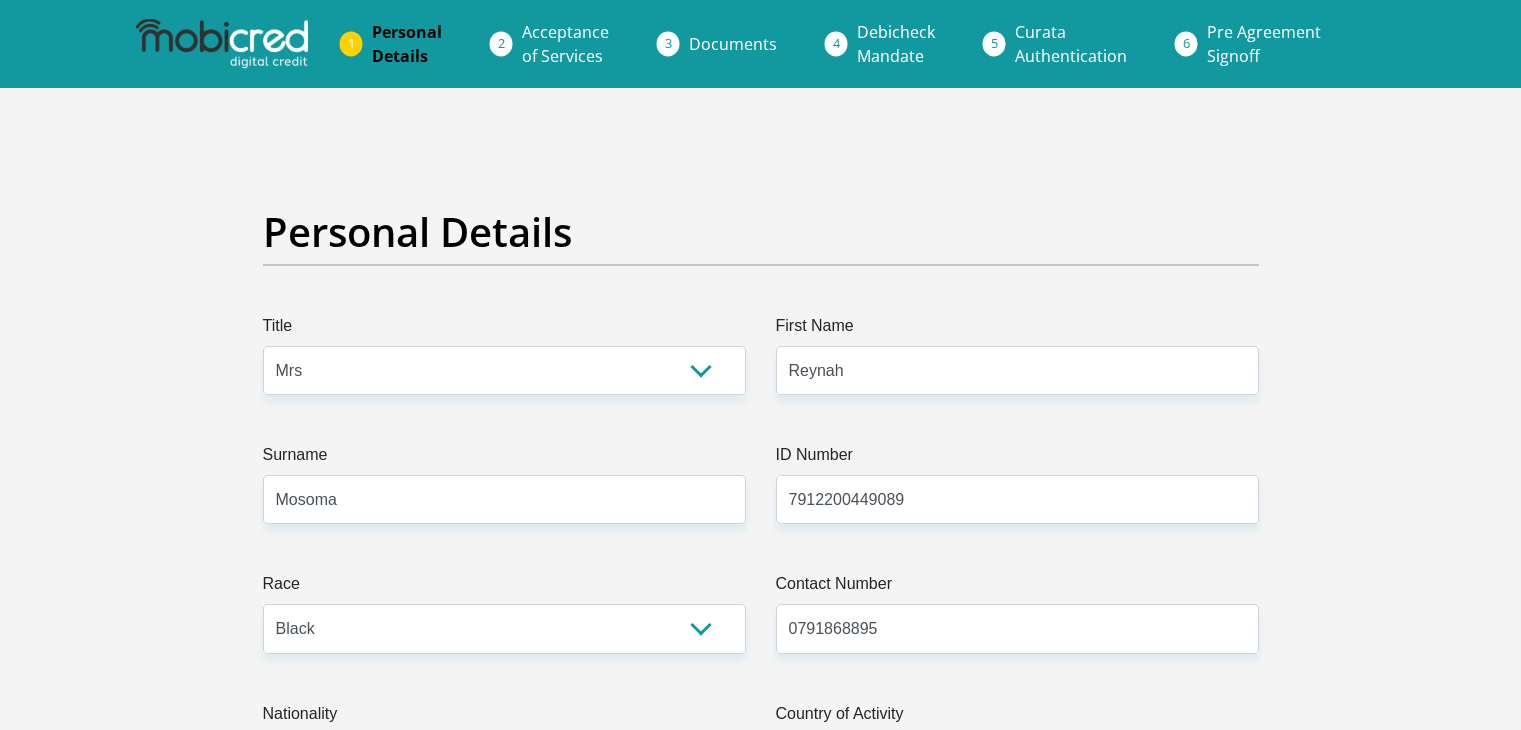 select on "Mrs" 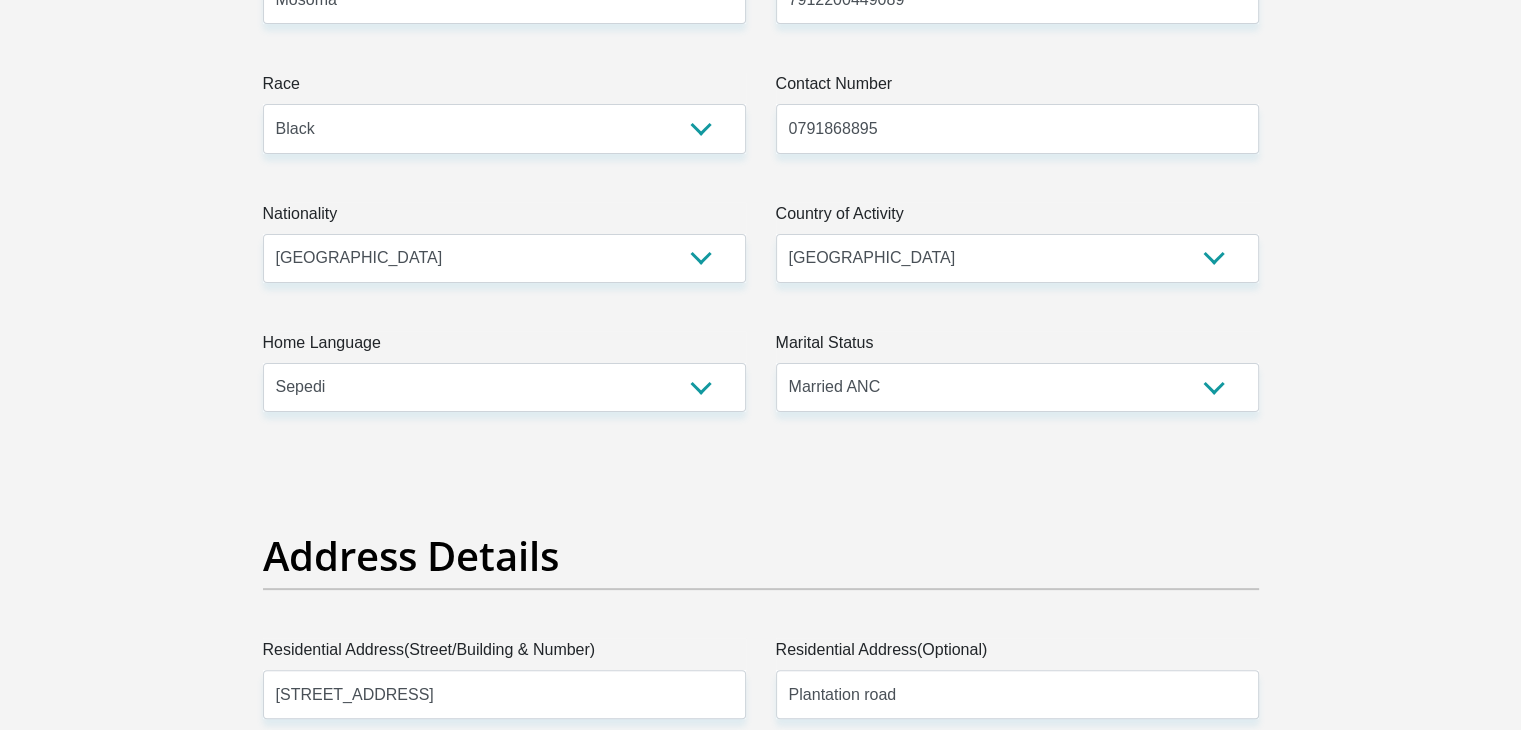 scroll, scrollTop: 0, scrollLeft: 0, axis: both 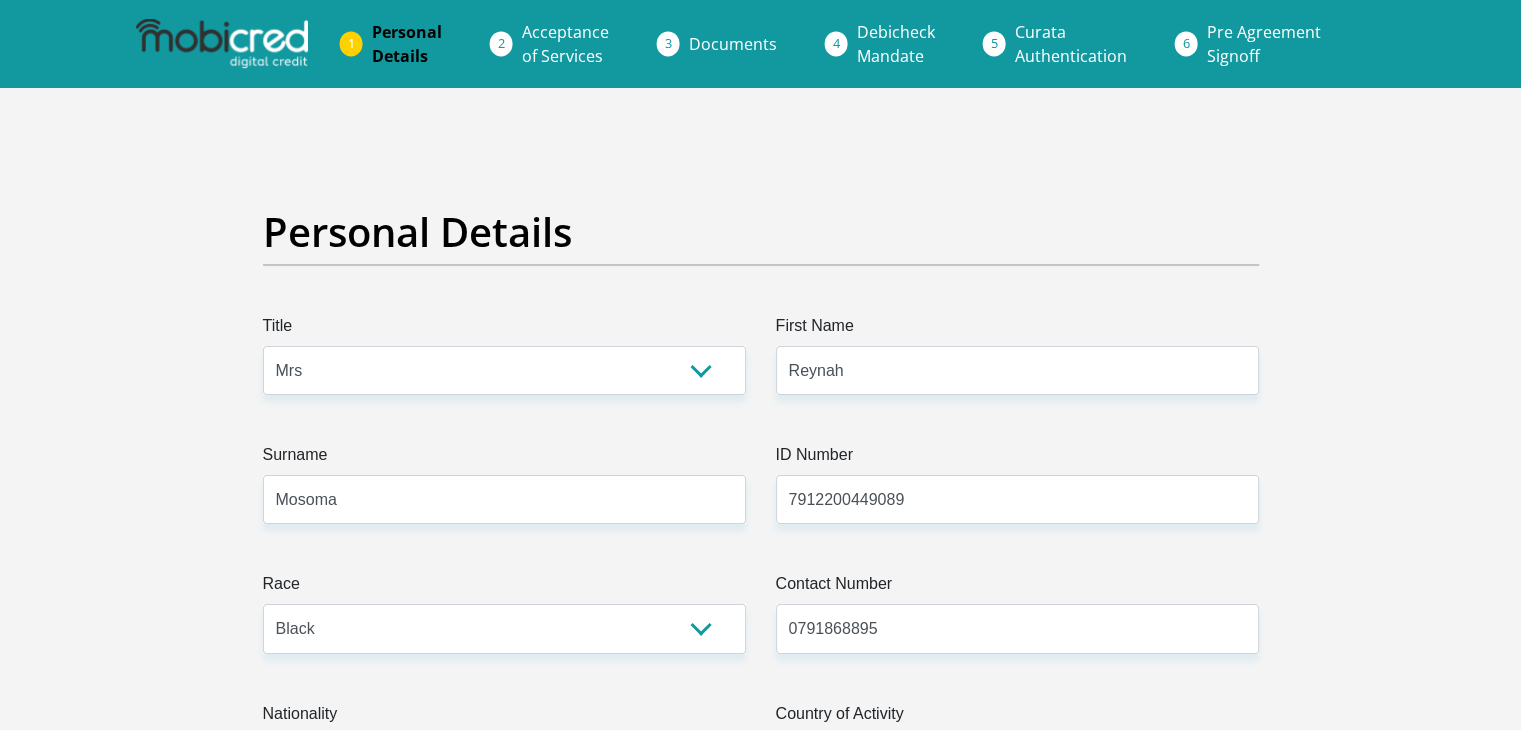 click on "Personal  Details
Acceptance  of Services
Documents
Debicheck   Mandate
Curata  Authentication
Pre Agreement  Signoff" at bounding box center [760, 44] 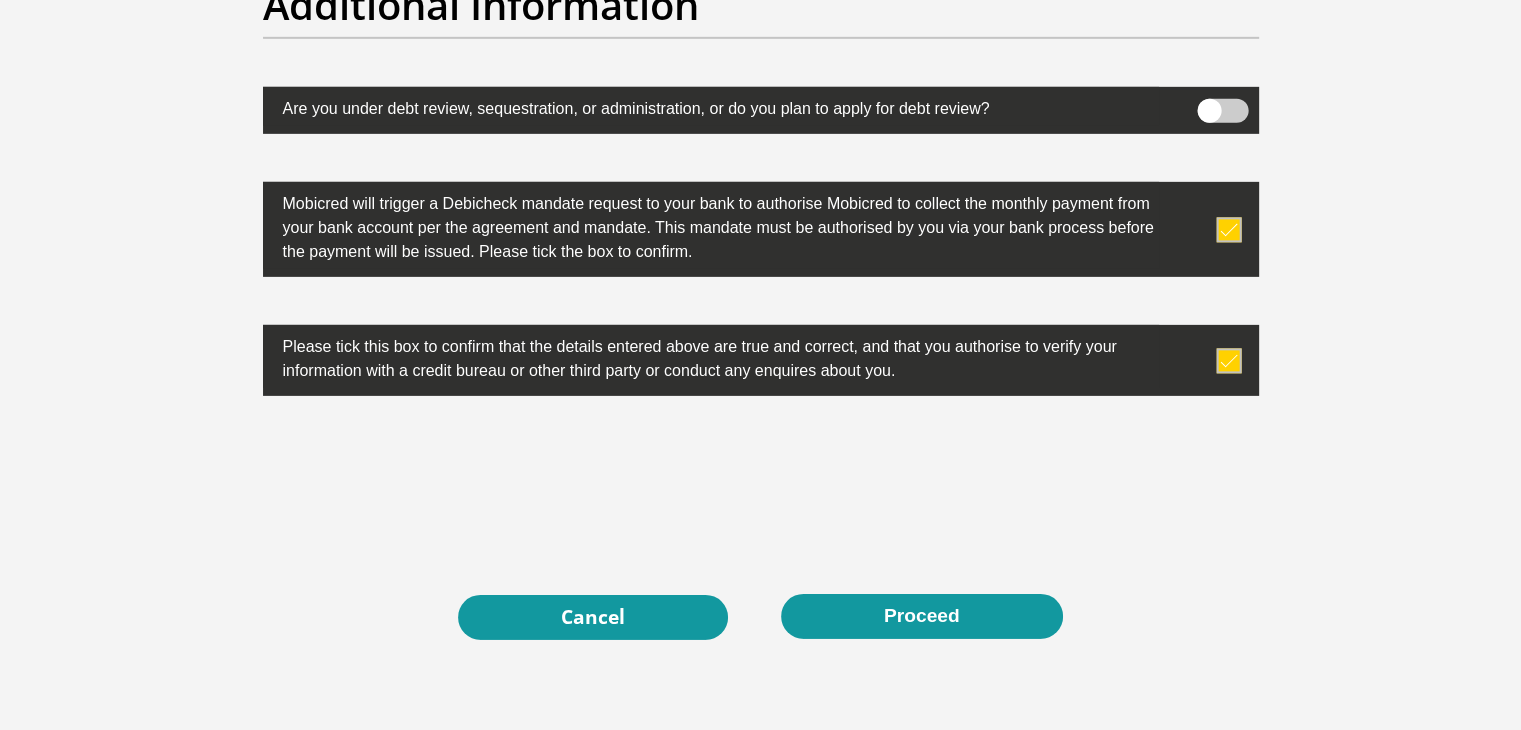 scroll, scrollTop: 6441, scrollLeft: 0, axis: vertical 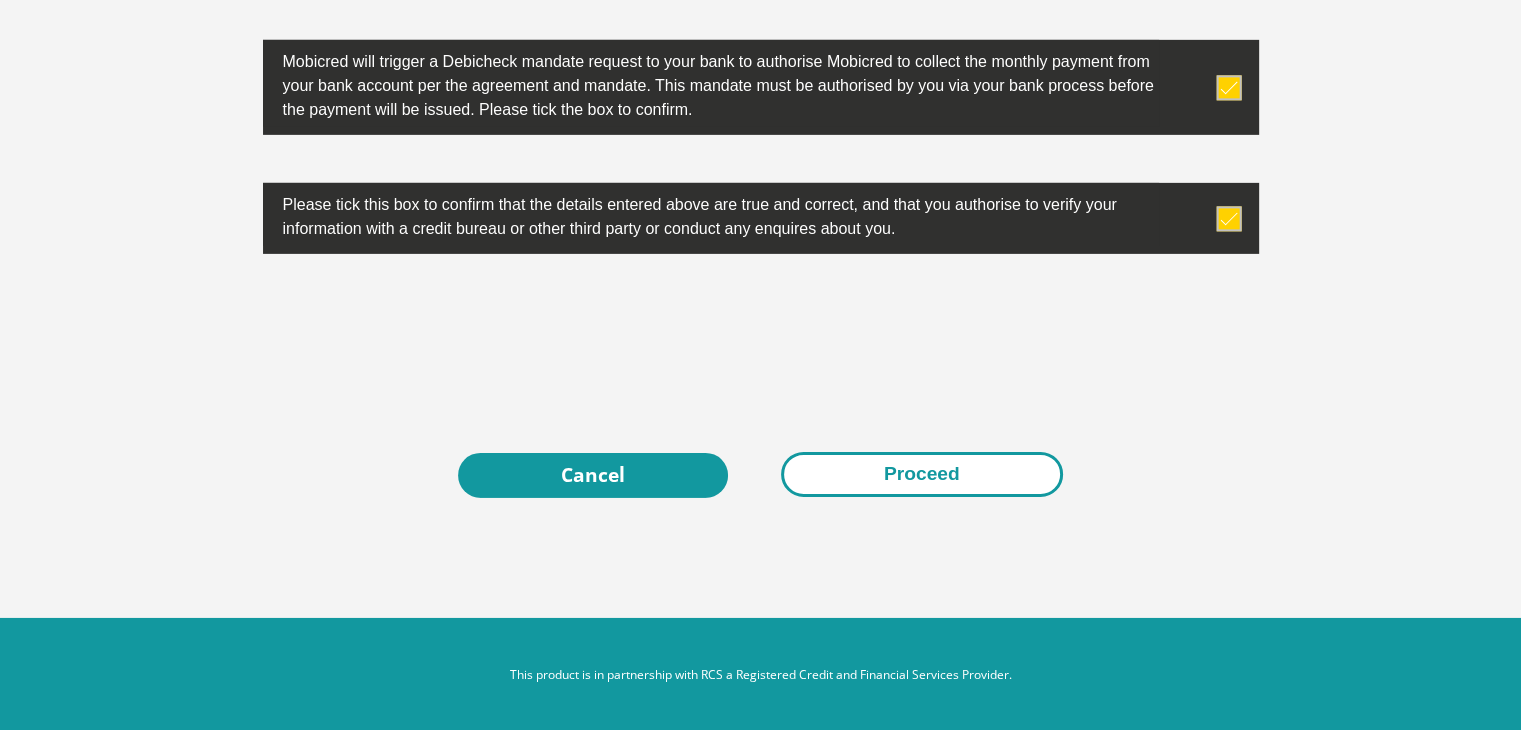 click on "Proceed" at bounding box center (922, 474) 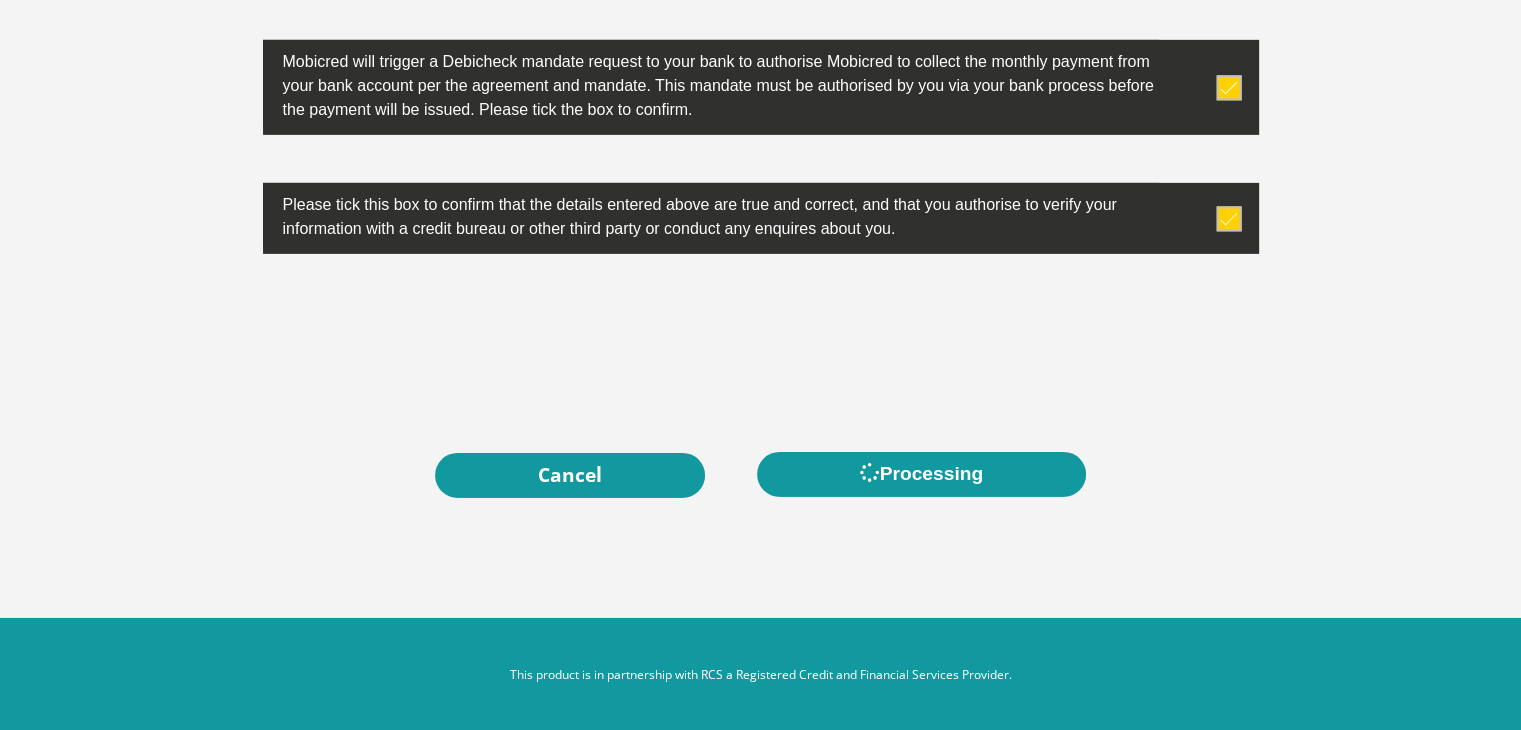 scroll, scrollTop: 0, scrollLeft: 0, axis: both 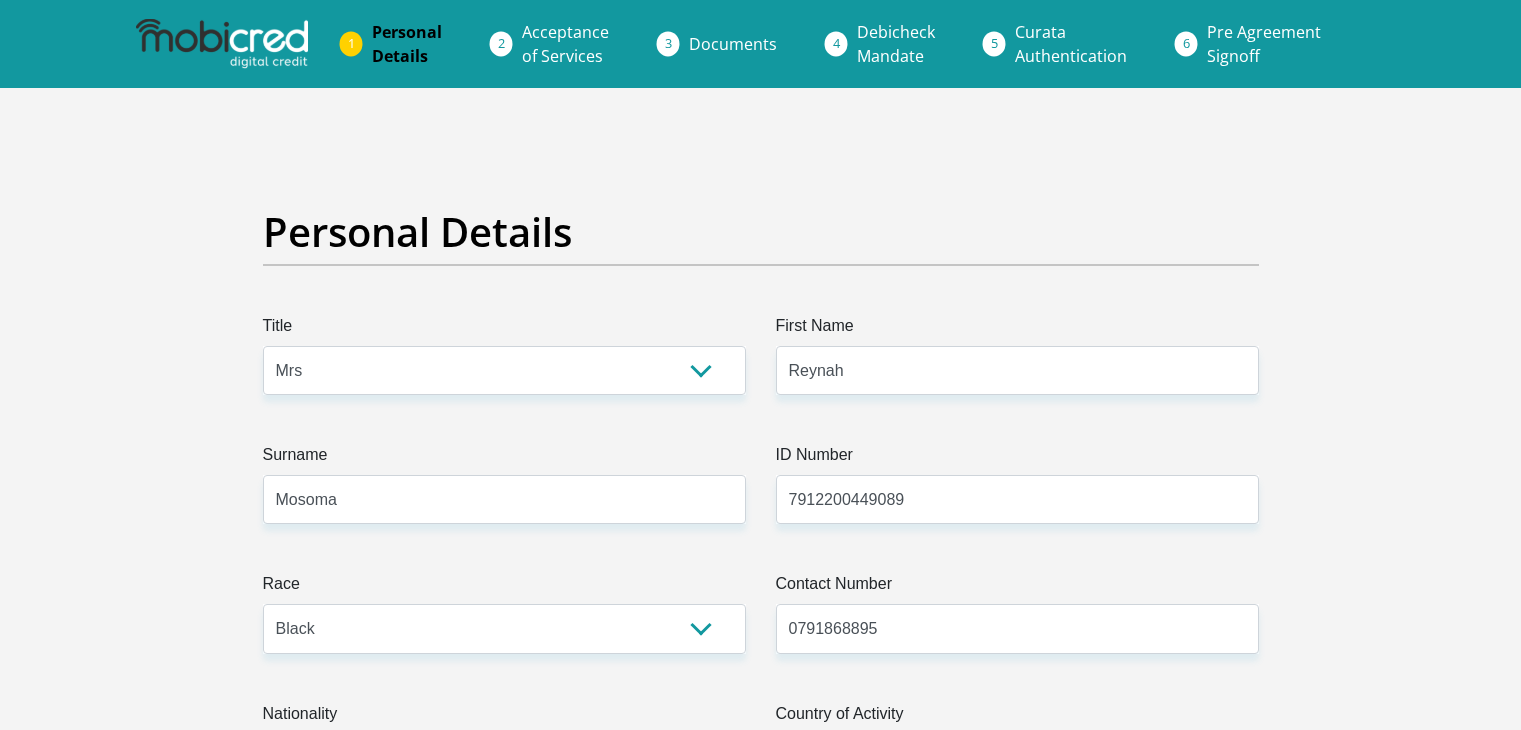 select on "Mrs" 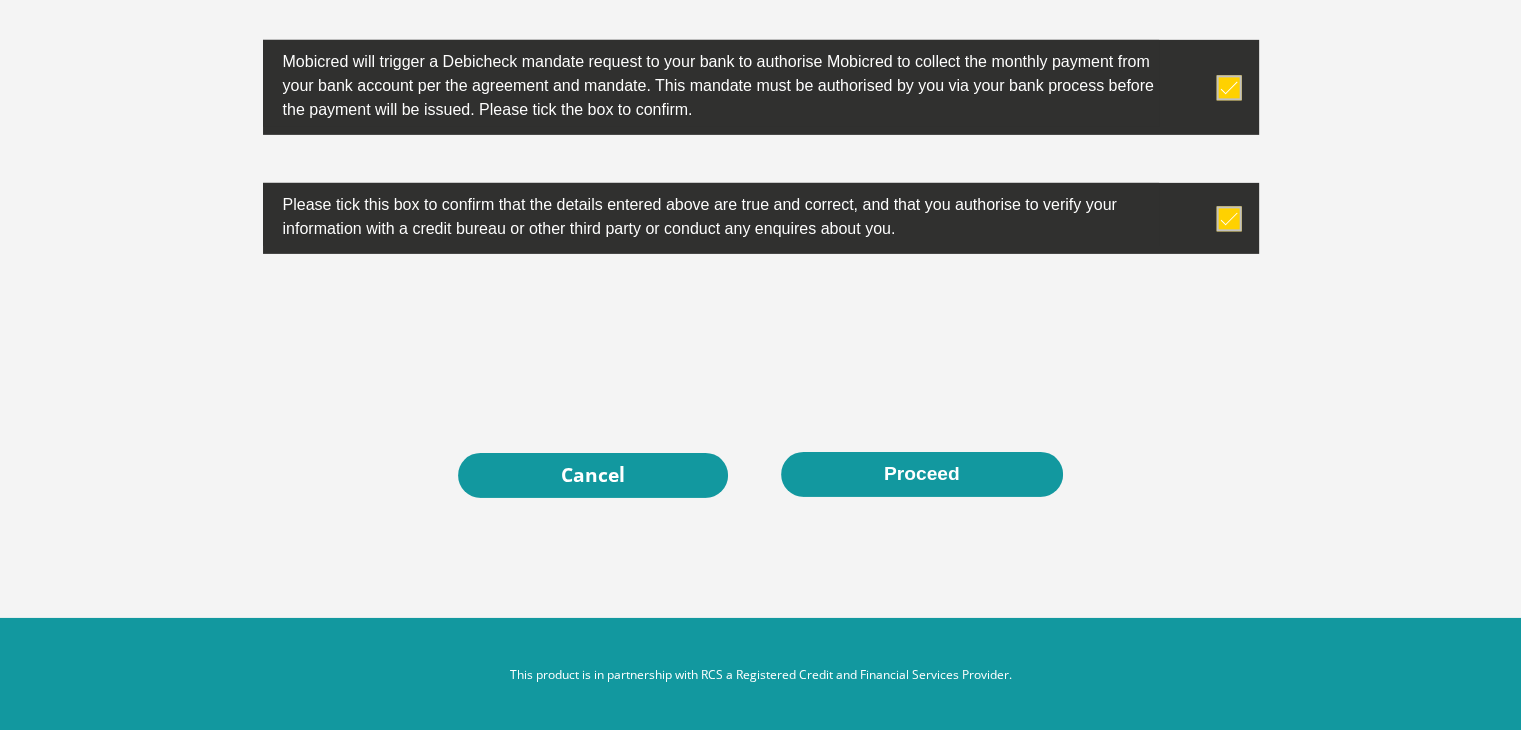 scroll, scrollTop: 0, scrollLeft: 0, axis: both 